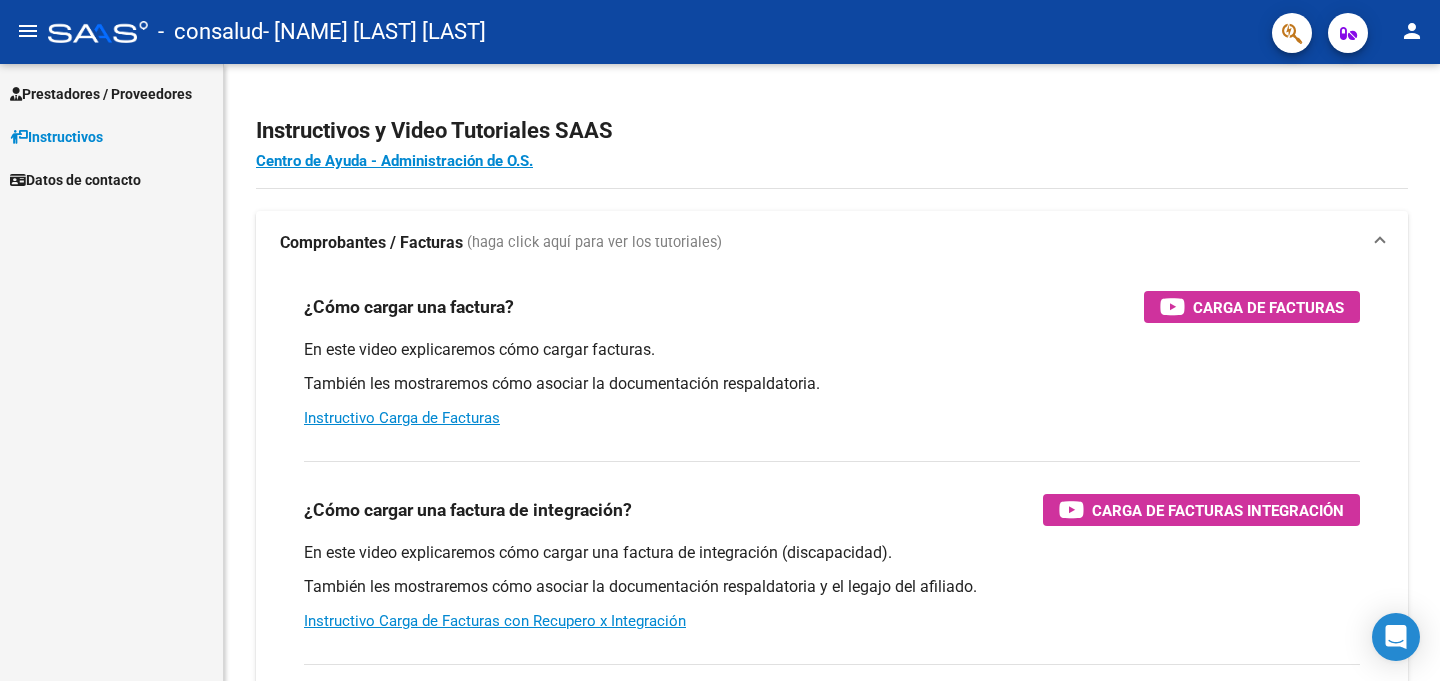 scroll, scrollTop: 0, scrollLeft: 0, axis: both 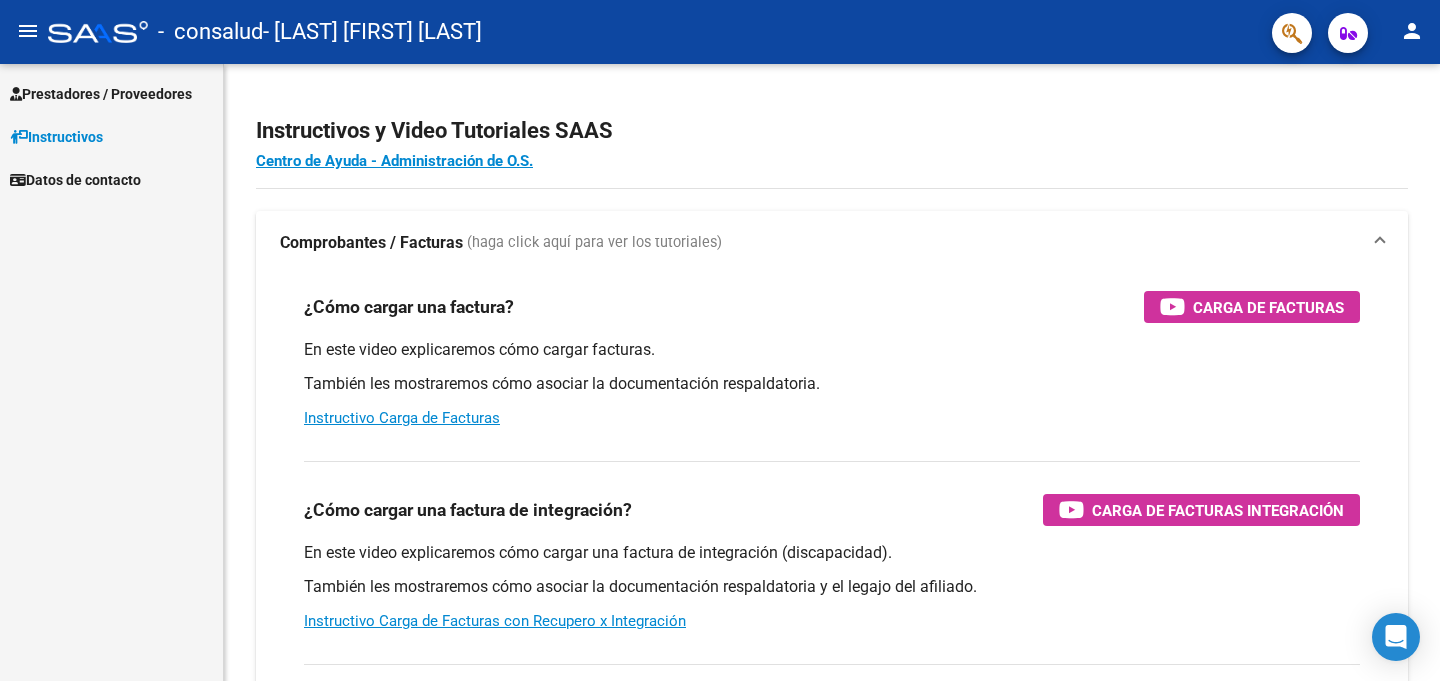 click on "Prestadores / Proveedores" at bounding box center [101, 94] 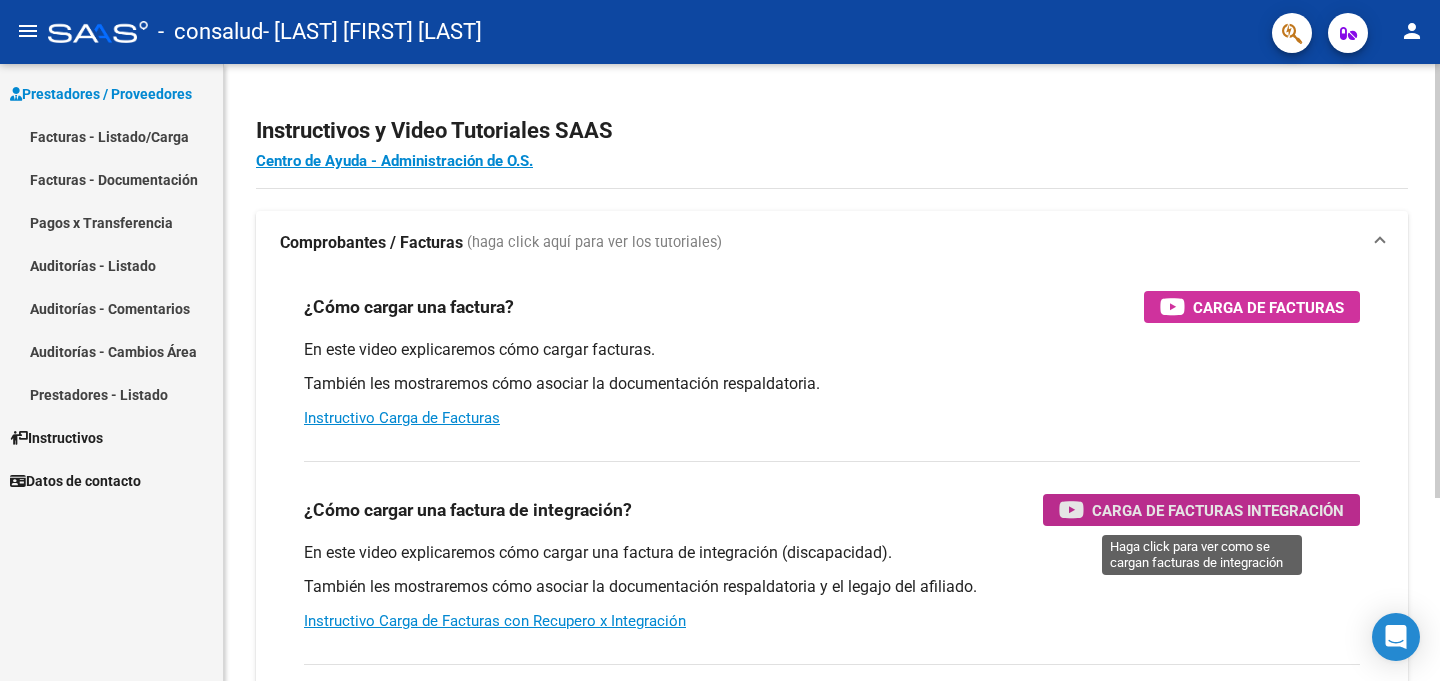 click on "Carga de Facturas Integración" at bounding box center [1218, 510] 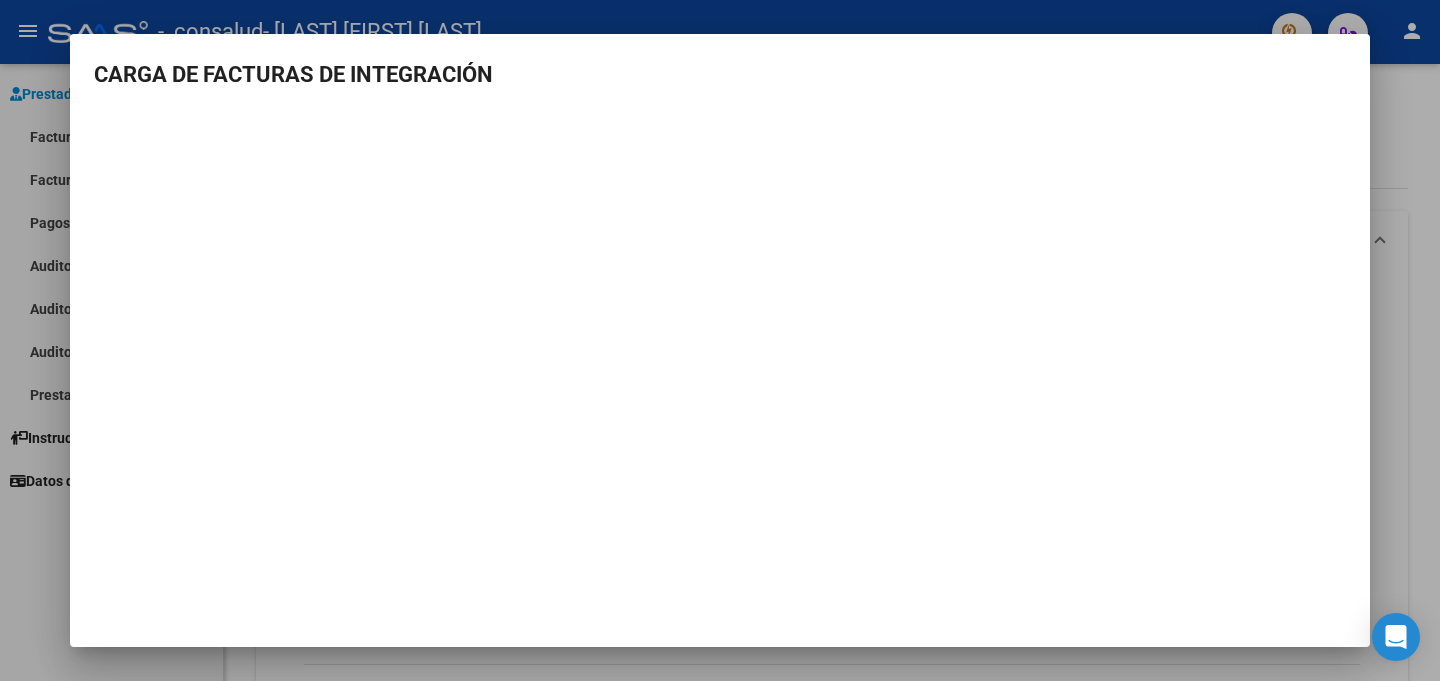 click at bounding box center (720, 340) 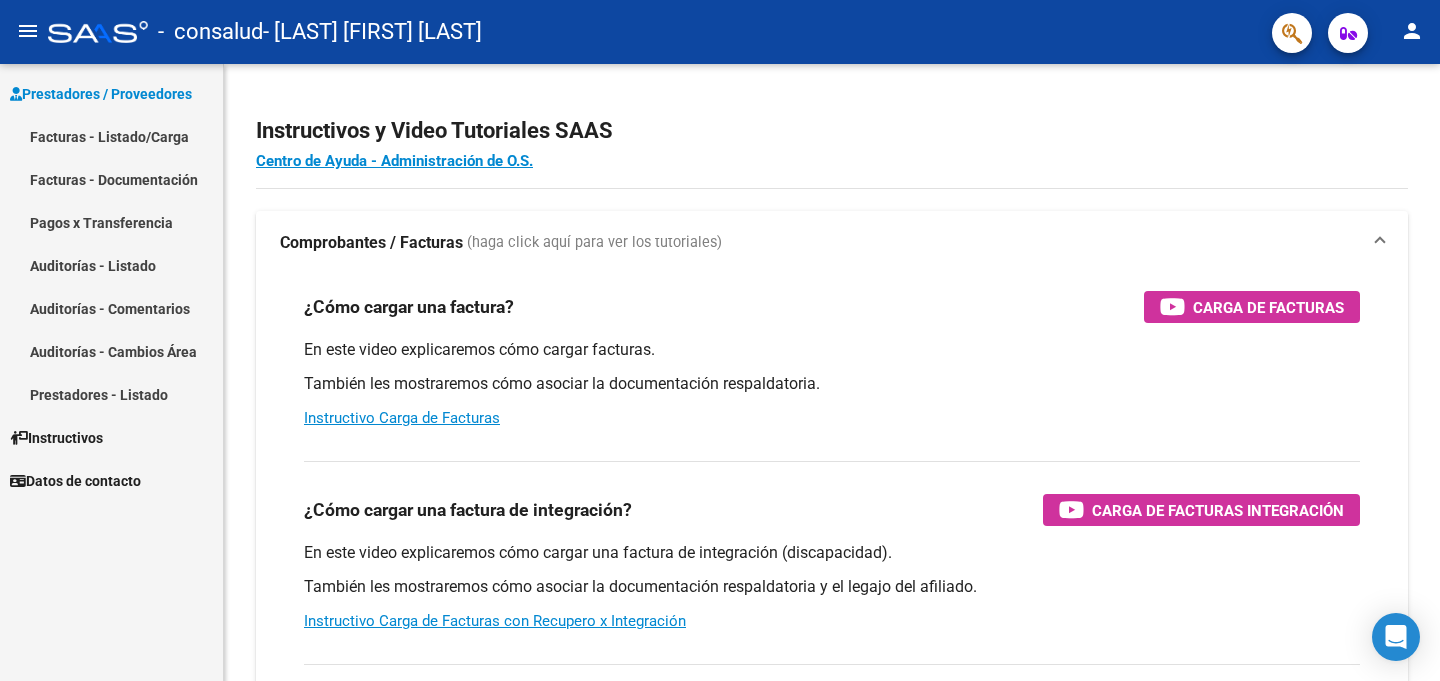 click on "Facturas - Listado/Carga" at bounding box center (111, 136) 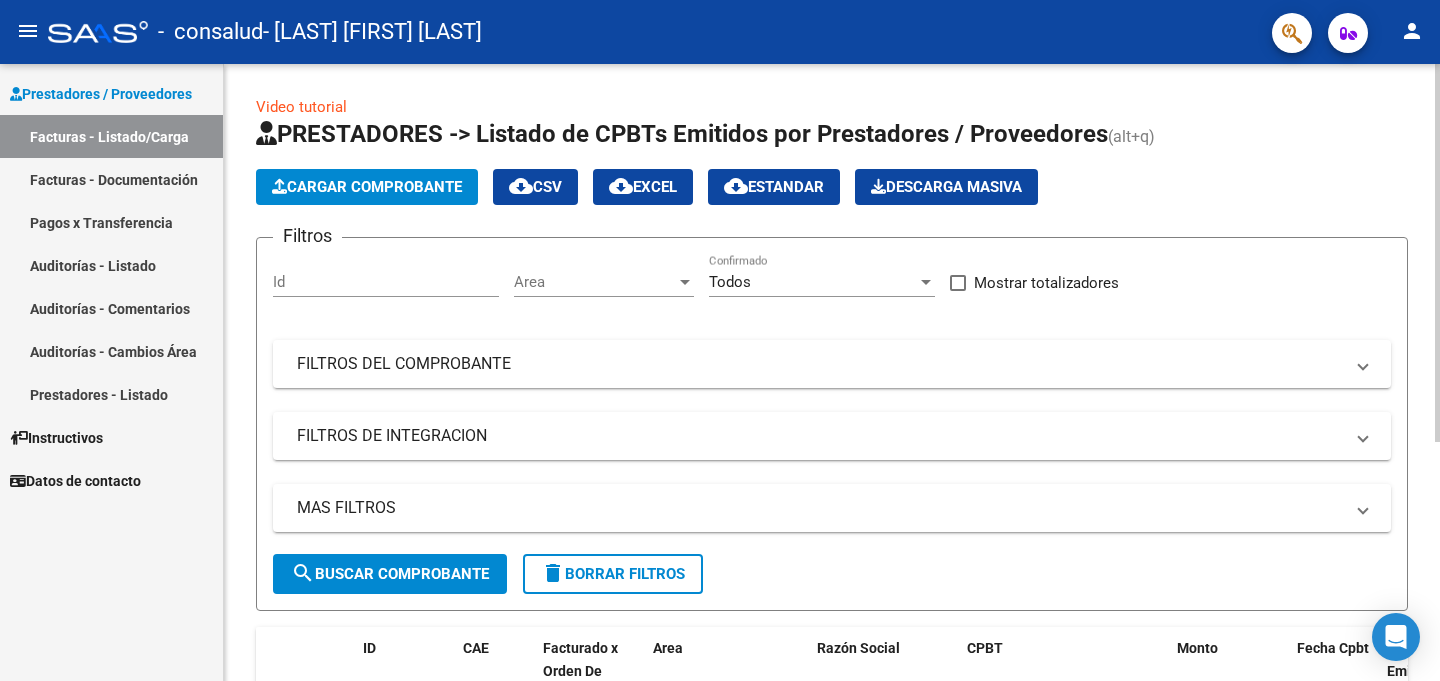 click on "Cargar Comprobante" 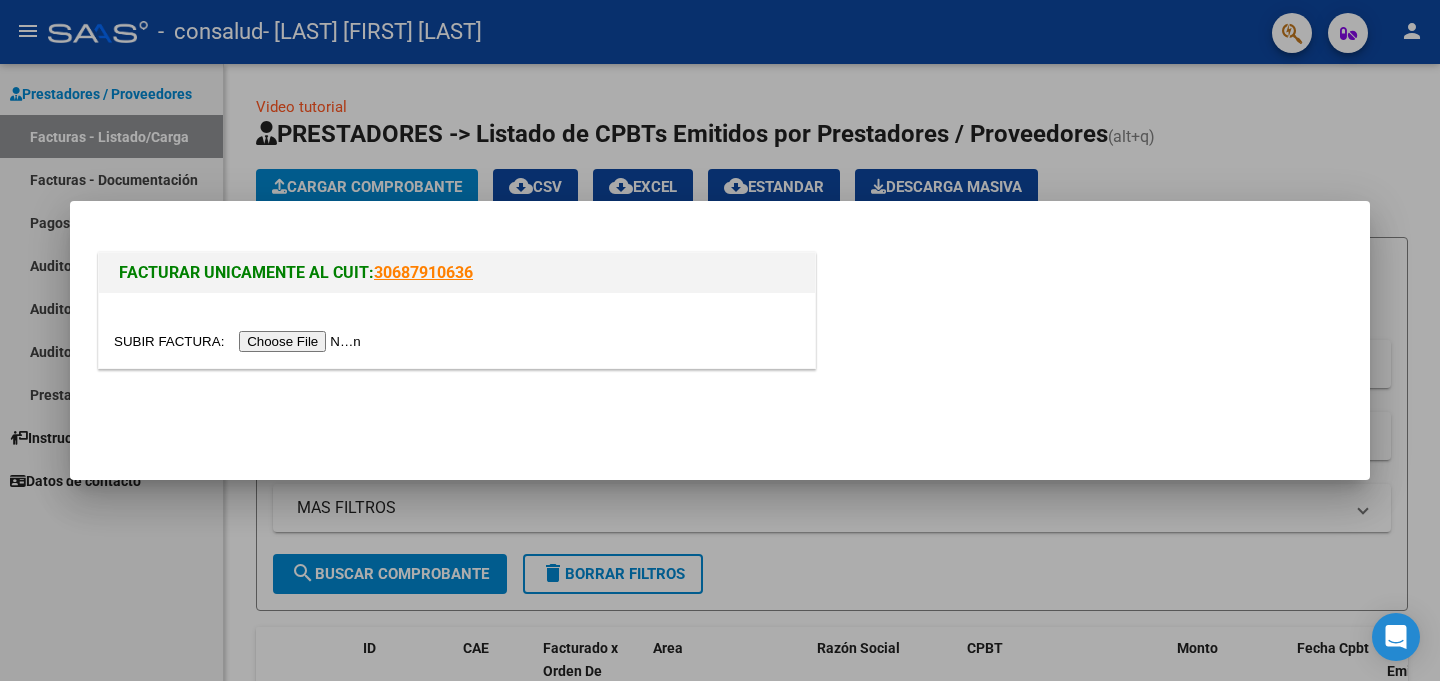 click at bounding box center (240, 341) 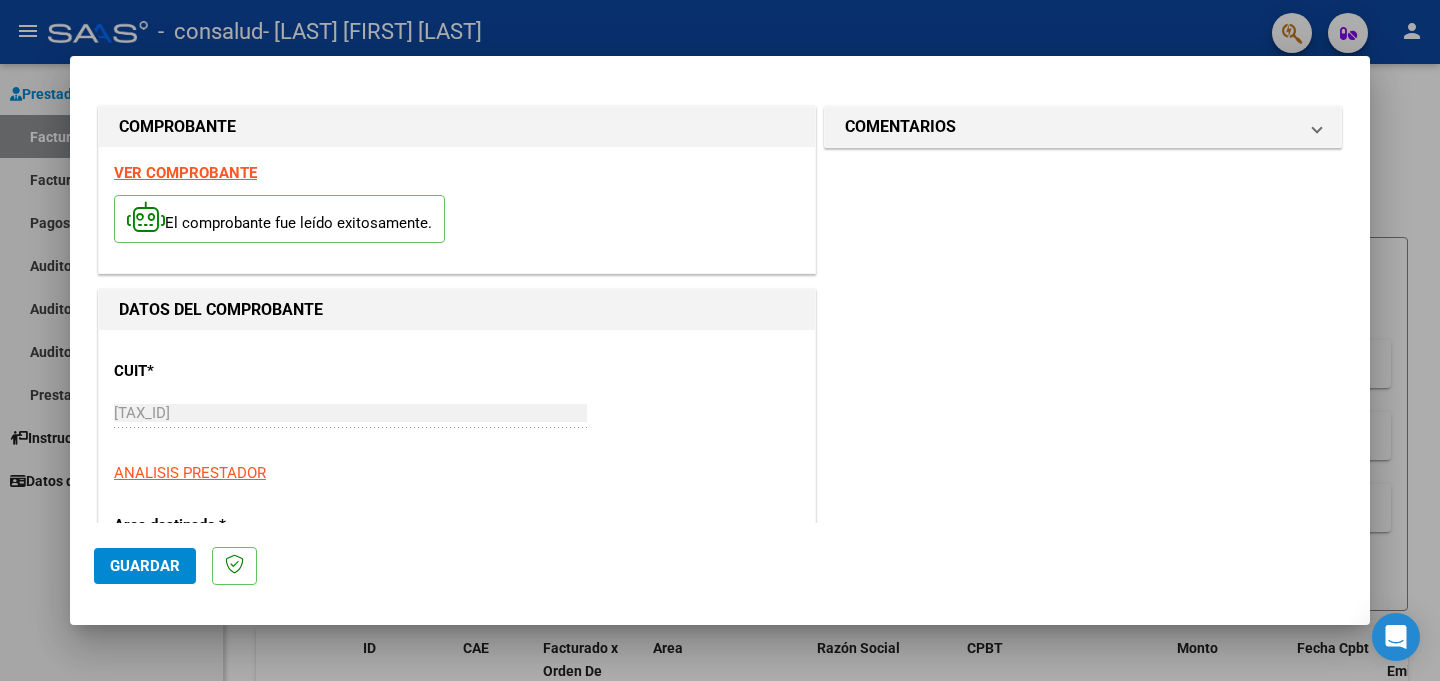 click on "CUIT  *   [TAX_ID] Ingresar CUIT  ANALISIS PRESTADOR" at bounding box center [457, 414] 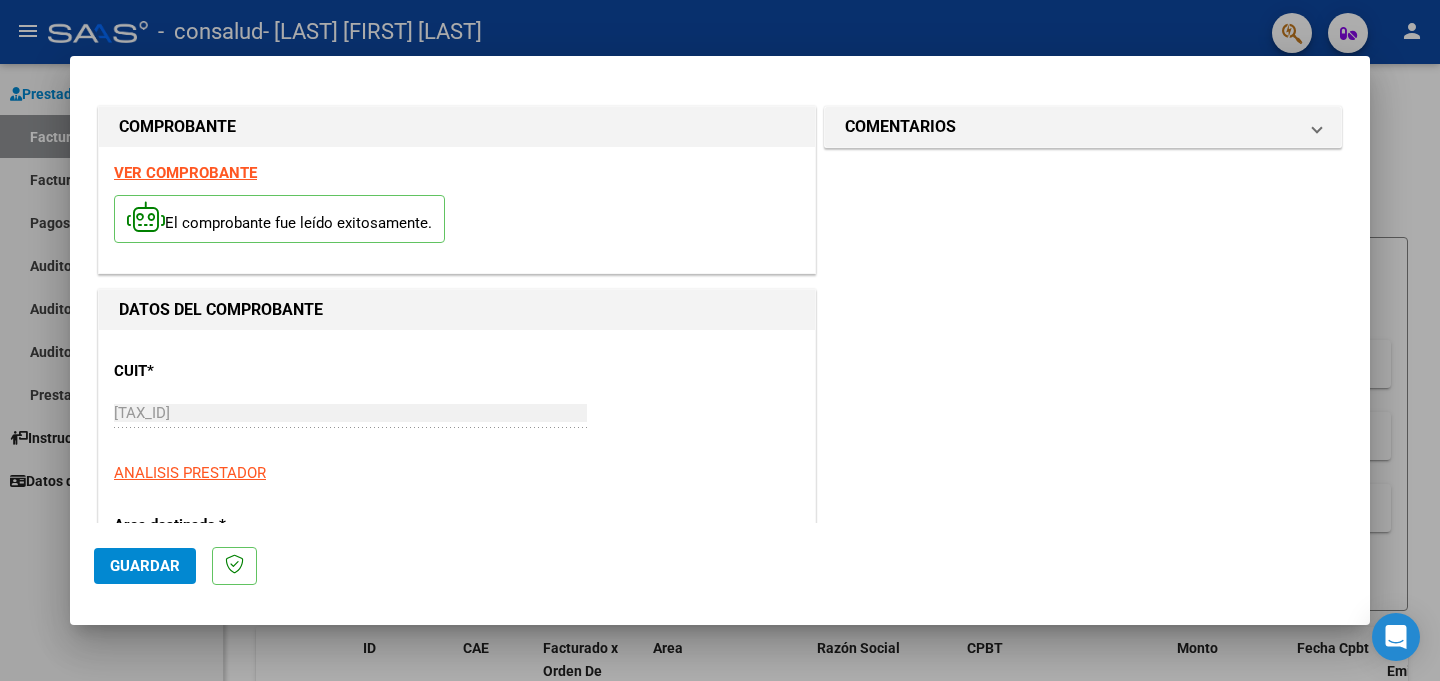 click on "CUIT  *   [TAX_ID] Ingresar CUIT  ANALISIS PRESTADOR" at bounding box center (457, 414) 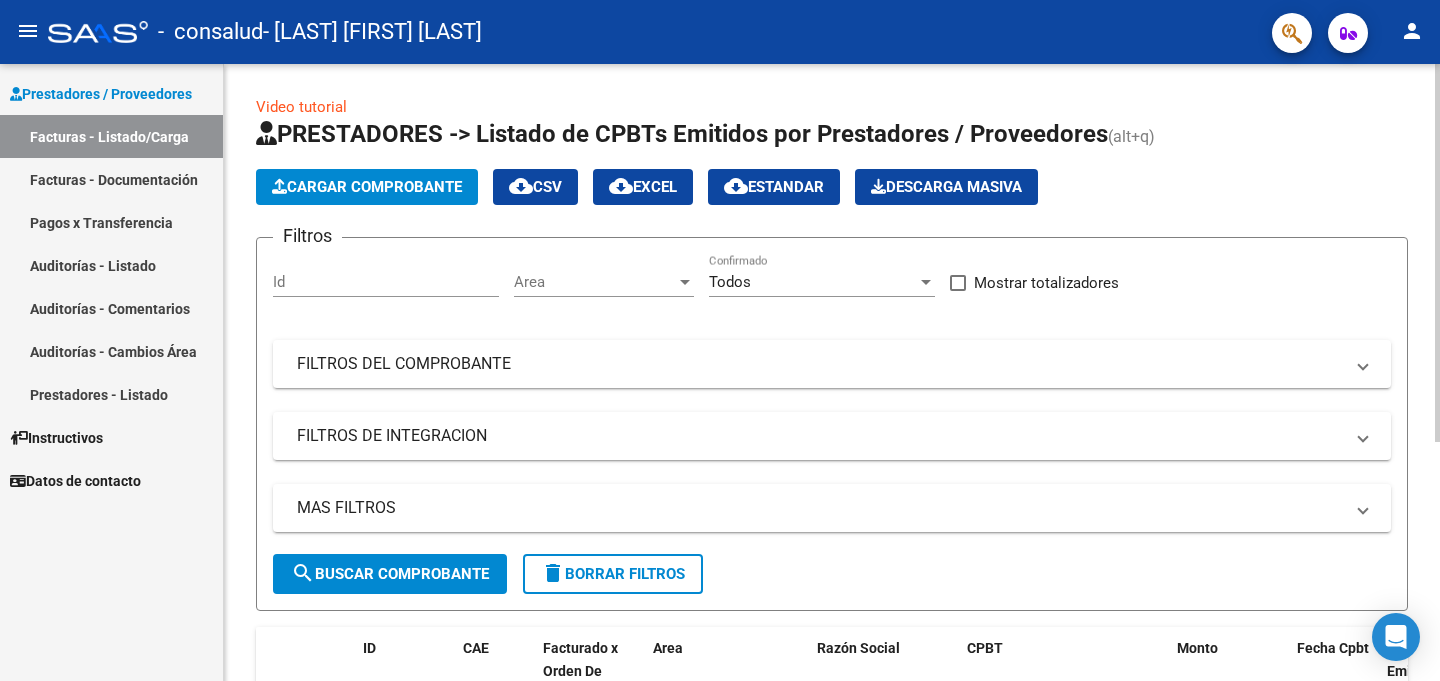 click on "Cargar Comprobante
cloud_download  CSV  cloud_download  EXCEL  cloud_download  Estandar   Descarga Masiva" 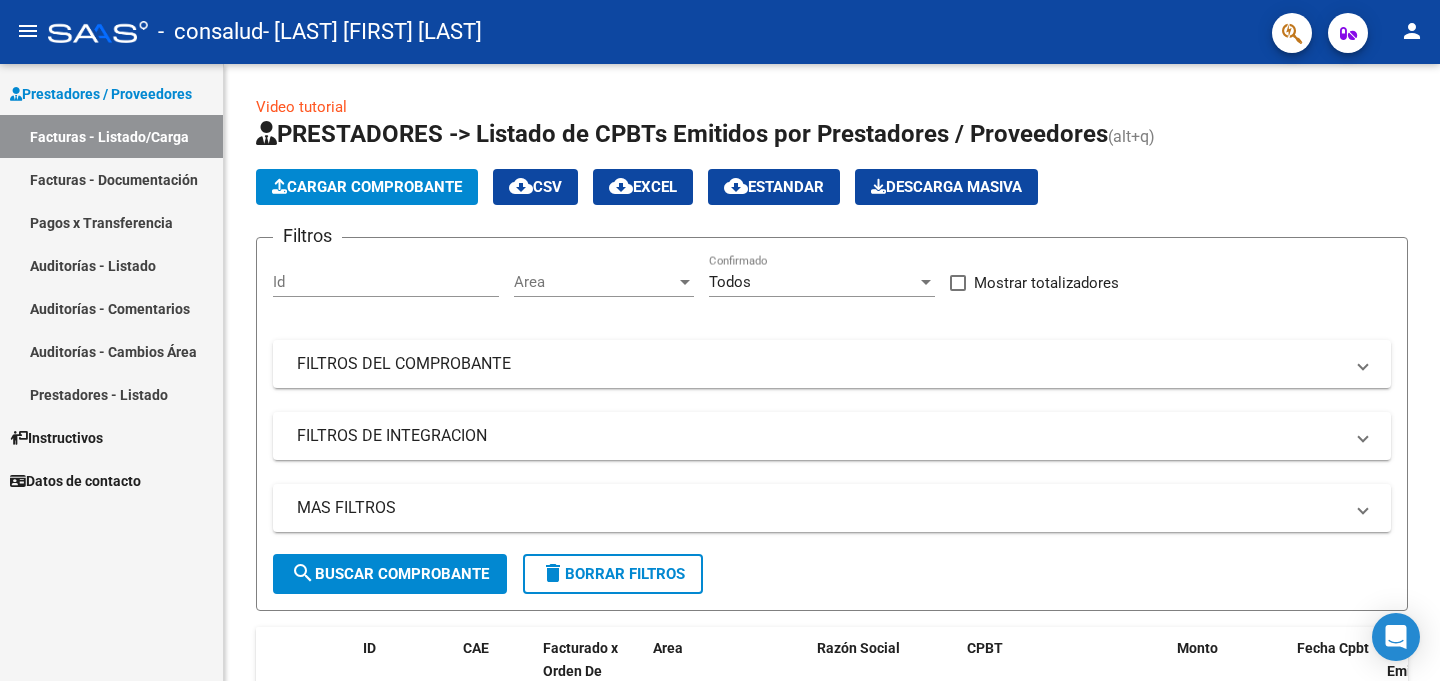 drag, startPoint x: 1433, startPoint y: 178, endPoint x: 1440, endPoint y: 360, distance: 182.13457 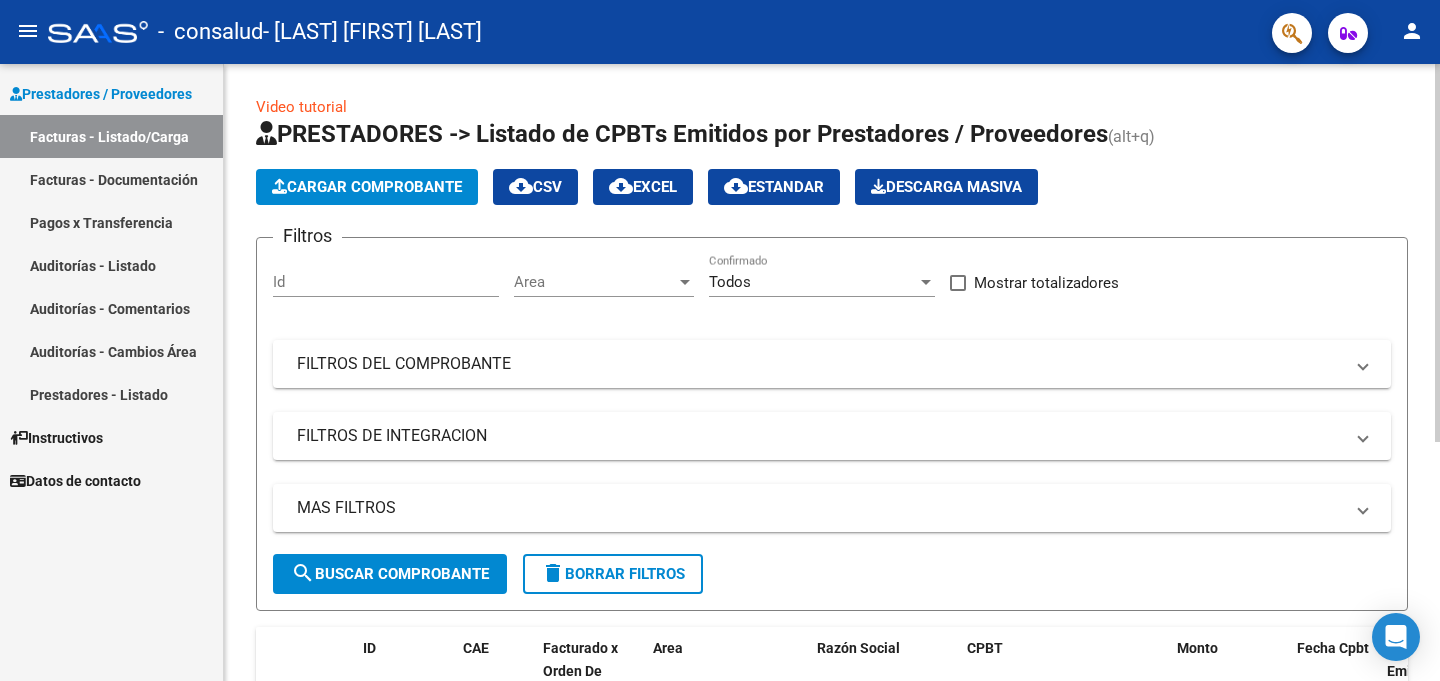 click on "Video tutorial   PRESTADORES -> Listado de CPBTs Emitidos por Prestadores / Proveedores (alt+q)   Cargar Comprobante
cloud_download  CSV  cloud_download  EXCEL  cloud_download  Estandar   Descarga Masiva
Filtros Id Area Area Todos Confirmado   Mostrar totalizadores   FILTROS DEL COMPROBANTE  Comprobante Tipo Comprobante Tipo Start date – End date Fec. Comprobante Desde / Hasta Días Emisión Desde(cant. días) Días Emisión Hasta(cant. días) CUIT / Razón Social Pto. Venta Nro. Comprobante Código SSS CAE Válido CAE Válido Todos Cargado Módulo Hosp. Todos Tiene facturacion Apócrifa Hospital Refes  FILTROS DE INTEGRACION  Período De Prestación Campos del Archivo de Rendición Devuelto x SSS (dr_envio) Todos Rendido x SSS (dr_envio) Tipo de Registro Tipo de Registro Período Presentación Período Presentación Campos del Legajo Asociado (preaprobación) Afiliado Legajo (cuil/nombre) Todos Solo facturas preaprobadas  MAS FILTROS  Todos Con Doc. Respaldatoria Todos Con Trazabilidad Todos – –" 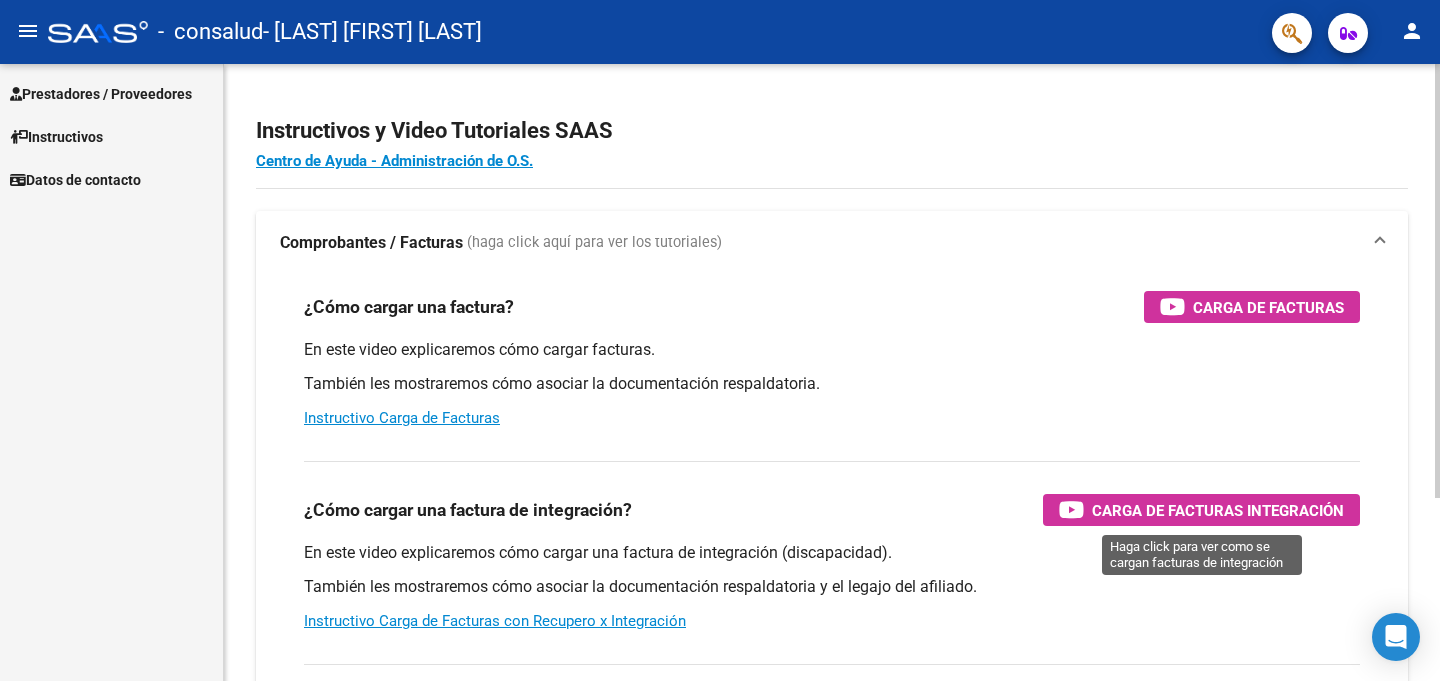 click on "Carga de Facturas Integración" at bounding box center (1218, 510) 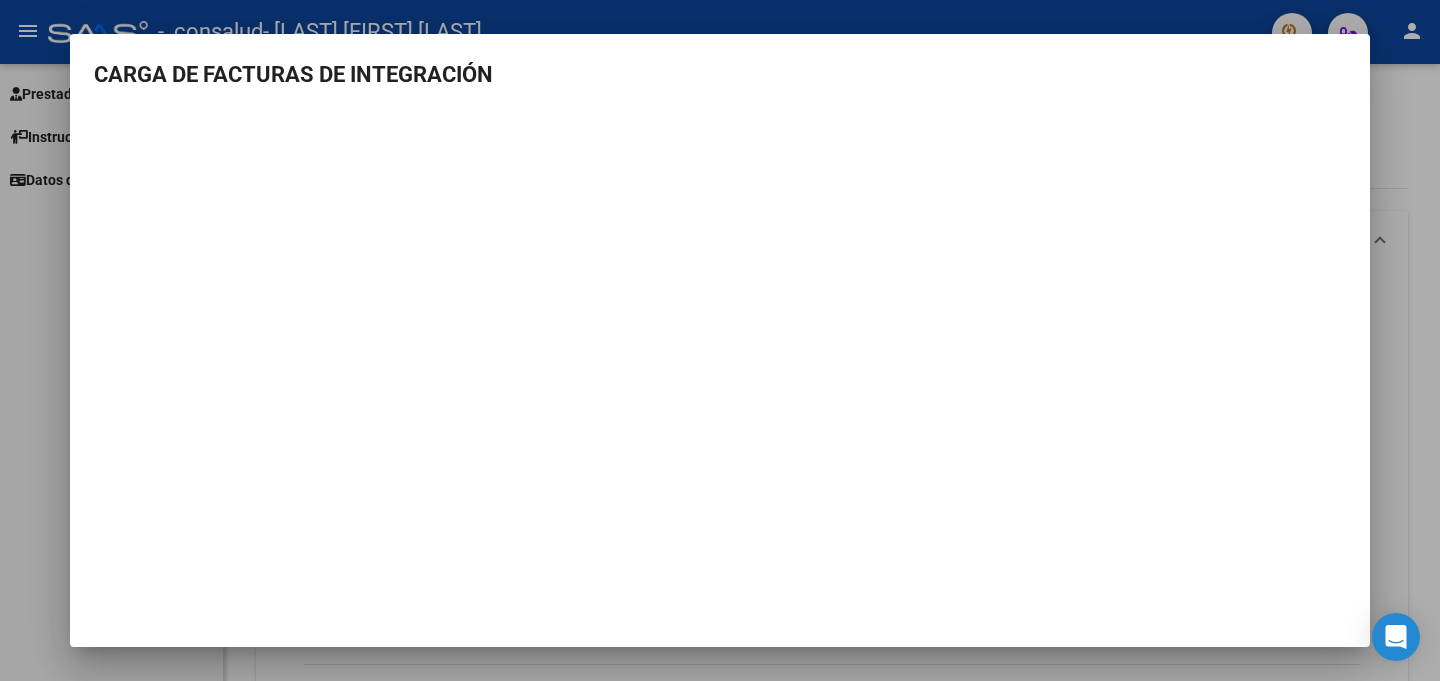 click on "CARGA DE FACTURAS DE INTEGRACIÓN" at bounding box center [720, 74] 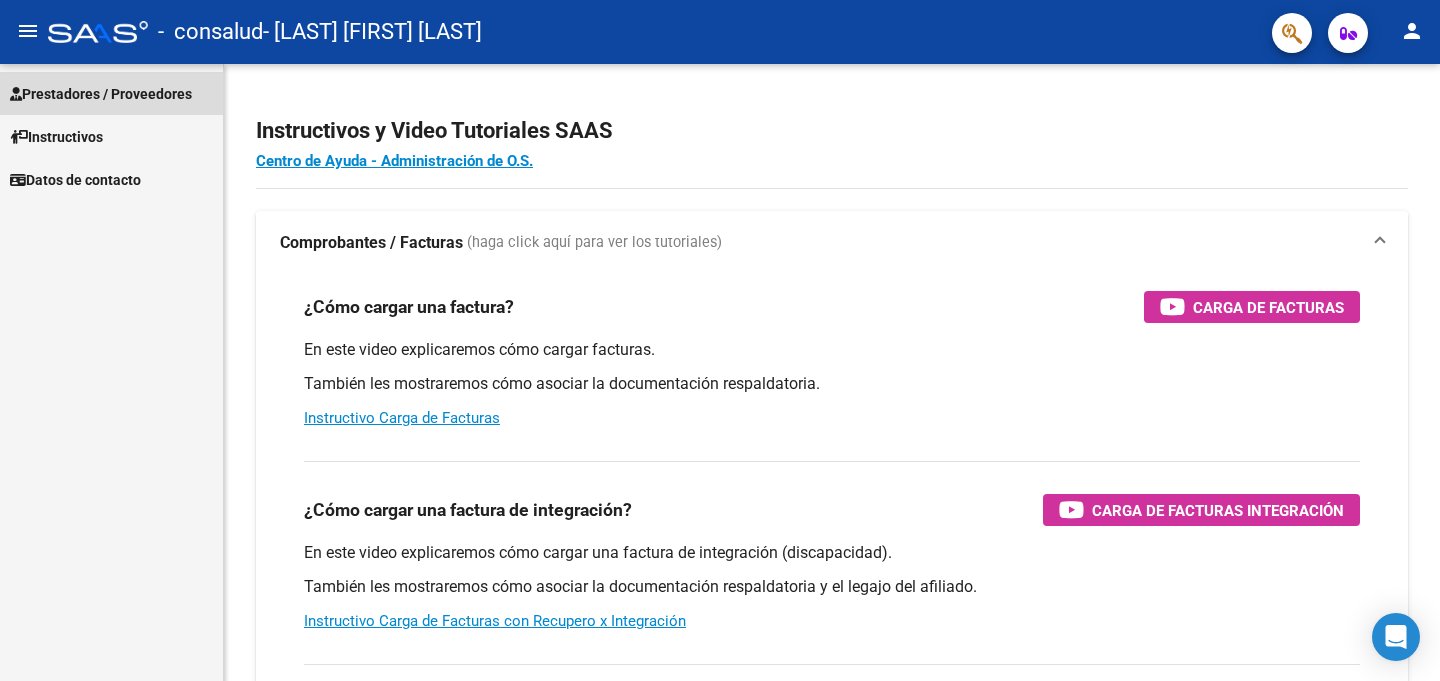 click on "Prestadores / Proveedores" at bounding box center [101, 94] 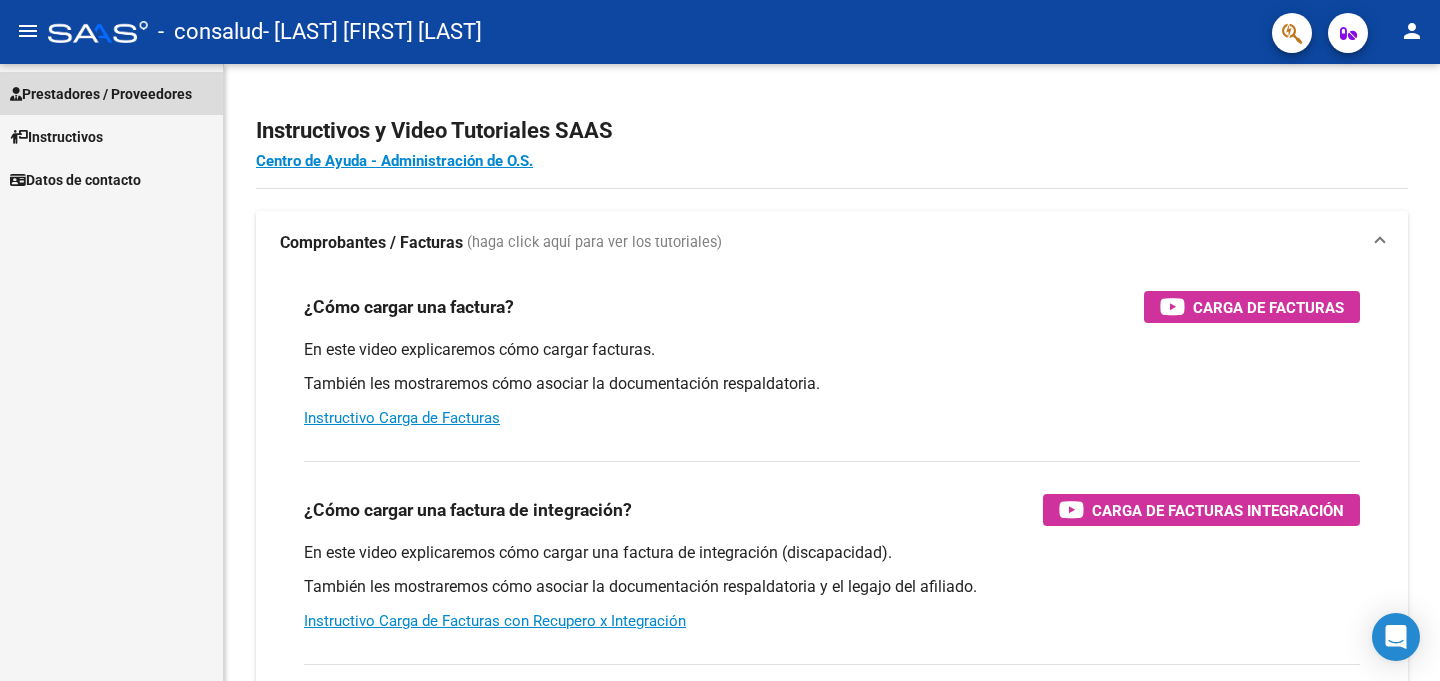 click on "Prestadores / Proveedores" at bounding box center (101, 94) 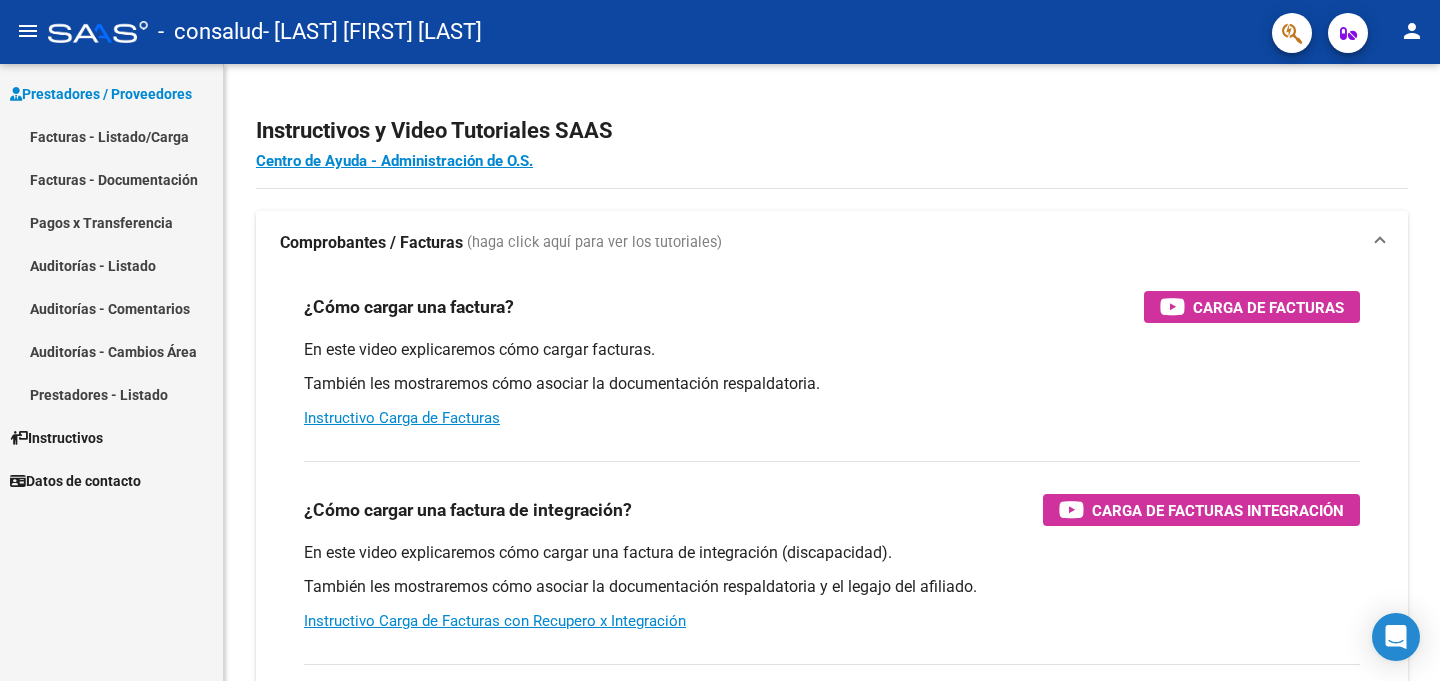 click on "Prestadores / Proveedores" at bounding box center [101, 94] 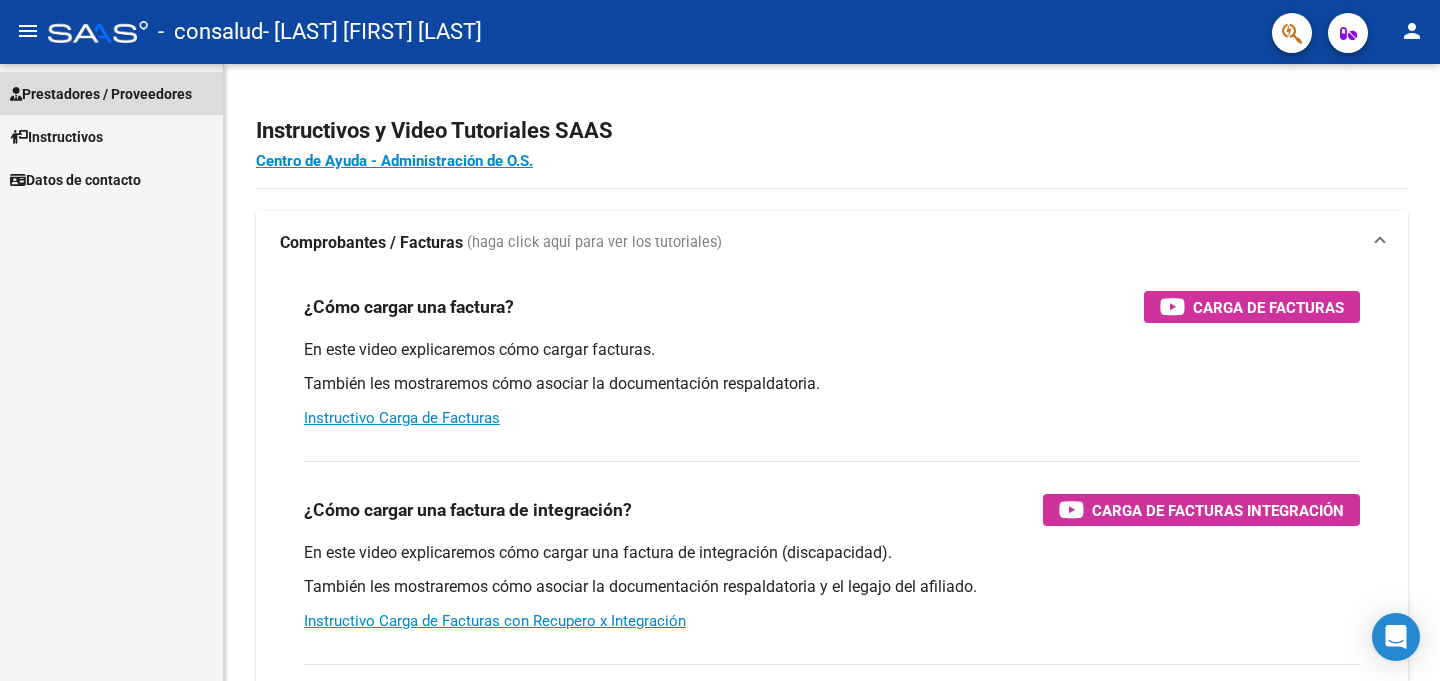 click on "Prestadores / Proveedores" at bounding box center (101, 94) 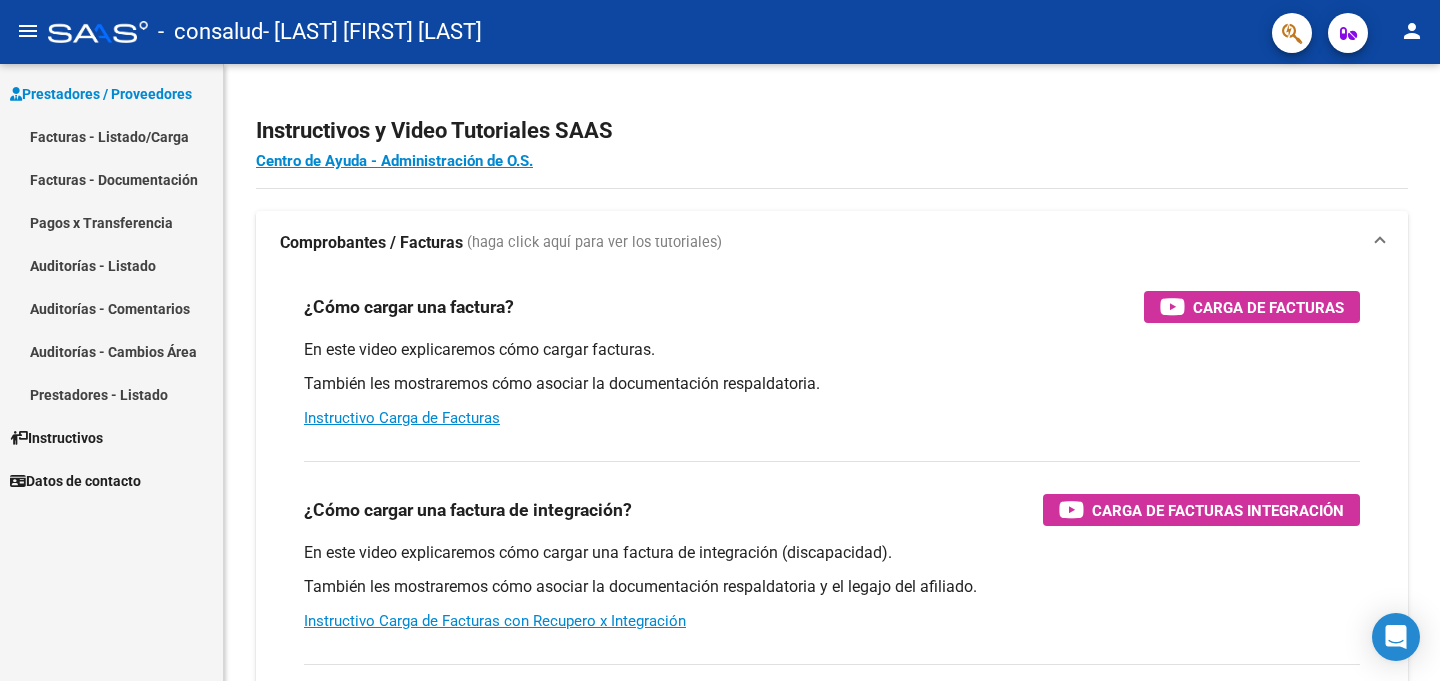 click on "Facturas - Documentación" at bounding box center [111, 179] 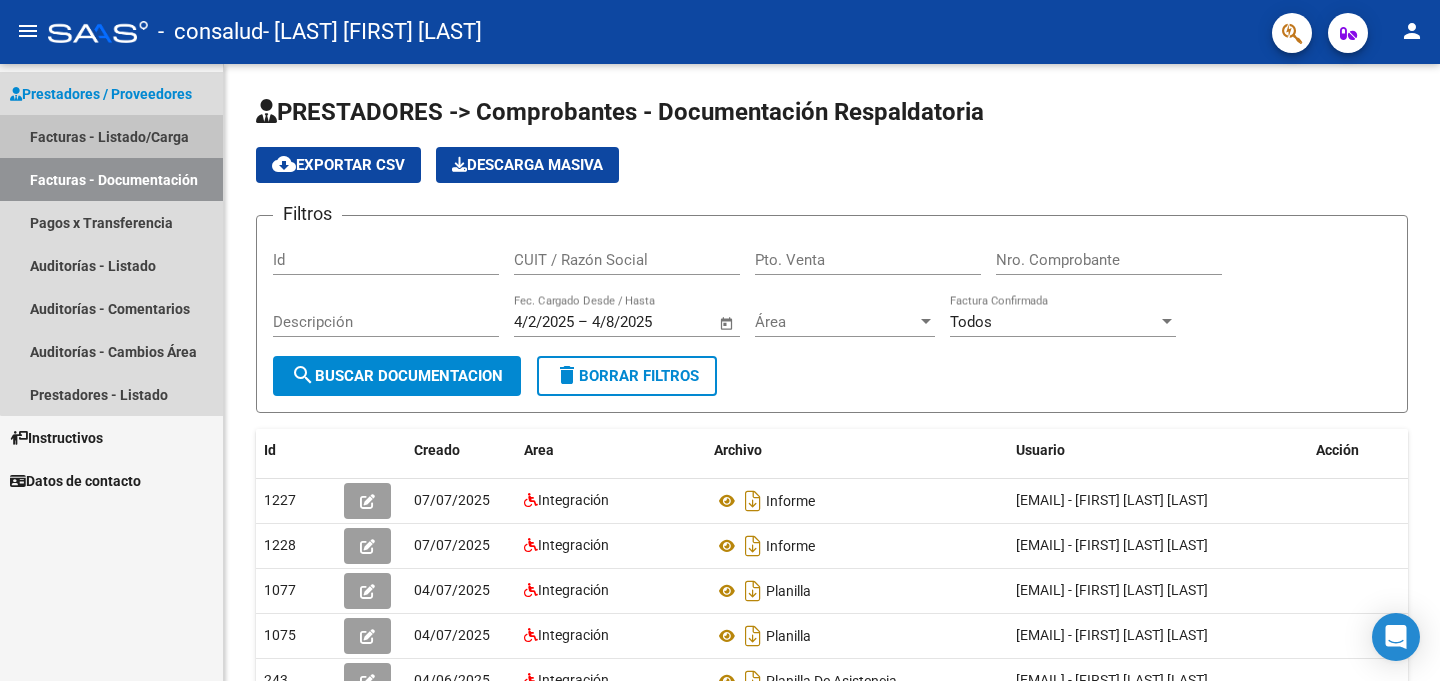 click on "Facturas - Listado/Carga" at bounding box center [111, 136] 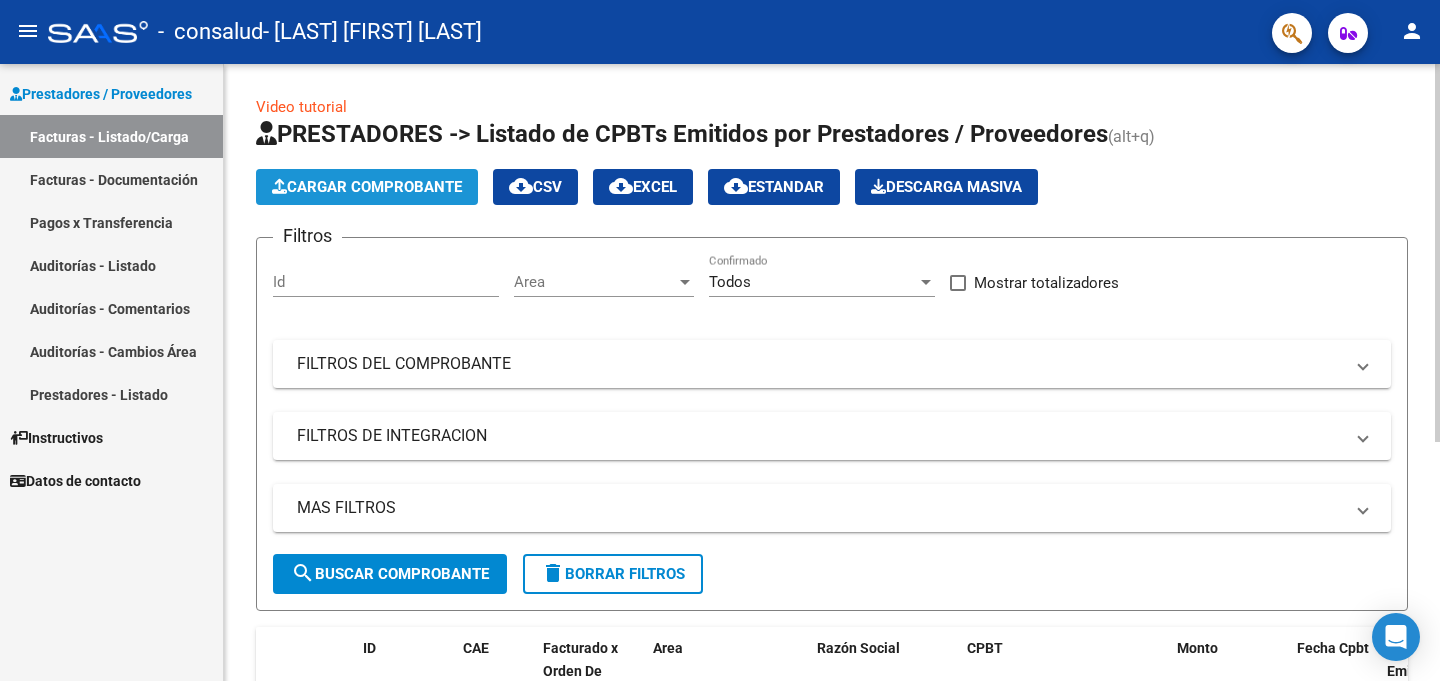 click on "Cargar Comprobante" 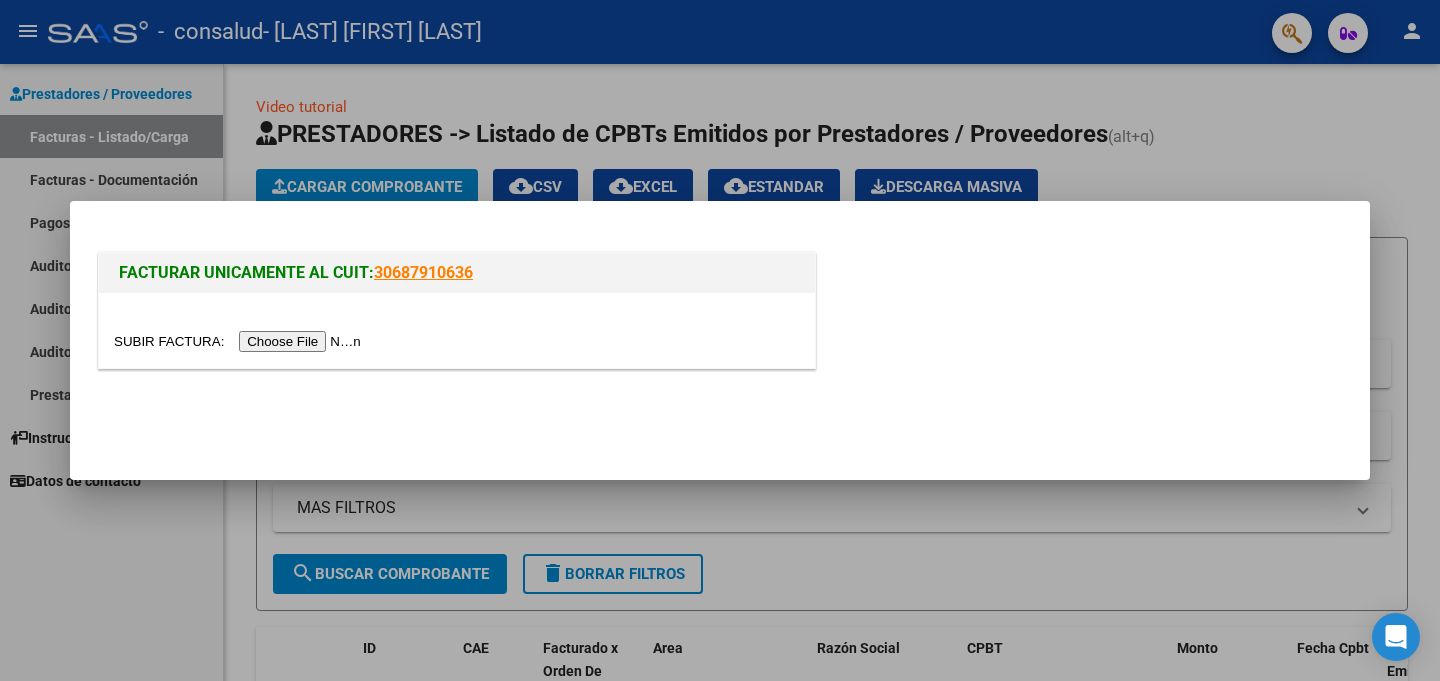 click at bounding box center [240, 341] 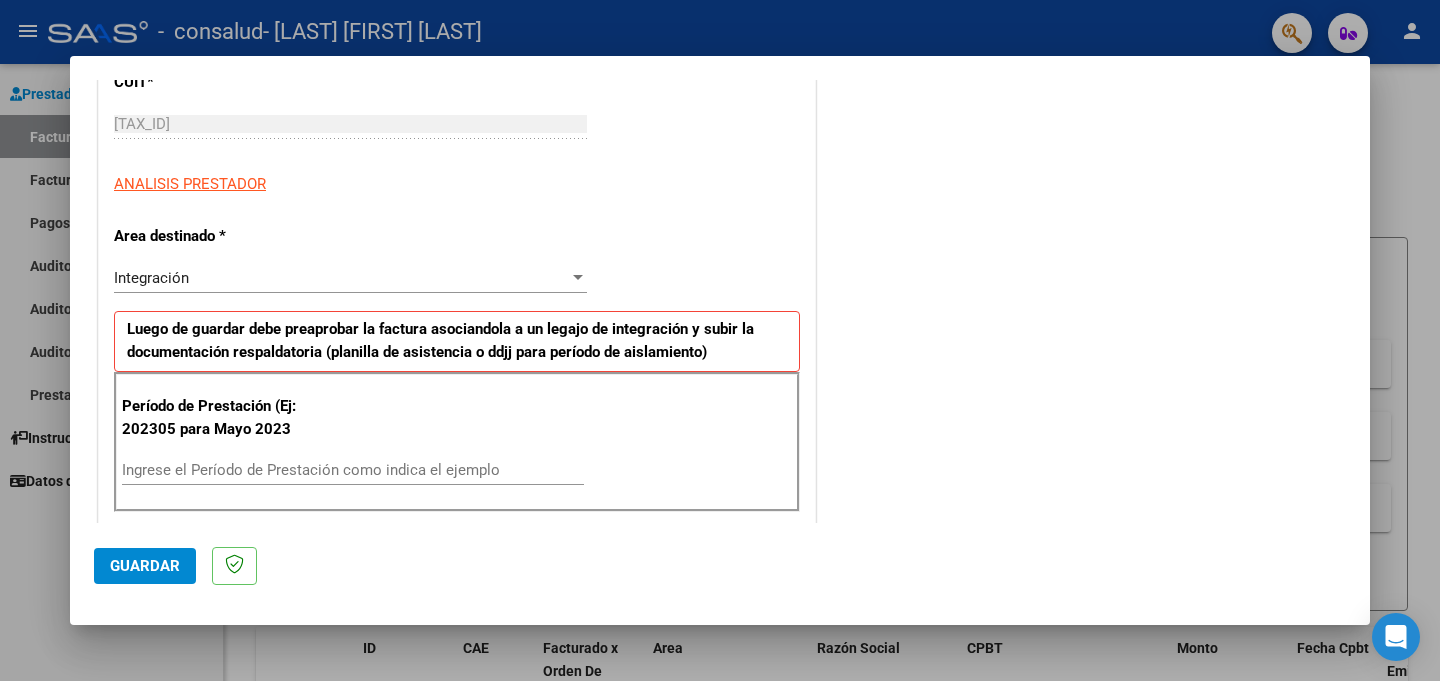 scroll, scrollTop: 356, scrollLeft: 0, axis: vertical 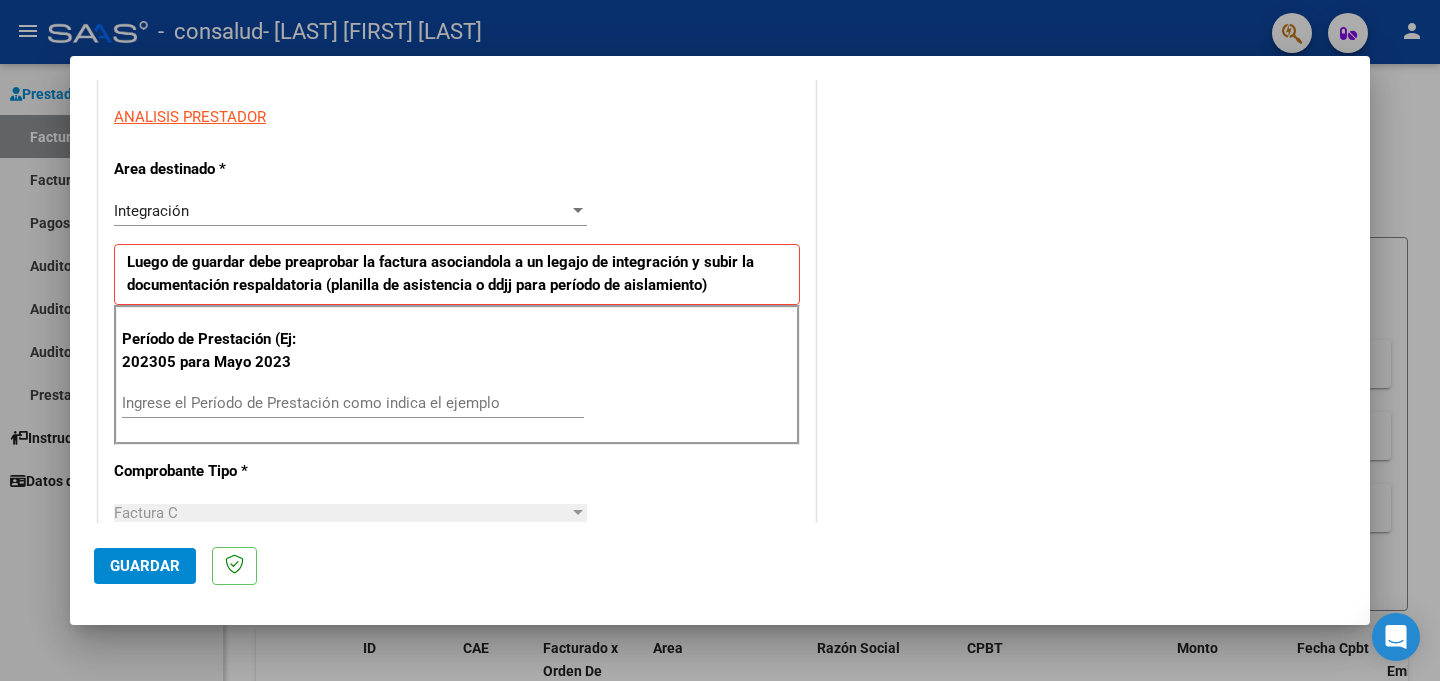 click on "Ingrese el Período de Prestación como indica el ejemplo" at bounding box center [353, 403] 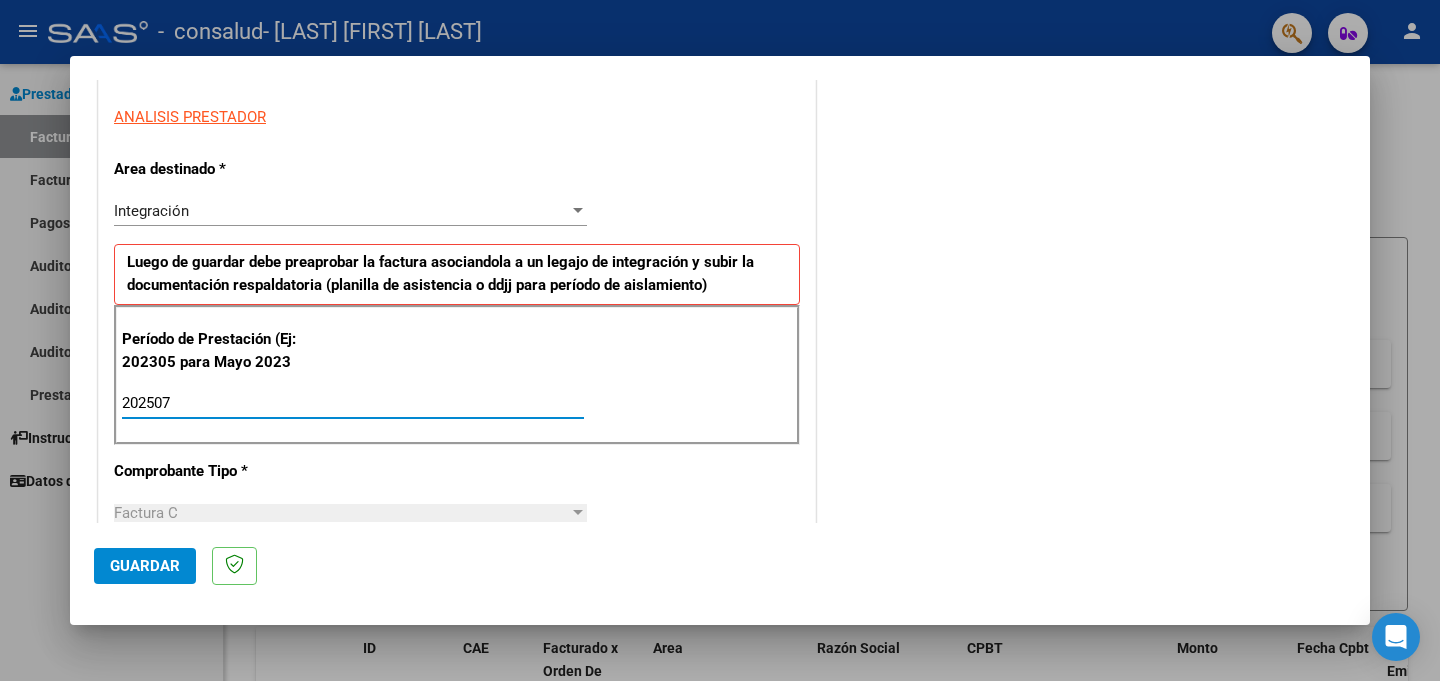 click on "COMENTARIOS Comentarios del Prestador / Gerenciador:" at bounding box center (1083, 596) 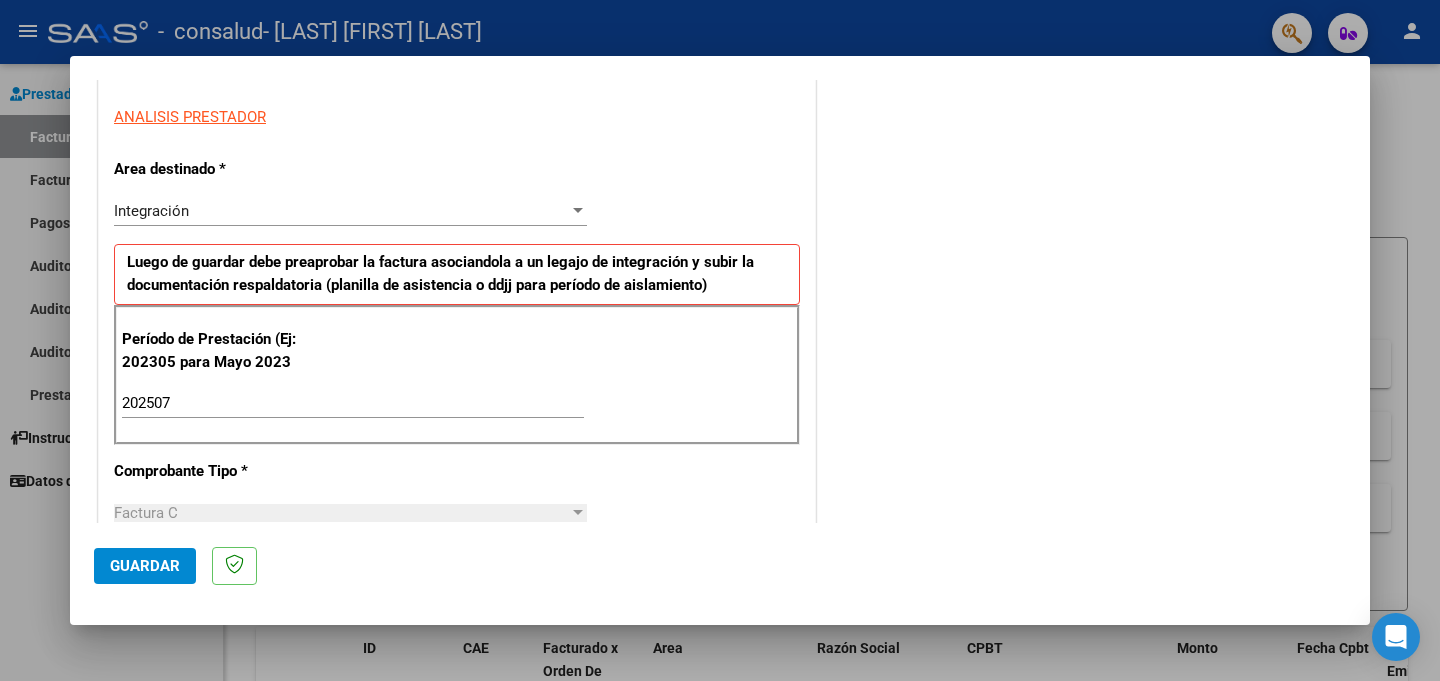 click on "202507" at bounding box center (353, 403) 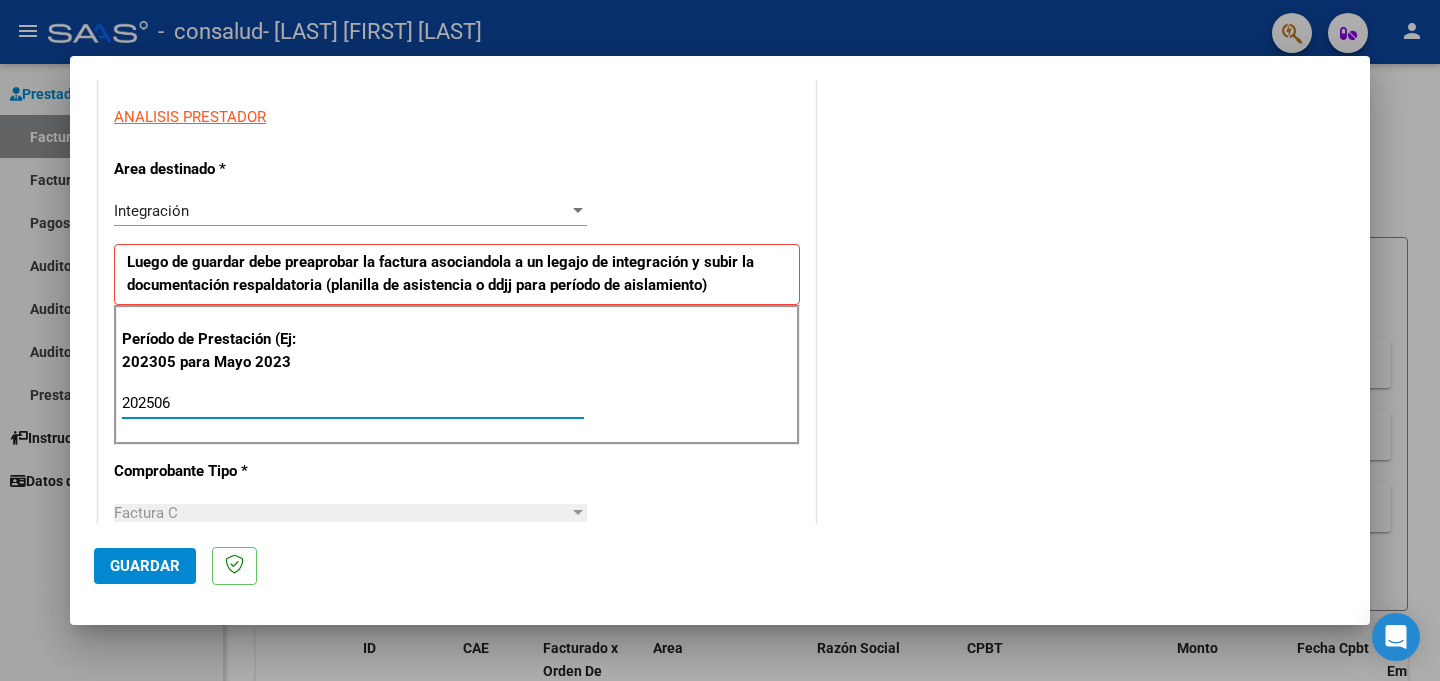type on "202507" 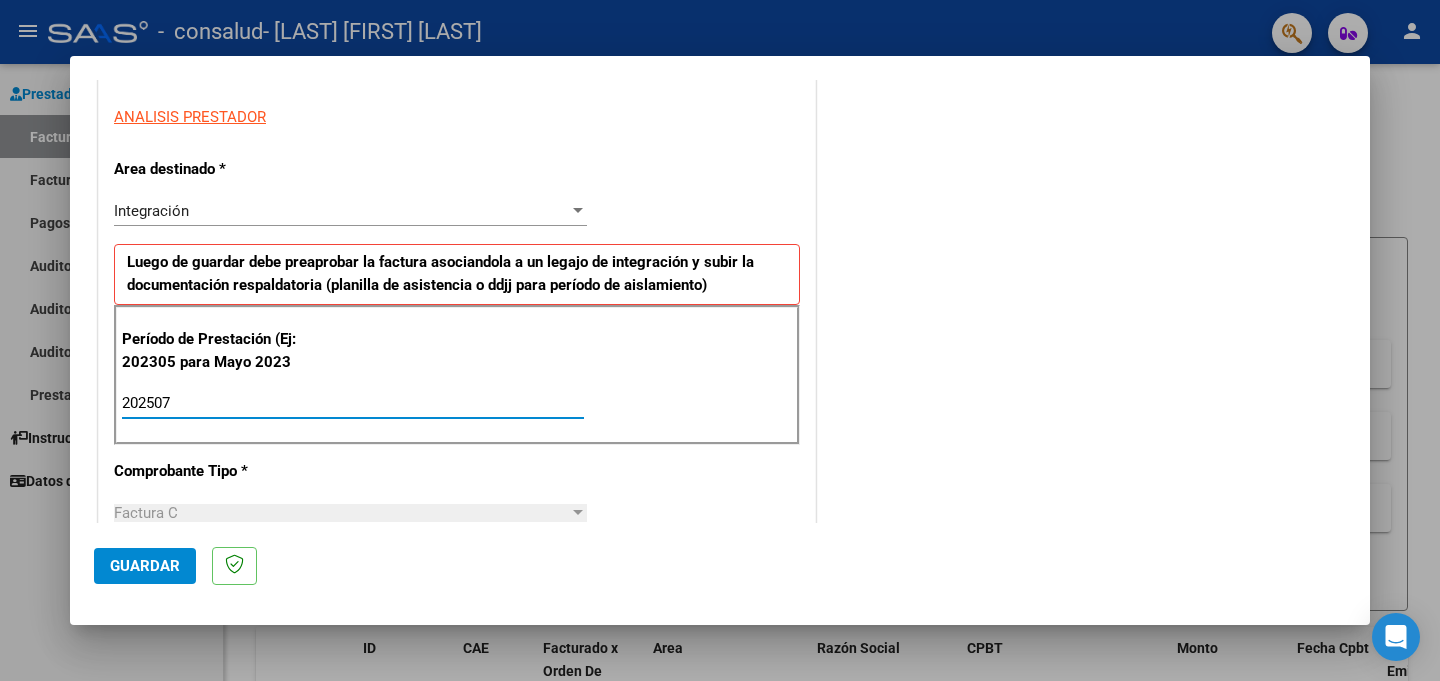 click on "CUIT  *   [TAX_ID] Ingresar CUIT  ANALISIS PRESTADOR  Area destinado * Integración Seleccionar Area Luego de guardar debe preaprobar la factura asociandola a un legajo de integración y subir la documentación respaldatoria (planilla de asistencia o ddjj para período de aislamiento)  Período de Prestación (Ej: 202305 para Mayo 2023    202507 Ingrese el Período de Prestación como indica el ejemplo   Comprobante Tipo * Factura C Seleccionar Tipo Punto de Venta  *   2 Ingresar el Nro.  Número  *   1187 Ingresar el Nro.  Monto  *   $ 148.447,32 Ingresar el monto  Fecha del Cpbt.  *   2025-08-01 Ingresar la fecha  CAE / CAEA (no ingrese CAI)    75310964733880 Ingresar el CAE o CAEA (no ingrese CAI)  Fecha de Vencimiento    Ingresar la fecha  Ref. Externa    Ingresar la ref.  N° Liquidación    Ingresar el N° Liquidación" at bounding box center (457, 707) 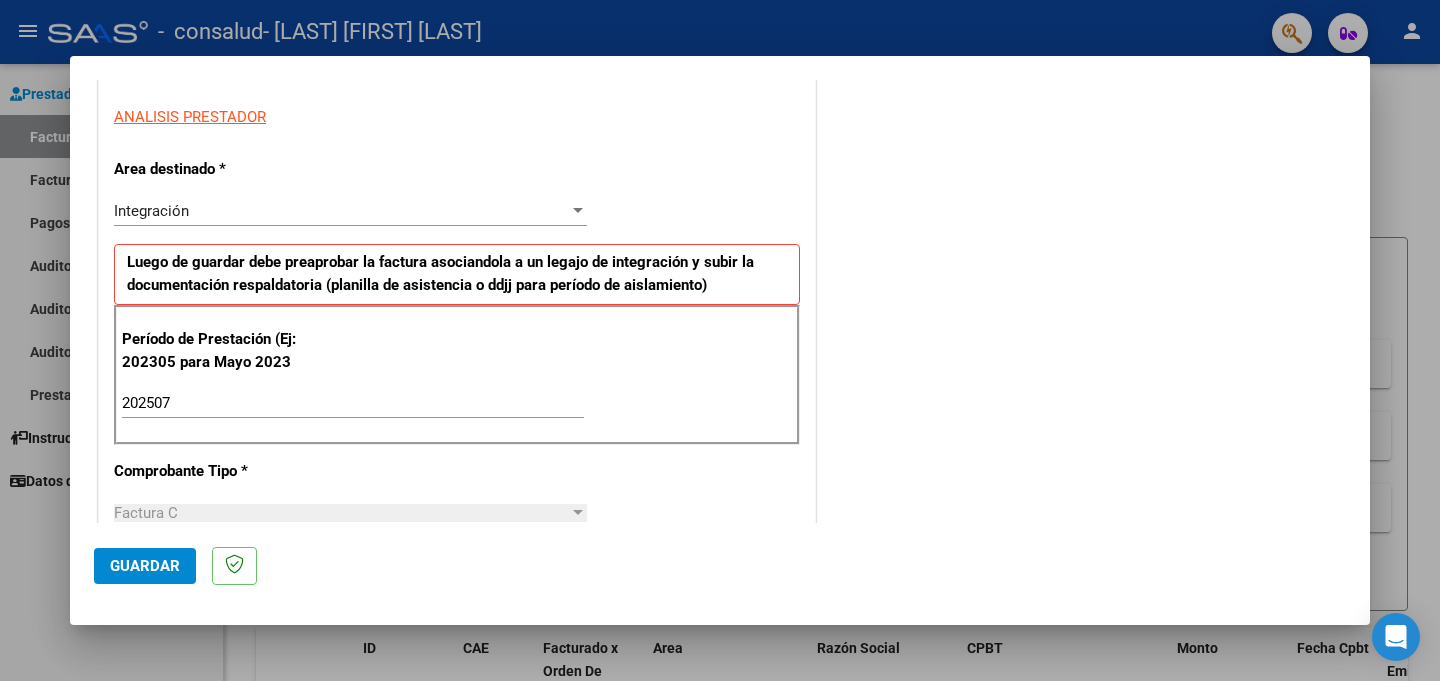 click on "Luego de guardar debe preaprobar la factura asociandola a un legajo de integración y subir la documentación respaldatoria (planilla de asistencia o ddjj para período de aislamiento)" at bounding box center (440, 273) 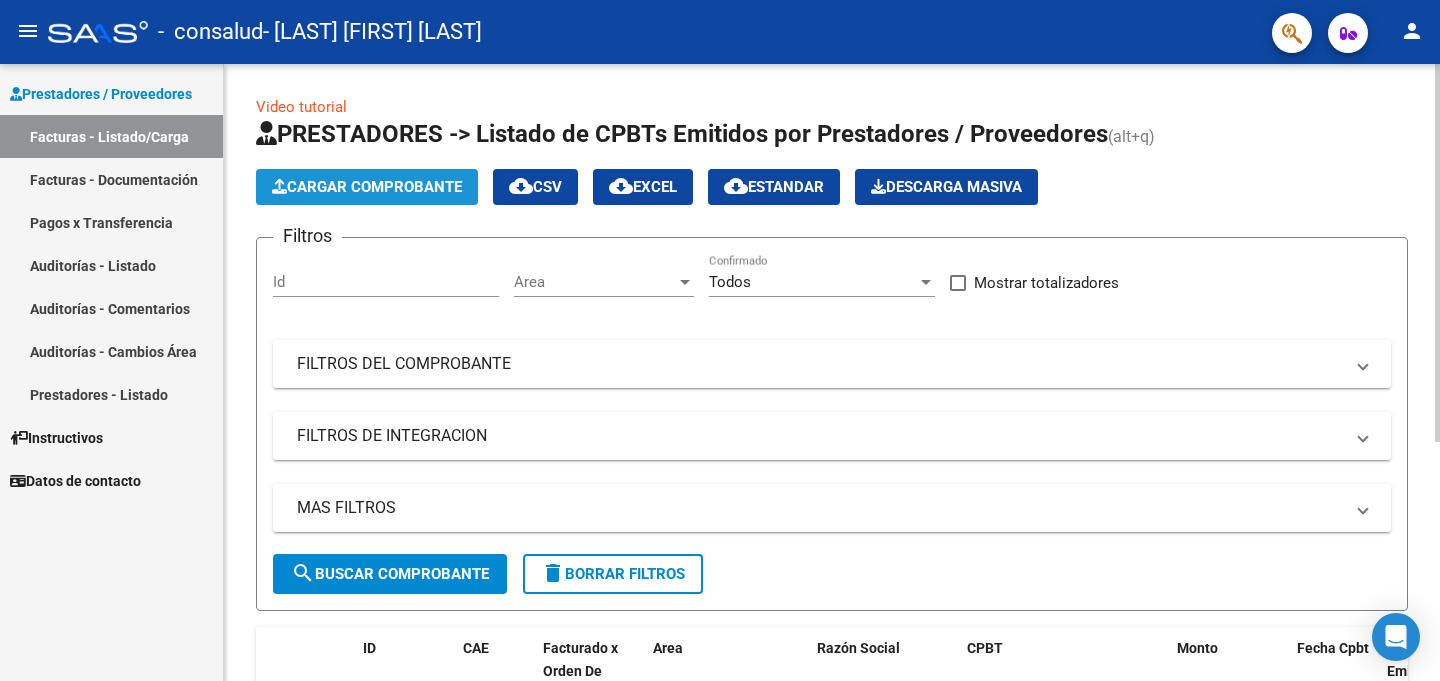click on "Cargar Comprobante" 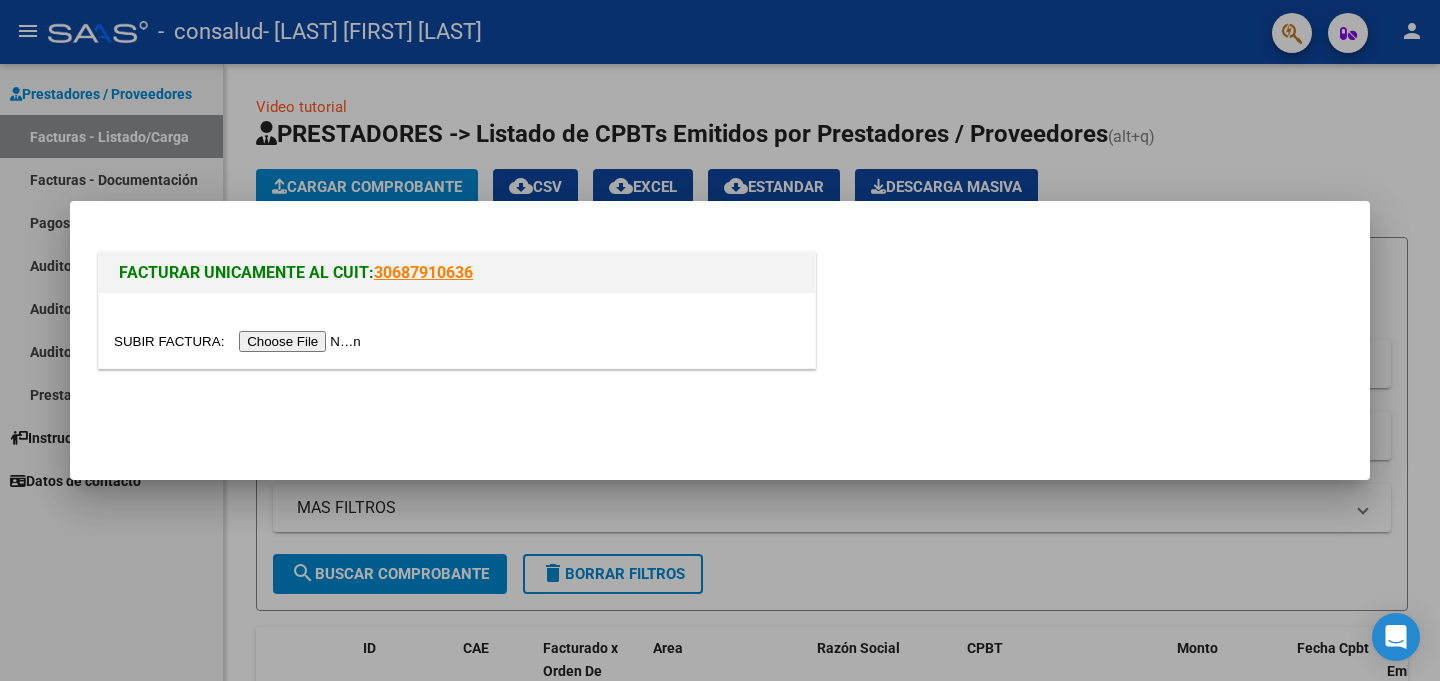 click at bounding box center [240, 341] 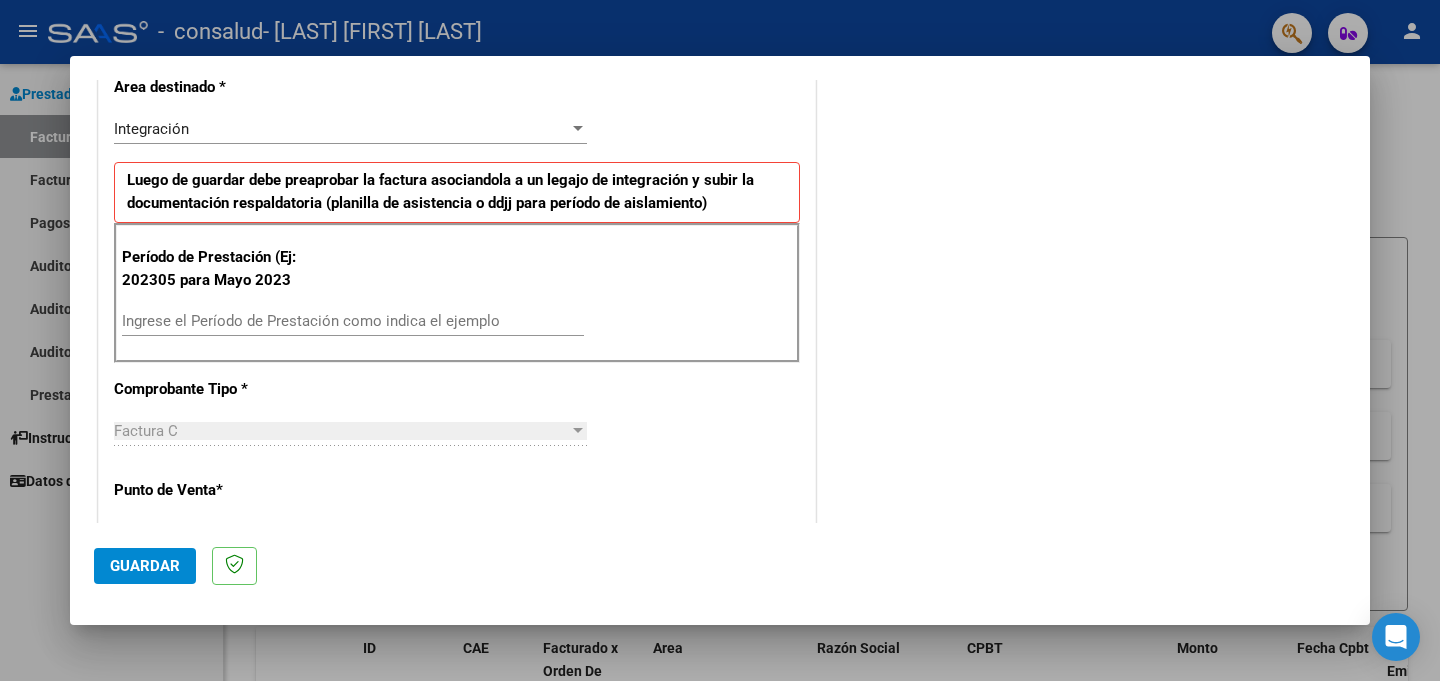 scroll, scrollTop: 400, scrollLeft: 0, axis: vertical 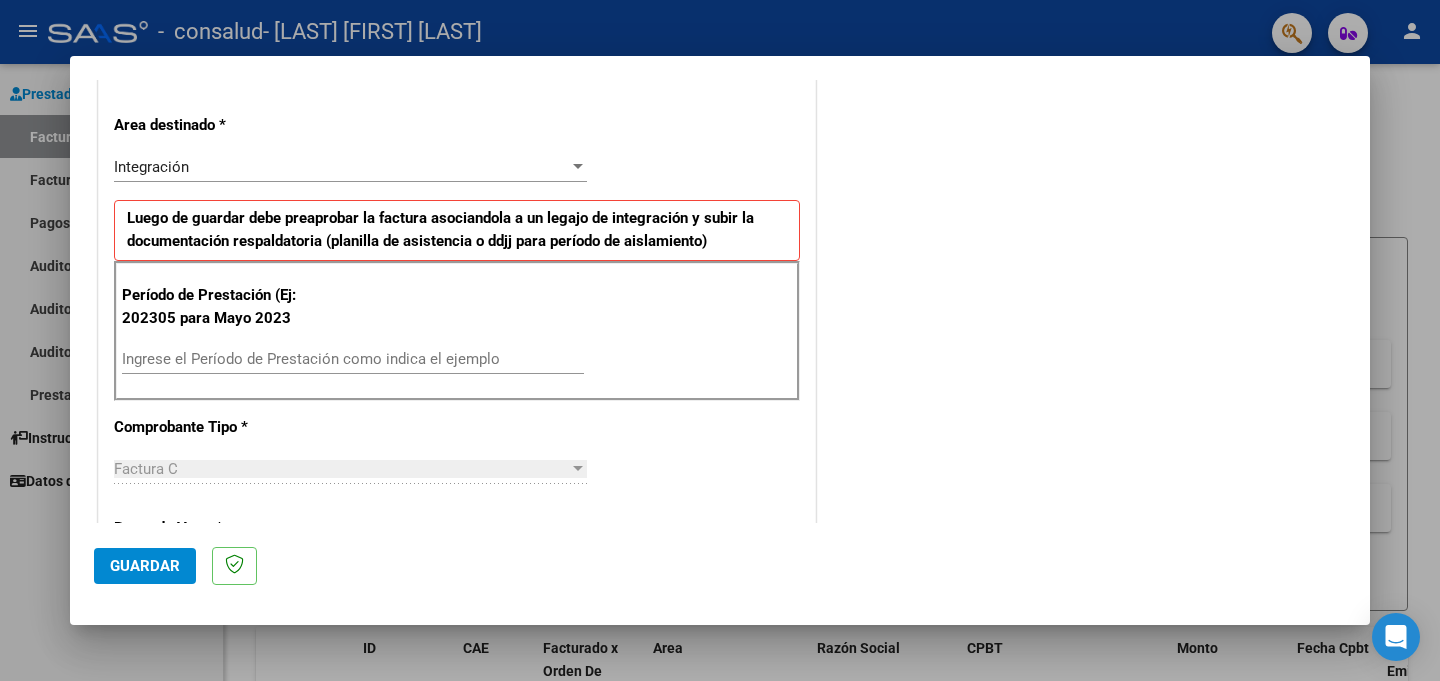 click on "Ingrese el Período de Prestación como indica el ejemplo" at bounding box center [353, 359] 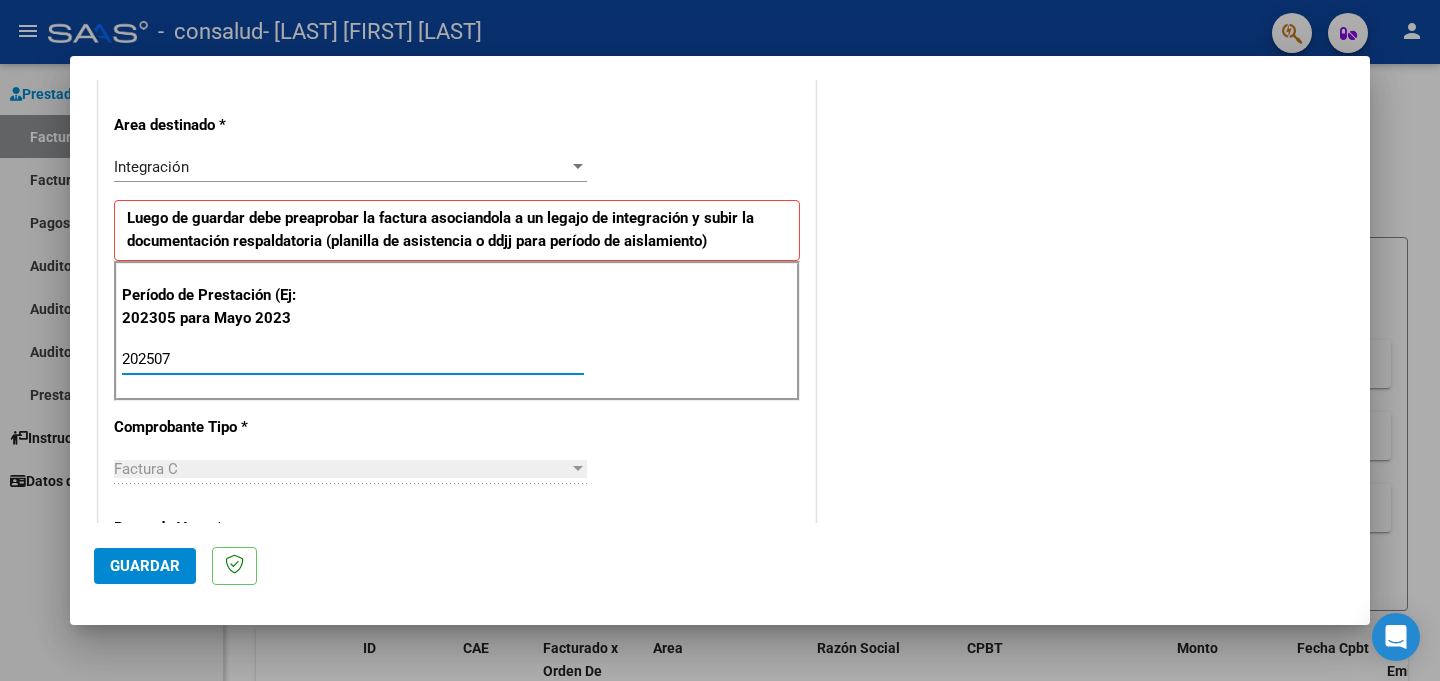 type on "202507" 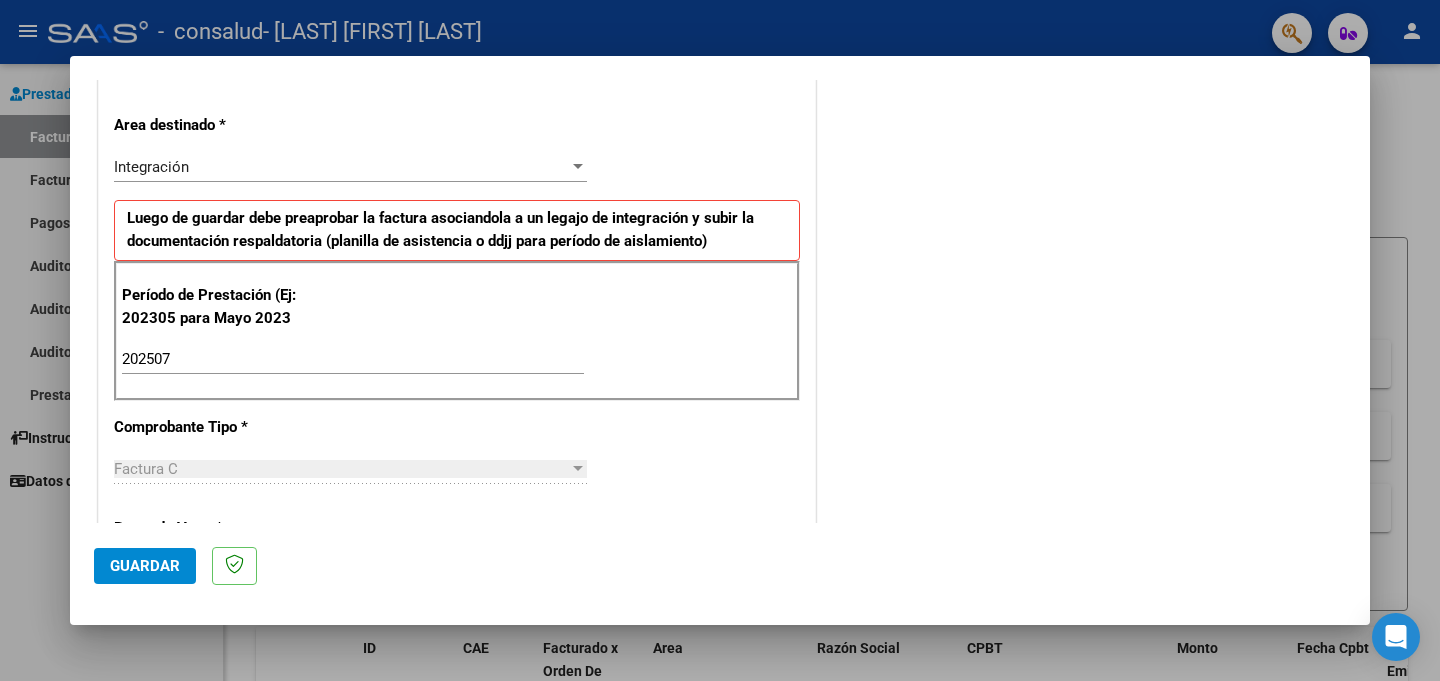 click on "CUIT  *   [TAX_ID] Ingresar CUIT  ANALISIS PRESTADOR  Area destinado * Integración Seleccionar Area Luego de guardar debe preaprobar la factura asociandola a un legajo de integración y subir la documentación respaldatoria (planilla de asistencia o ddjj para período de aislamiento)  Período de Prestación (Ej: 202305 para Mayo 2023    202507 Ingrese el Período de Prestación como indica el ejemplo   Comprobante Tipo * Factura C Seleccionar Tipo Punto de Venta  *   2 Ingresar el Nro.  Número  *   1187 Ingresar el Nro.  Monto  *   $ 148.447,32 Ingresar el monto  Fecha del Cpbt.  *   2025-08-01 Ingresar la fecha  CAE / CAEA (no ingrese CAI)    75310964733880 Ingresar el CAE o CAEA (no ingrese CAI)  Fecha de Vencimiento    Ingresar la fecha  Ref. Externa    Ingresar la ref.  N° Liquidación    Ingresar el N° Liquidación" at bounding box center [457, 663] 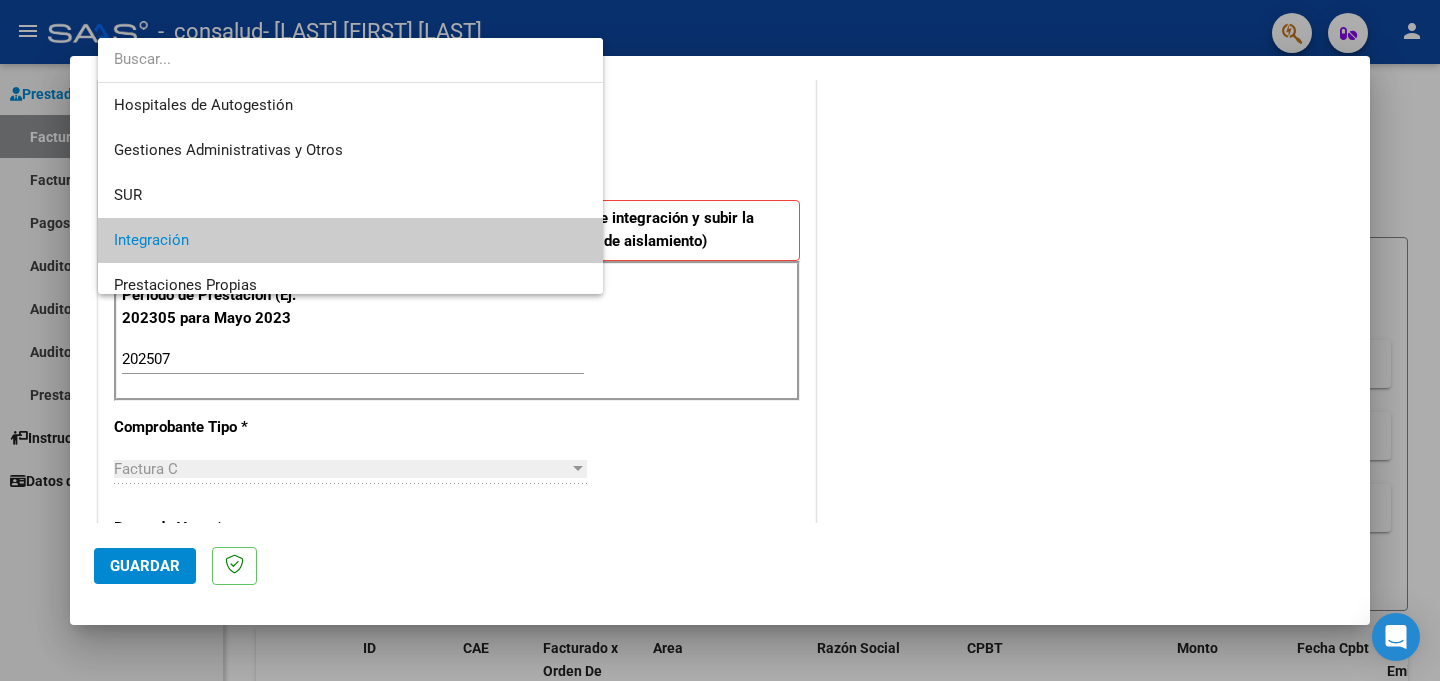 scroll, scrollTop: 74, scrollLeft: 0, axis: vertical 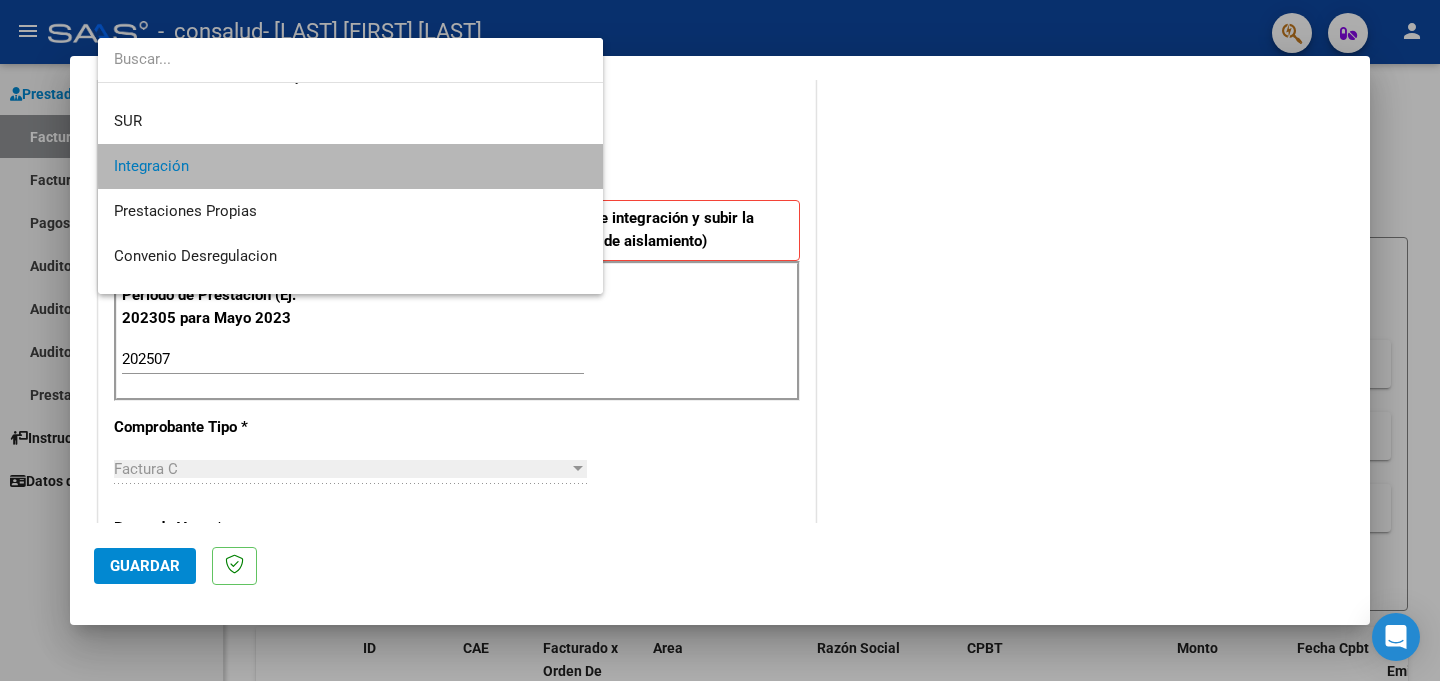click on "Integración" at bounding box center [350, 166] 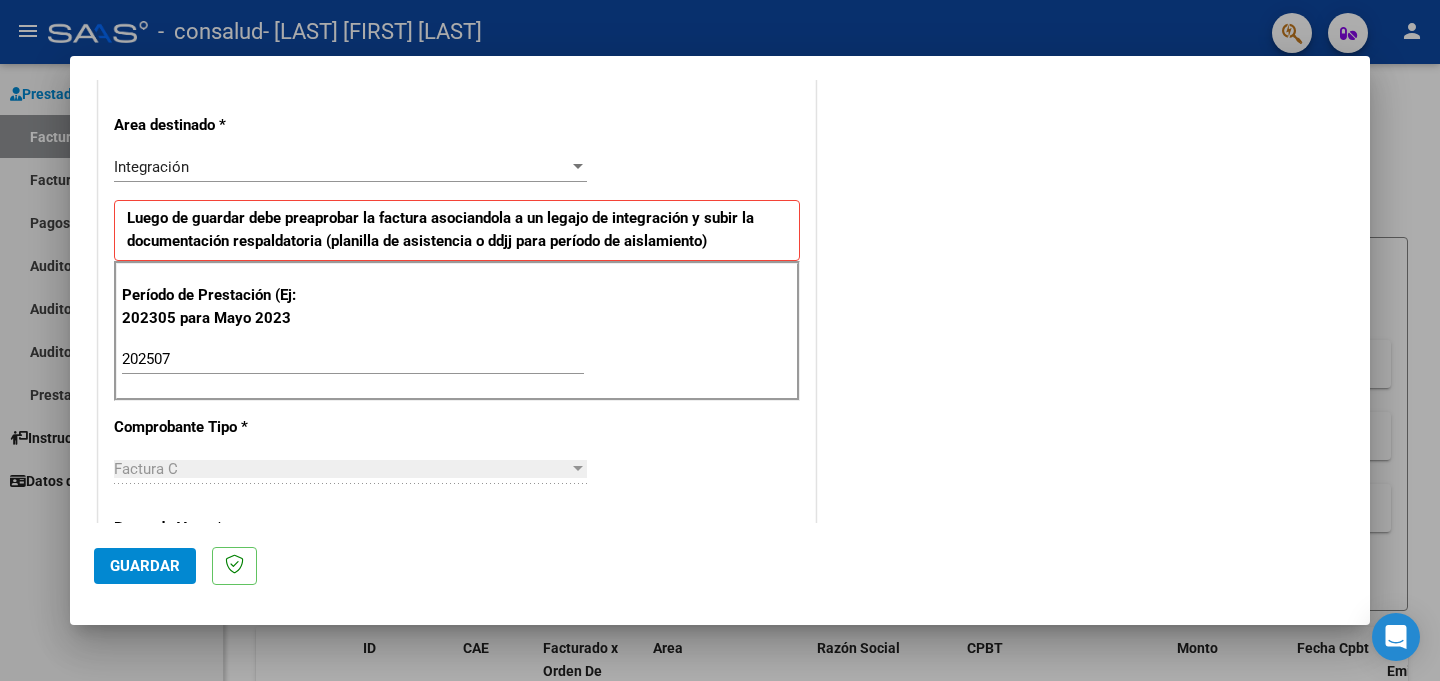 click on "COMENTARIOS Comentarios del Prestador / Gerenciador:" at bounding box center [1083, 552] 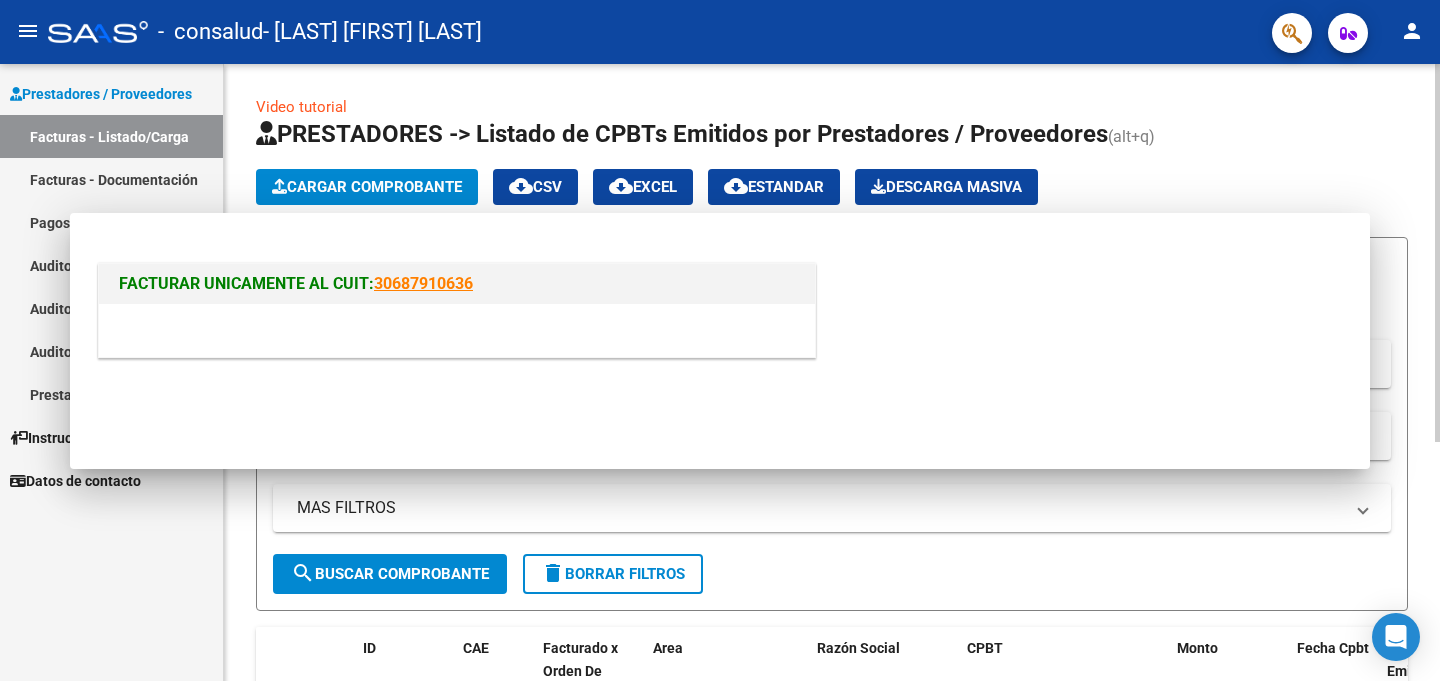 scroll, scrollTop: 0, scrollLeft: 0, axis: both 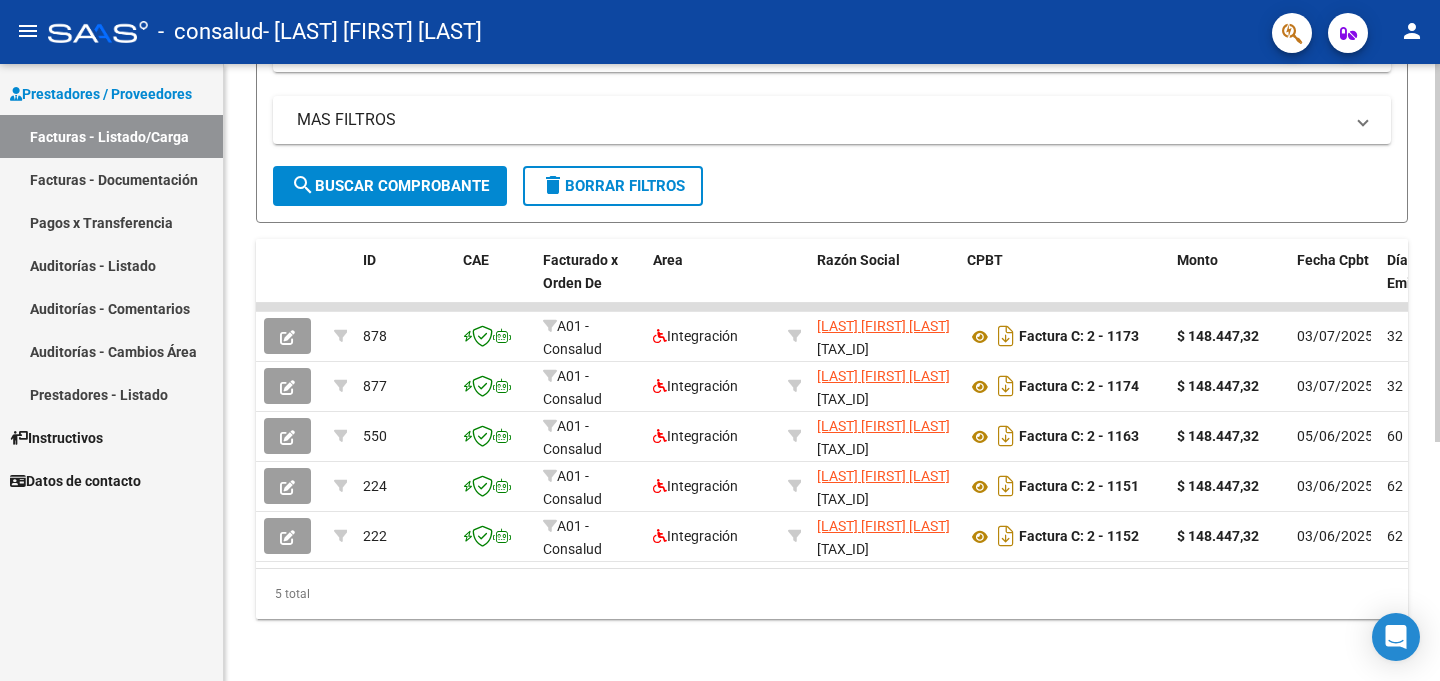 click on "Video tutorial   PRESTADORES -> Listado de CPBTs Emitidos por Prestadores / Proveedores (alt+q)   Cargar Comprobante
cloud_download  CSV  cloud_download  EXCEL  cloud_download  Estandar   Descarga Masiva
Filtros Id Area Area Todos Confirmado   Mostrar totalizadores   FILTROS DEL COMPROBANTE  Comprobante Tipo Comprobante Tipo Start date – End date Fec. Comprobante Desde / Hasta Días Emisión Desde(cant. días) Días Emisión Hasta(cant. días) CUIT / Razón Social Pto. Venta Nro. Comprobante Código SSS CAE Válido CAE Válido Todos Cargado Módulo Hosp. Todos Tiene facturacion Apócrifa Hospital Refes  FILTROS DE INTEGRACION  Período De Prestación Campos del Archivo de Rendición Devuelto x SSS (dr_envio) Todos Rendido x SSS (dr_envio) Tipo de Registro Tipo de Registro Período Presentación Período Presentación Campos del Legajo Asociado (preaprobación) Afiliado Legajo (cuil/nombre) Todos Solo facturas preaprobadas  MAS FILTROS  Todos Con Doc. Respaldatoria Todos Con Trazabilidad Todos – –" 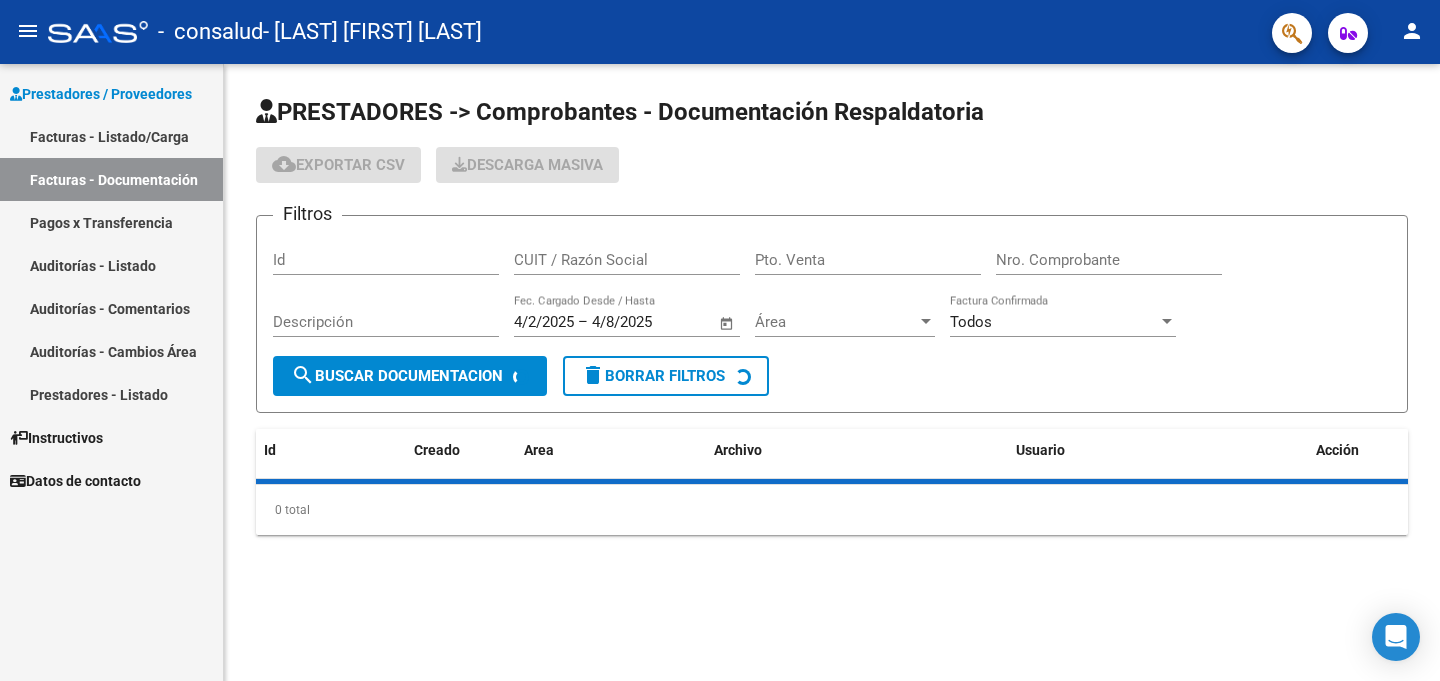 scroll, scrollTop: 0, scrollLeft: 0, axis: both 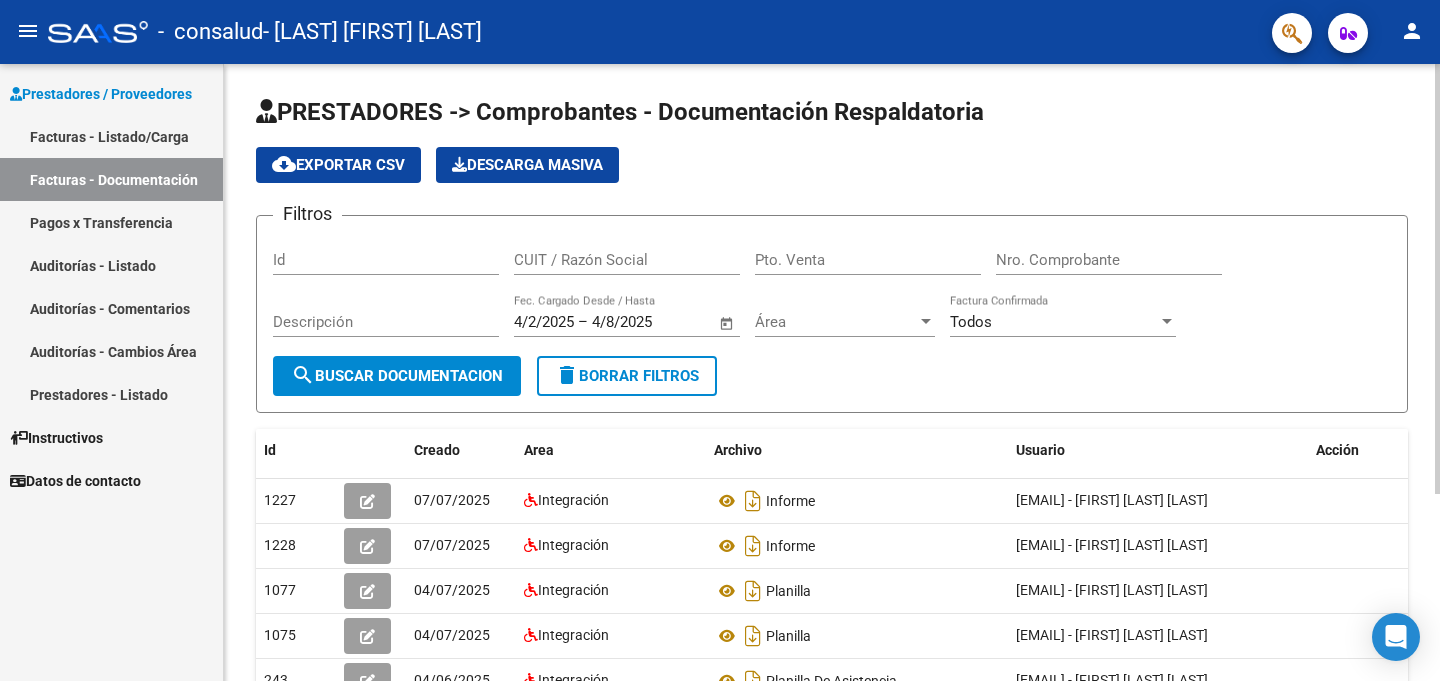 click on "delete  Borrar Filtros" 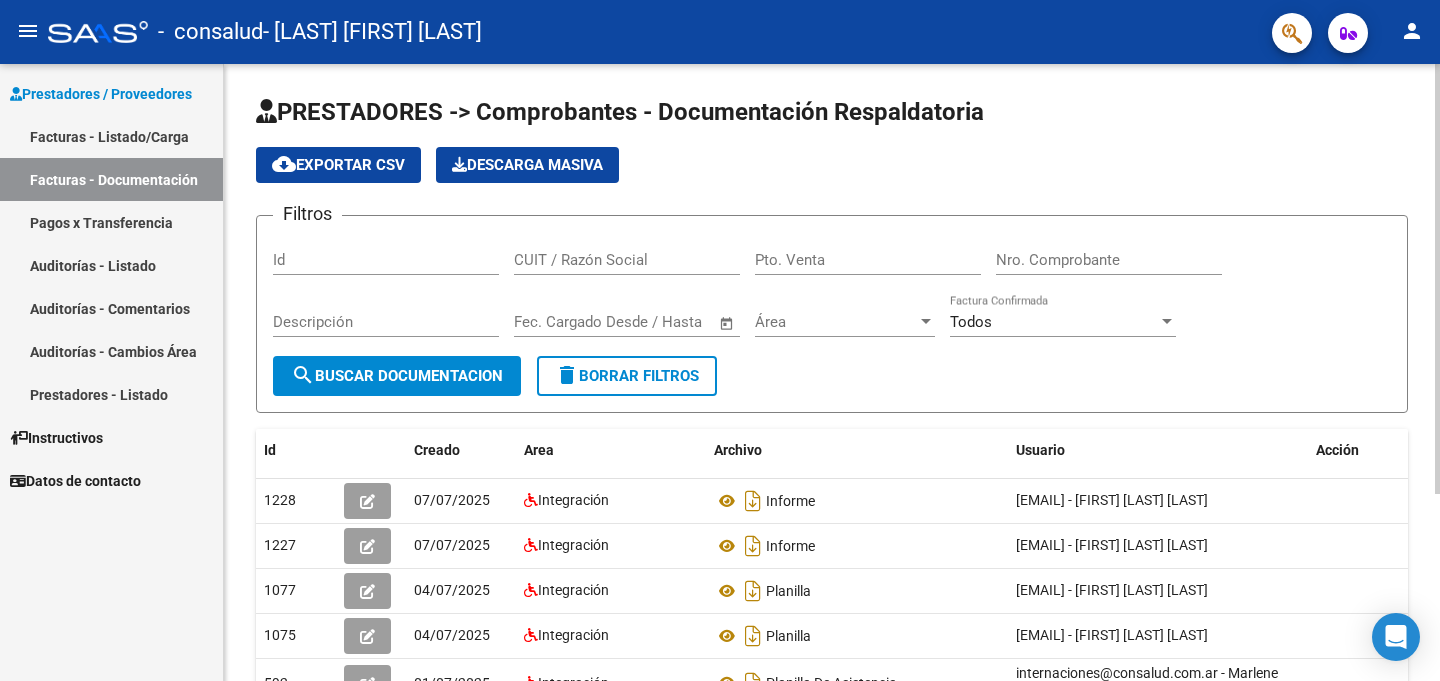 click on "search  Buscar Documentacion" 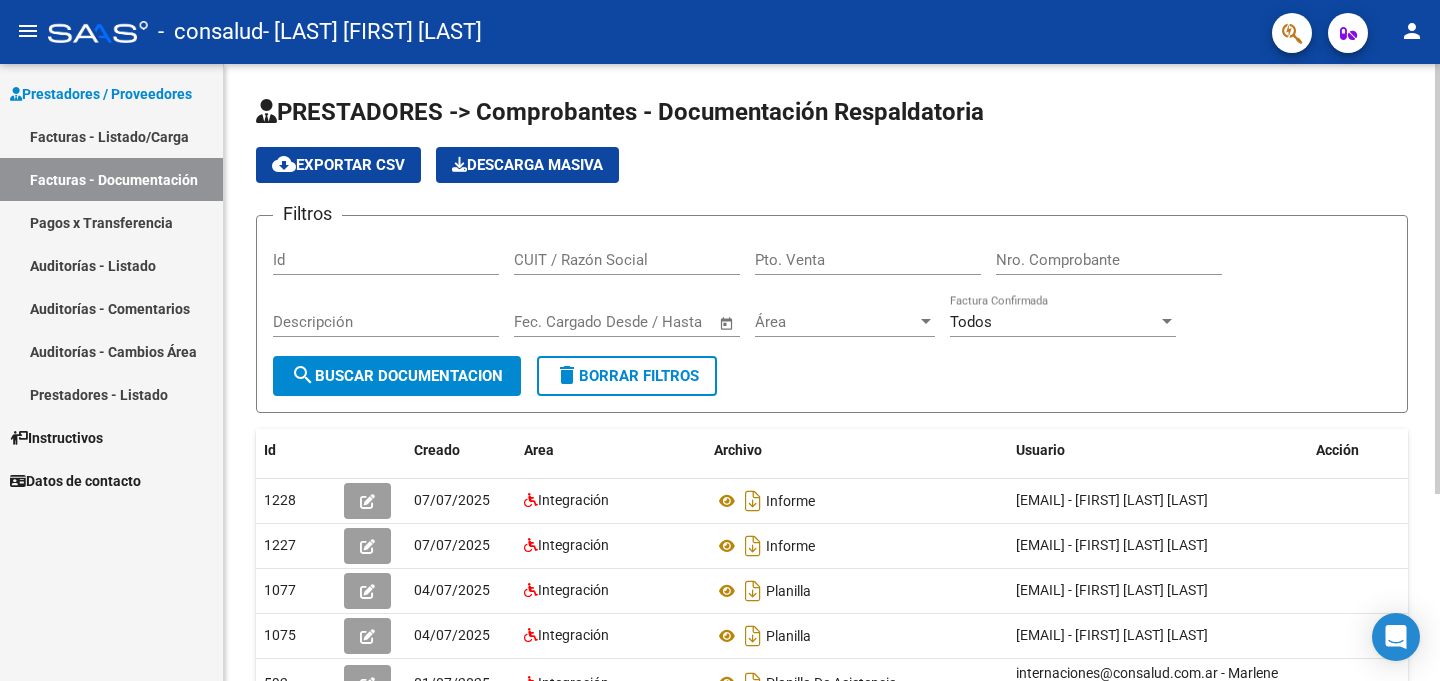 click on "search  Buscar Documentacion" 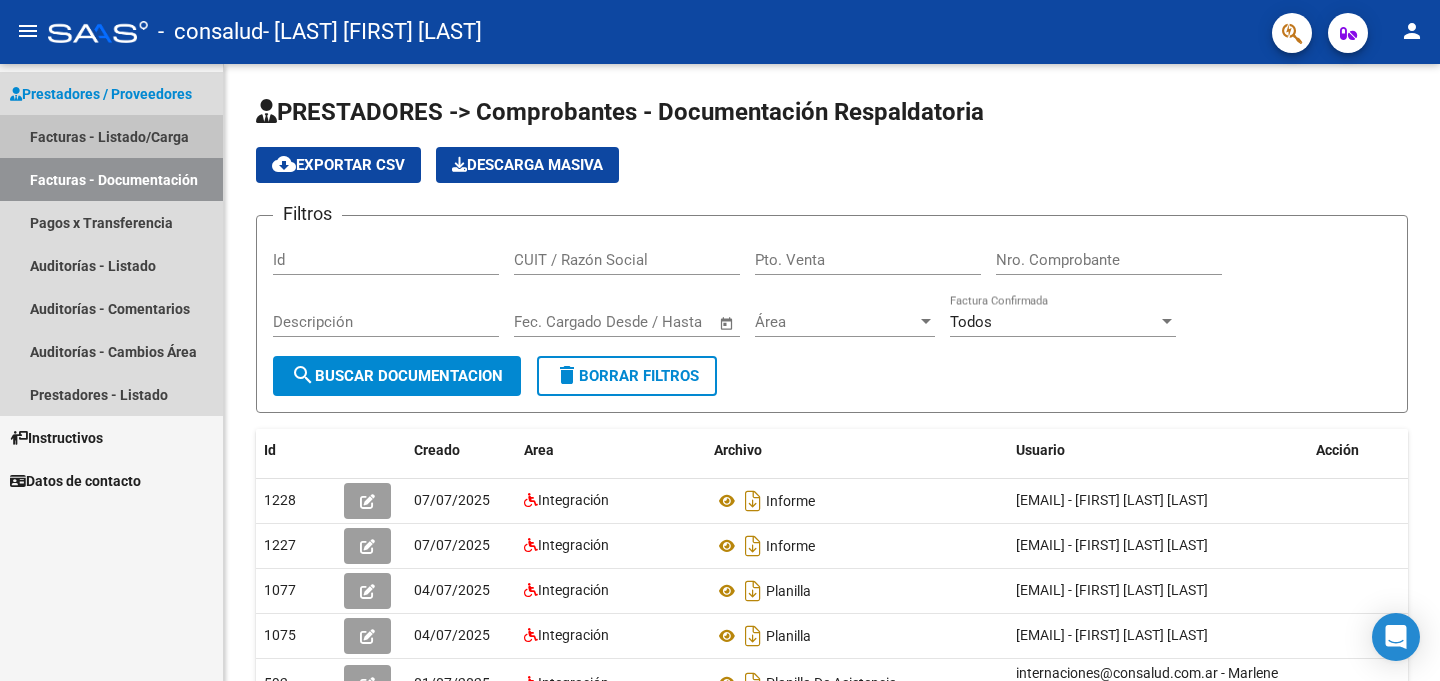 click on "Facturas - Listado/Carga" at bounding box center [111, 136] 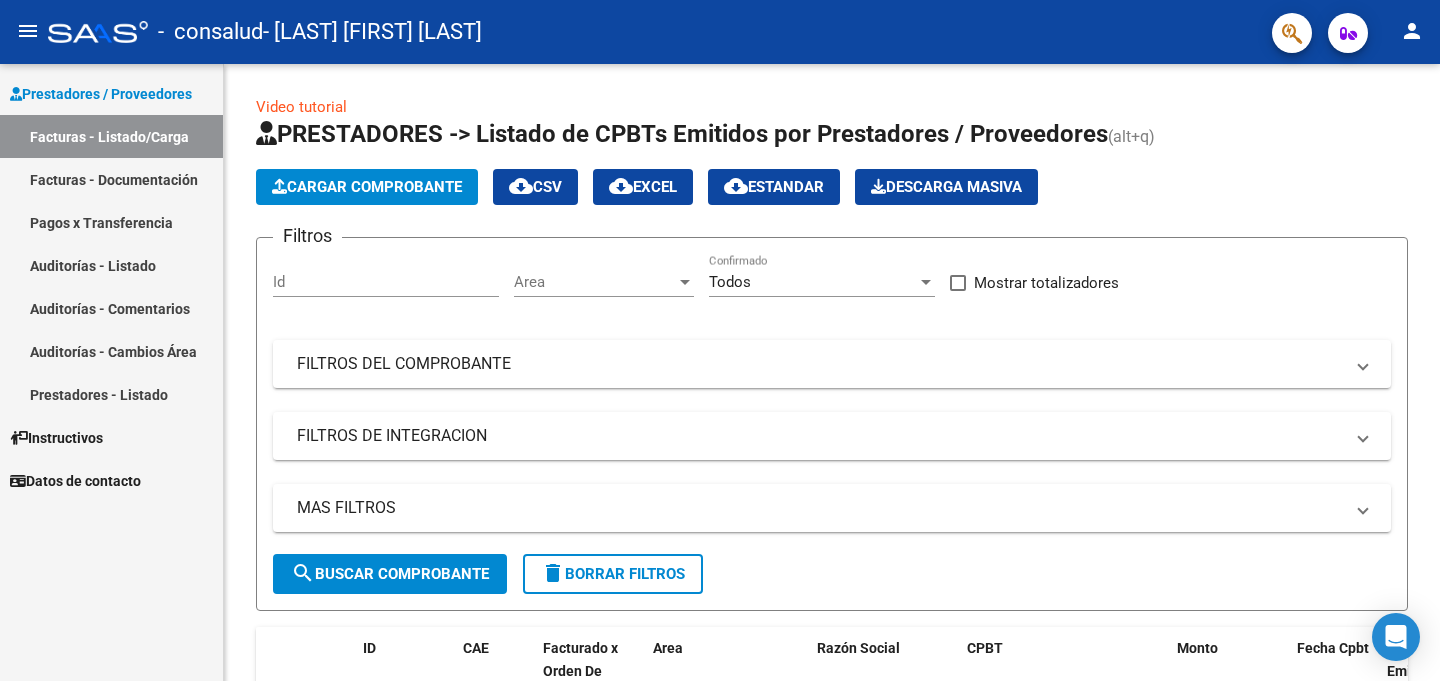drag, startPoint x: 1433, startPoint y: 410, endPoint x: 1440, endPoint y: 472, distance: 62.39391 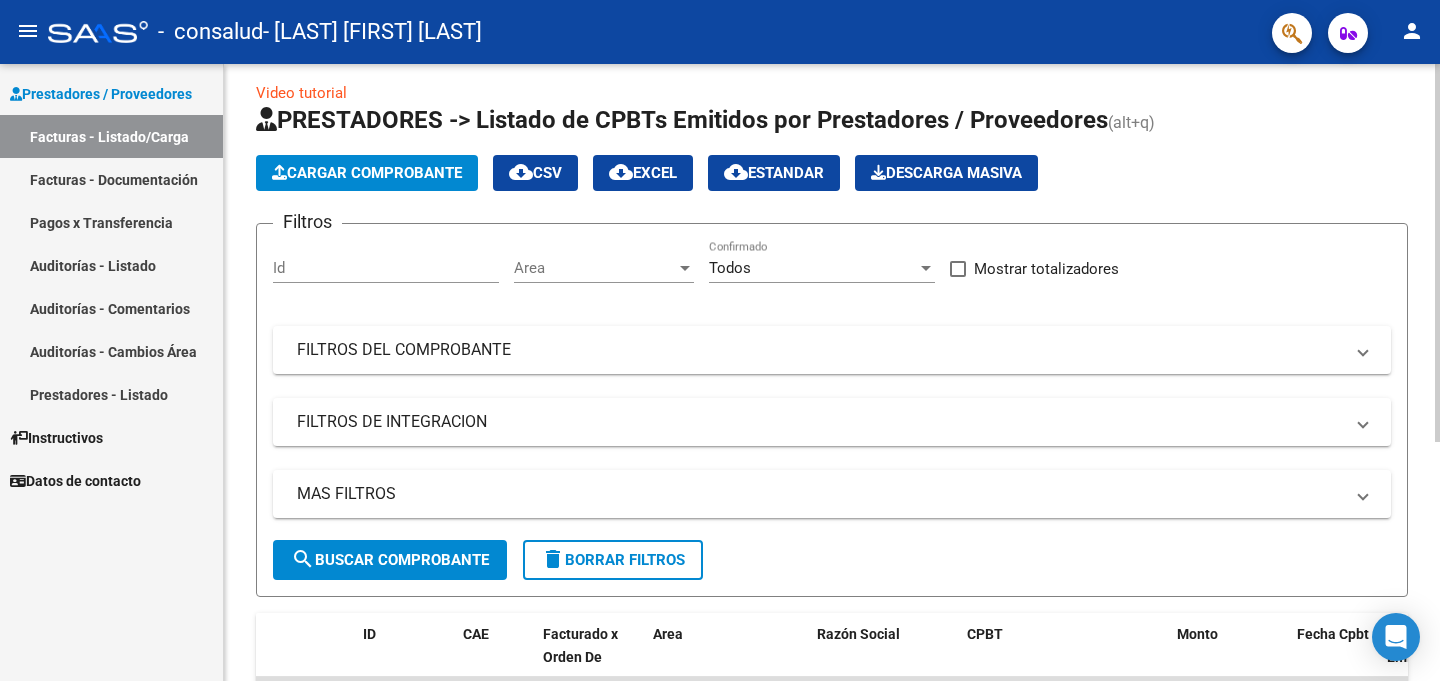 scroll, scrollTop: 0, scrollLeft: 0, axis: both 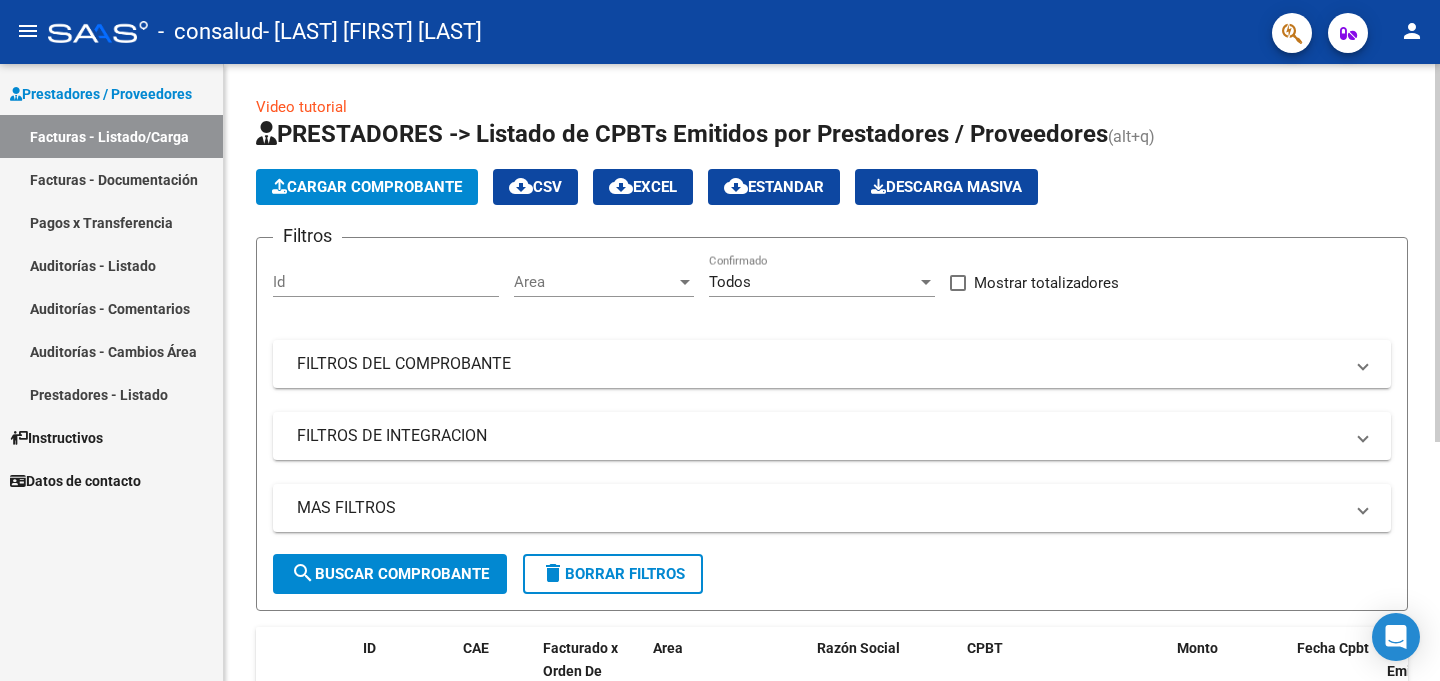 click on "Video tutorial   PRESTADORES -> Listado de CPBTs Emitidos por Prestadores / Proveedores (alt+q)   Cargar Comprobante
cloud_download  CSV  cloud_download  EXCEL  cloud_download  Estandar   Descarga Masiva
Filtros Id Area Area Todos Confirmado   Mostrar totalizadores   FILTROS DEL COMPROBANTE  Comprobante Tipo Comprobante Tipo Start date – End date Fec. Comprobante Desde / Hasta Días Emisión Desde(cant. días) Días Emisión Hasta(cant. días) CUIT / Razón Social Pto. Venta Nro. Comprobante Código SSS CAE Válido CAE Válido Todos Cargado Módulo Hosp. Todos Tiene facturacion Apócrifa Hospital Refes  FILTROS DE INTEGRACION  Período De Prestación Campos del Archivo de Rendición Devuelto x SSS (dr_envio) Todos Rendido x SSS (dr_envio) Tipo de Registro Tipo de Registro Período Presentación Período Presentación Campos del Legajo Asociado (preaprobación) Afiliado Legajo (cuil/nombre) Todos Solo facturas preaprobadas  MAS FILTROS  Todos Con Doc. Respaldatoria Todos Con Trazabilidad Todos – –" 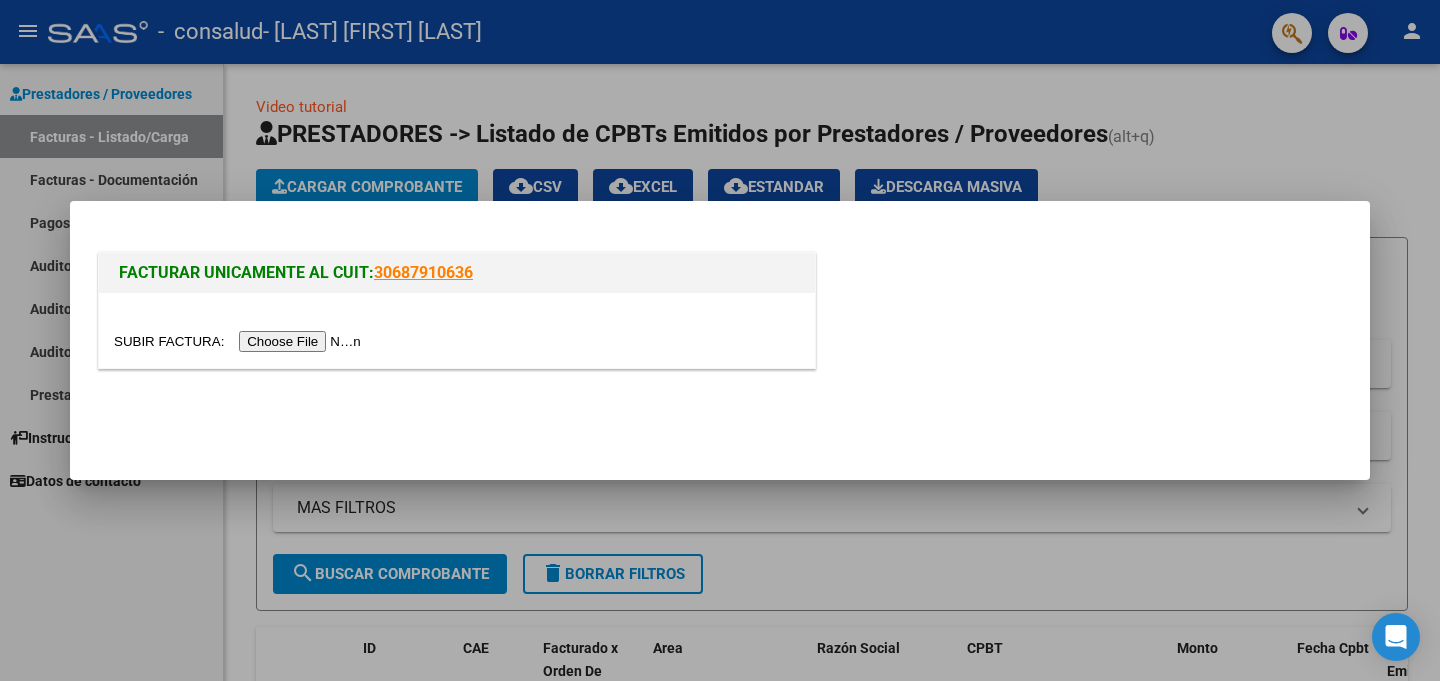 click at bounding box center [240, 341] 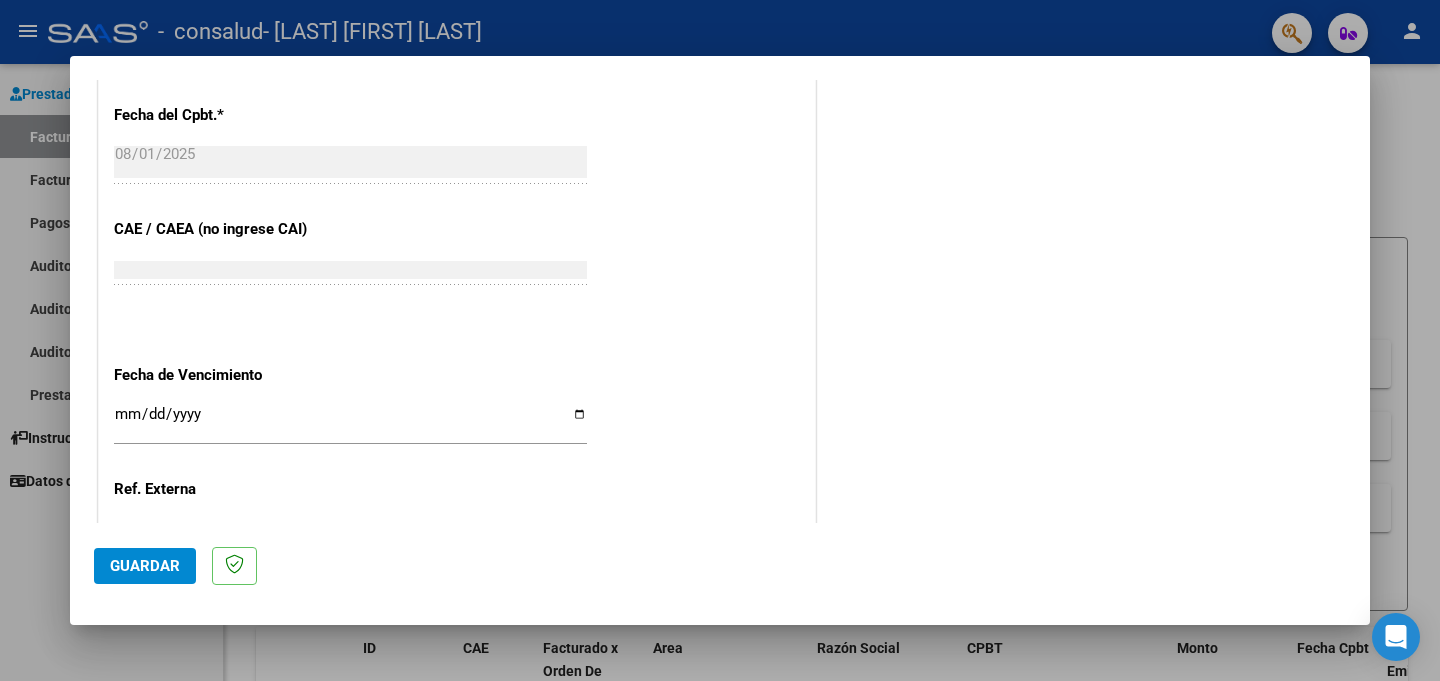 scroll, scrollTop: 1120, scrollLeft: 0, axis: vertical 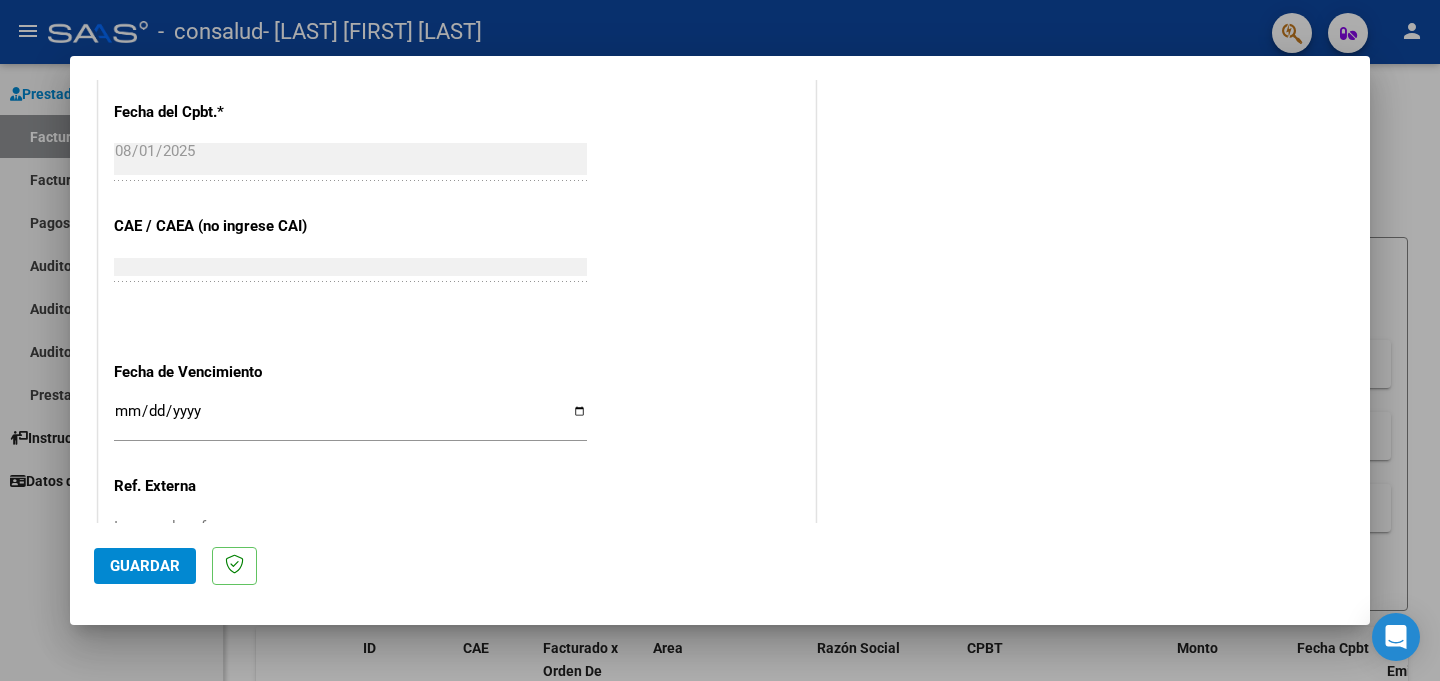 click on "Ingresar la fecha" at bounding box center [350, 419] 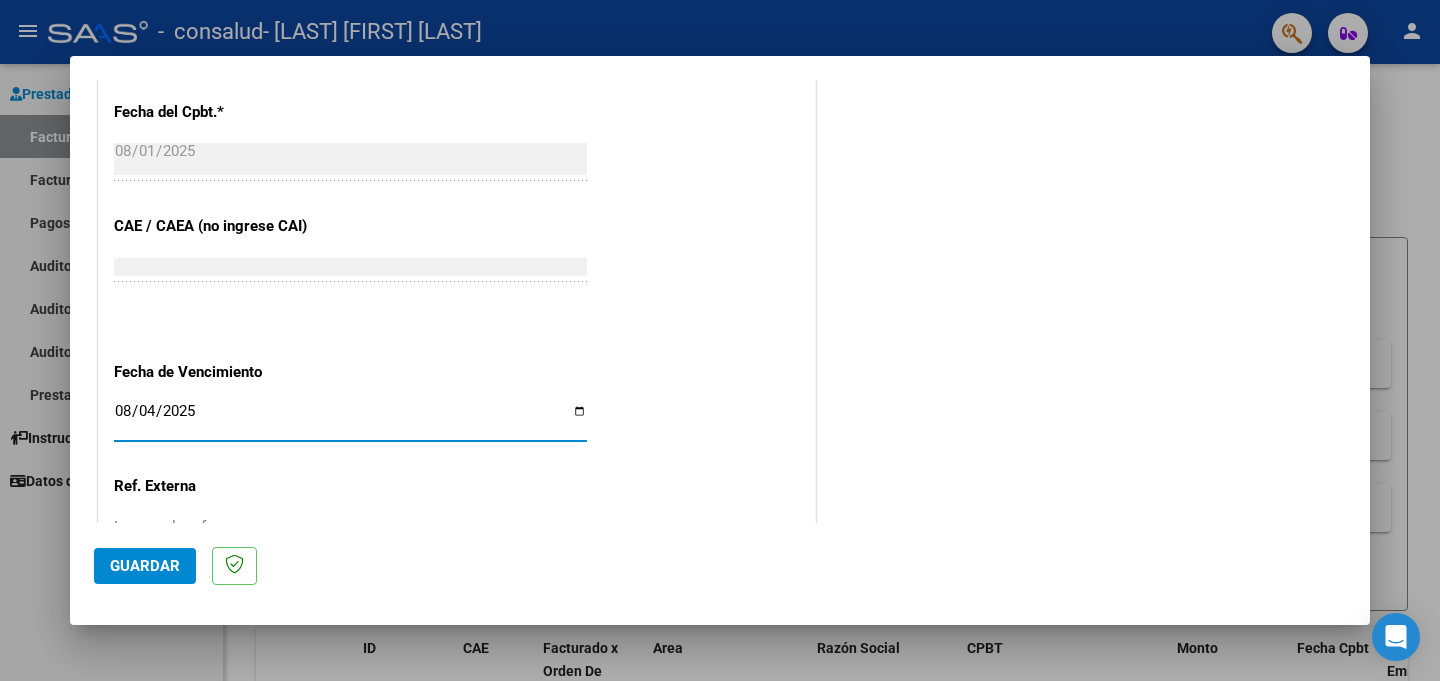 type on "2025-08-04" 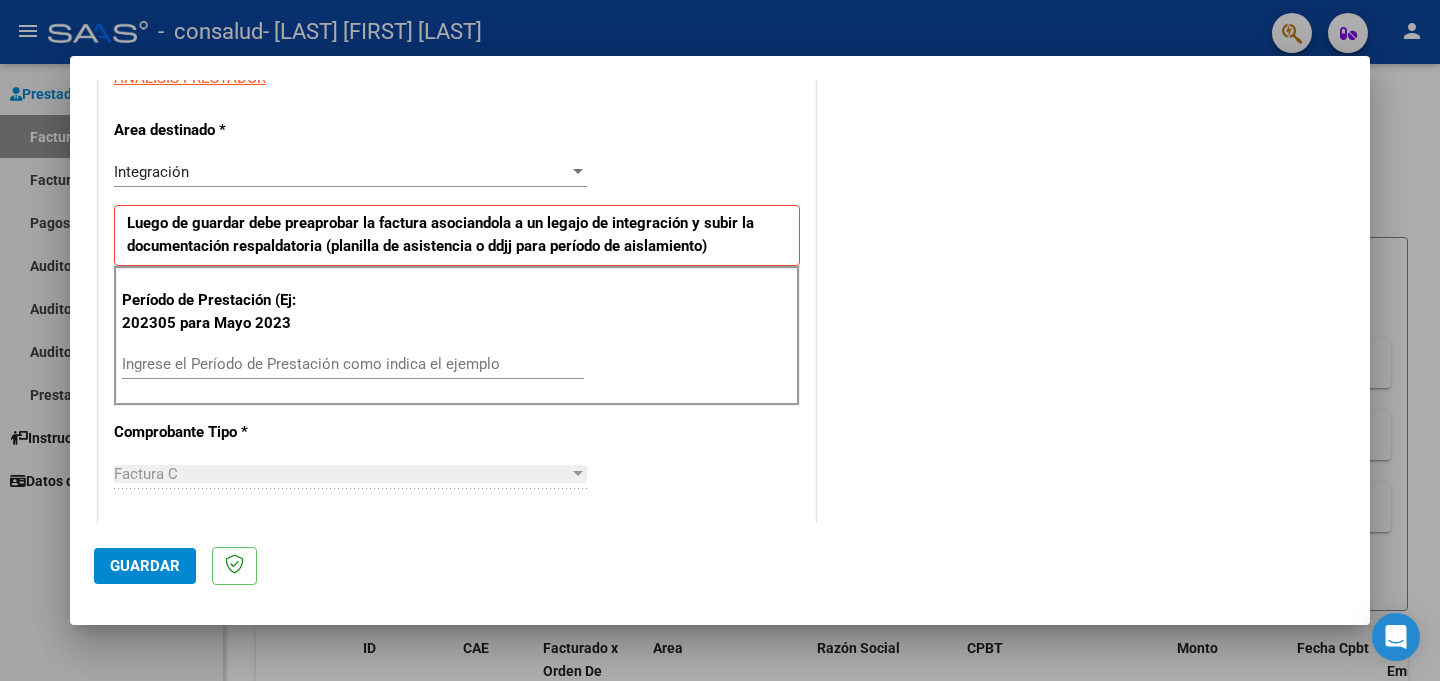 scroll, scrollTop: 396, scrollLeft: 0, axis: vertical 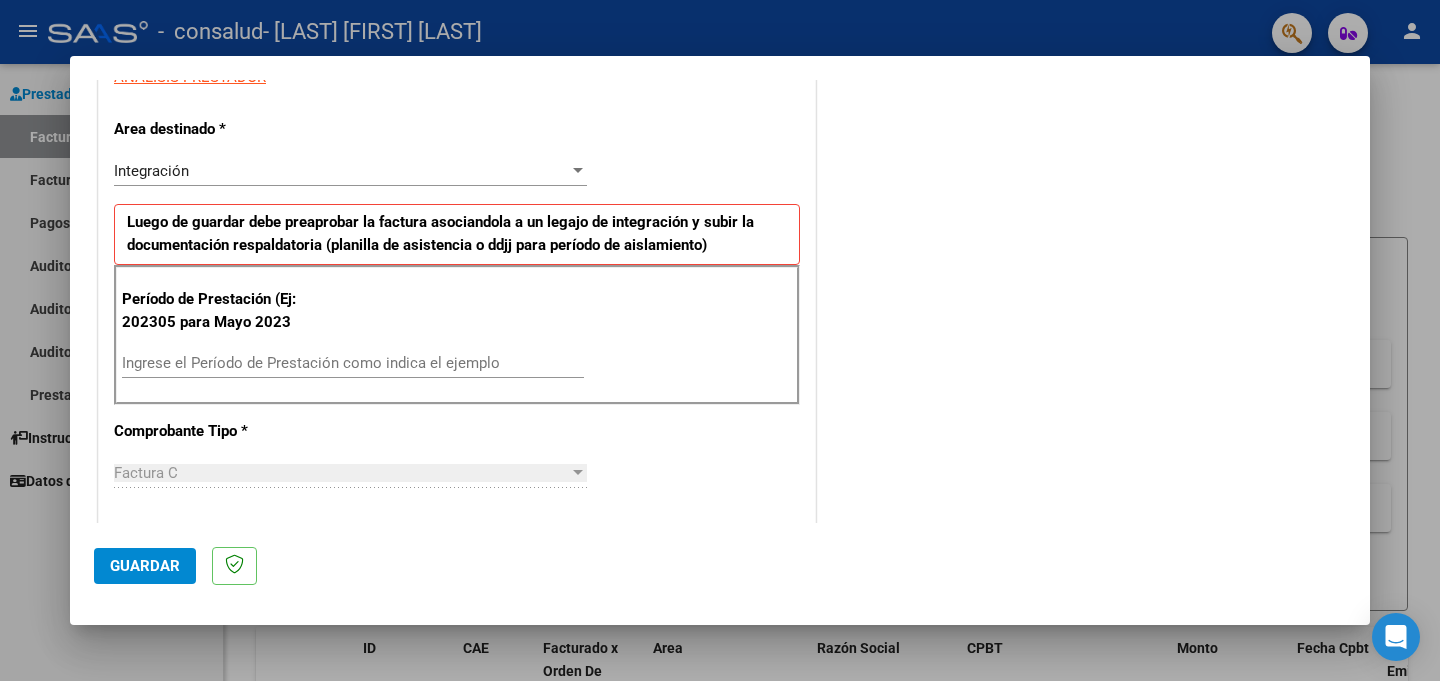 click on "Ingrese el Período de Prestación como indica el ejemplo" at bounding box center (353, 363) 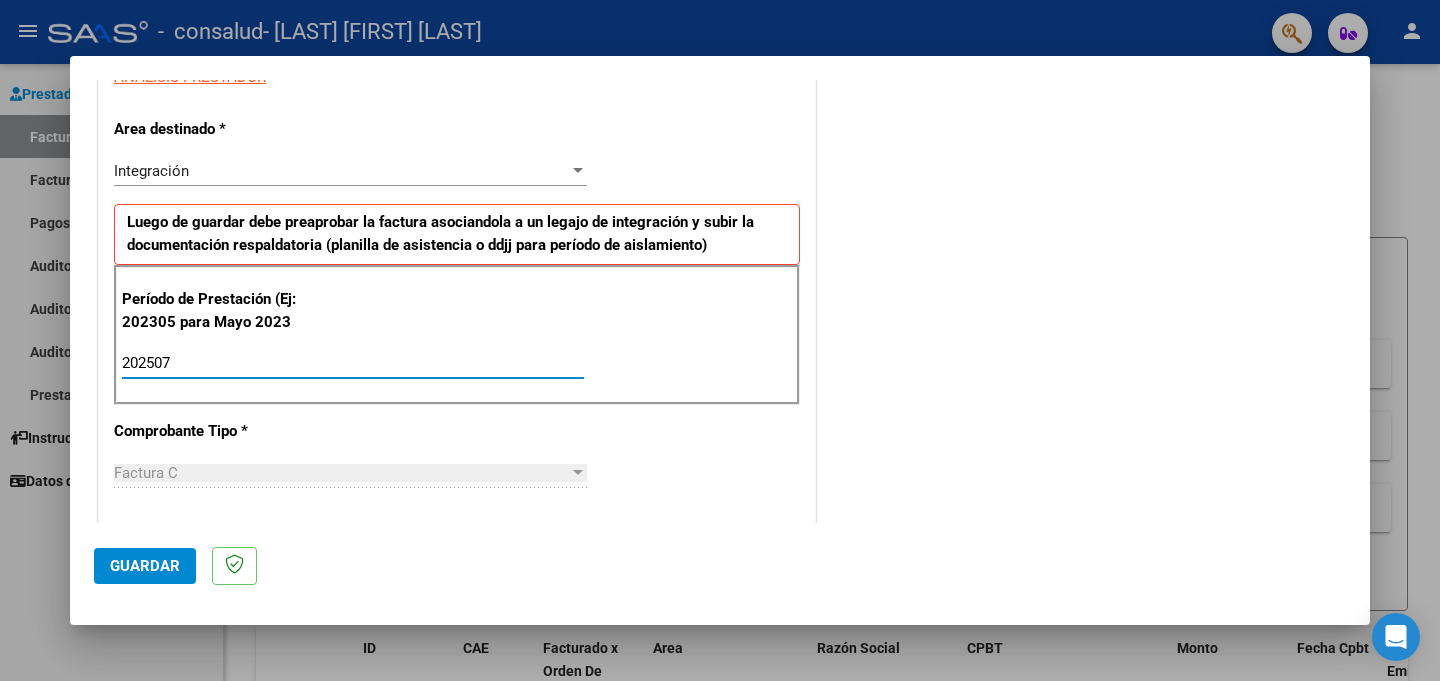 type on "202507" 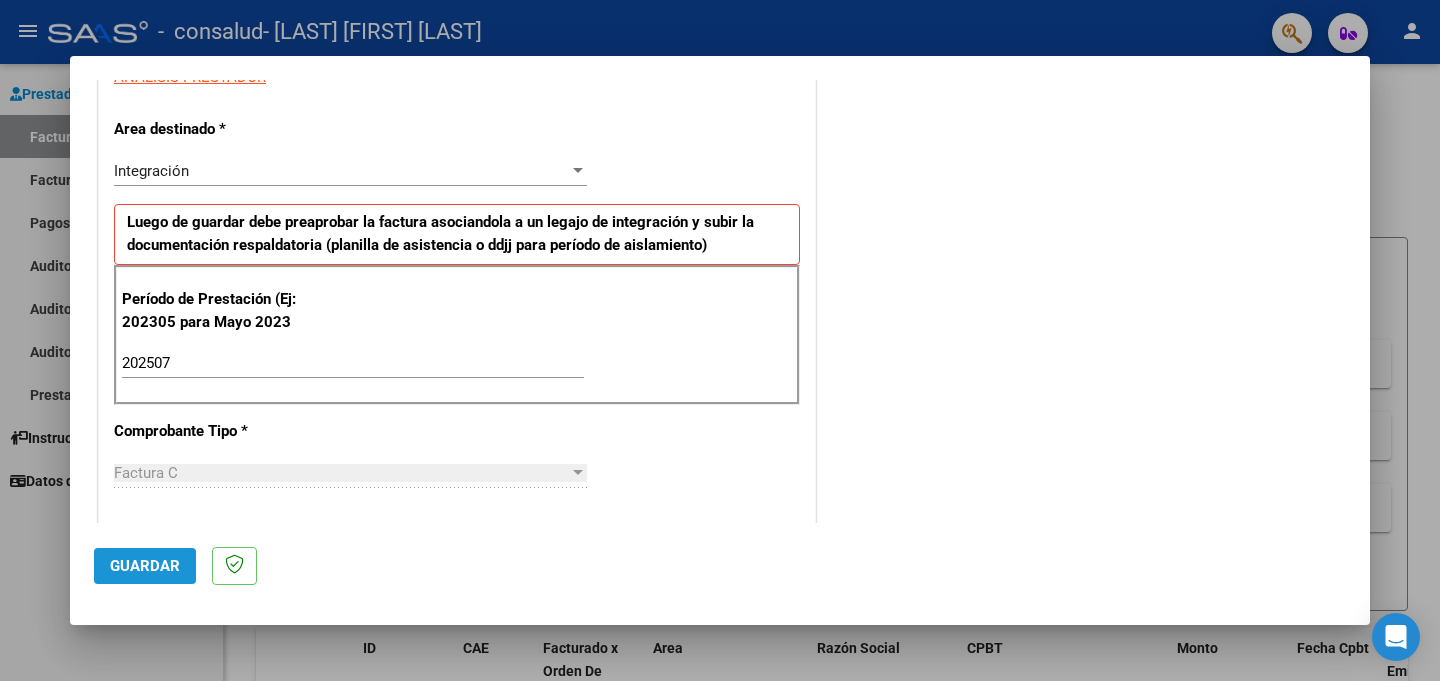 click on "Guardar" 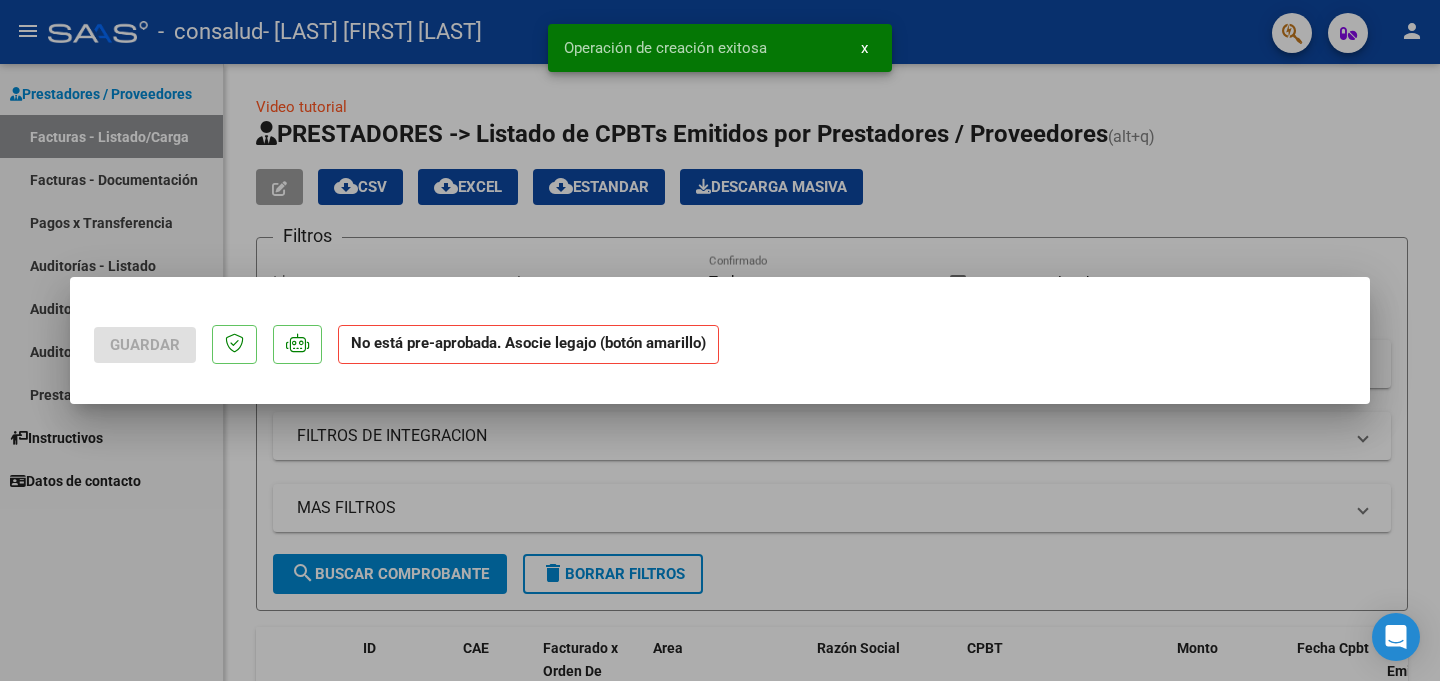 scroll, scrollTop: 0, scrollLeft: 0, axis: both 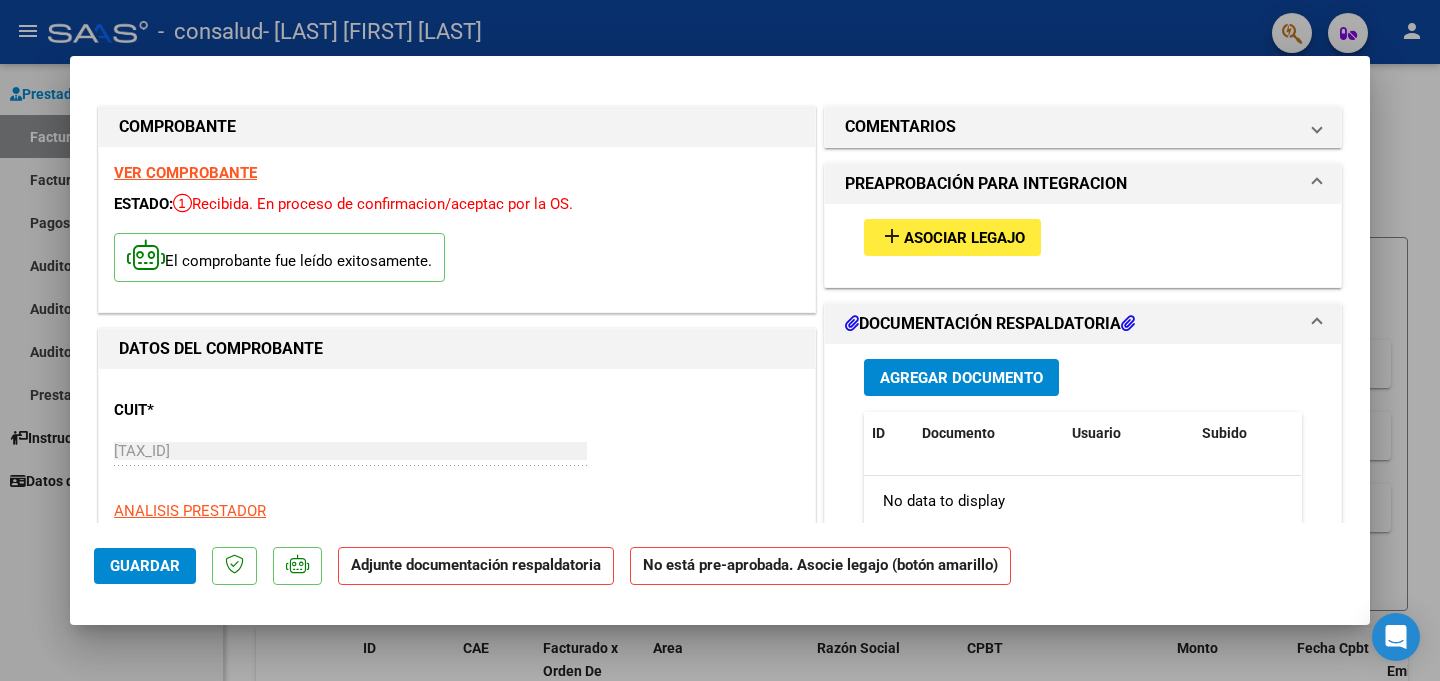 click on "Asociar Legajo" at bounding box center [964, 238] 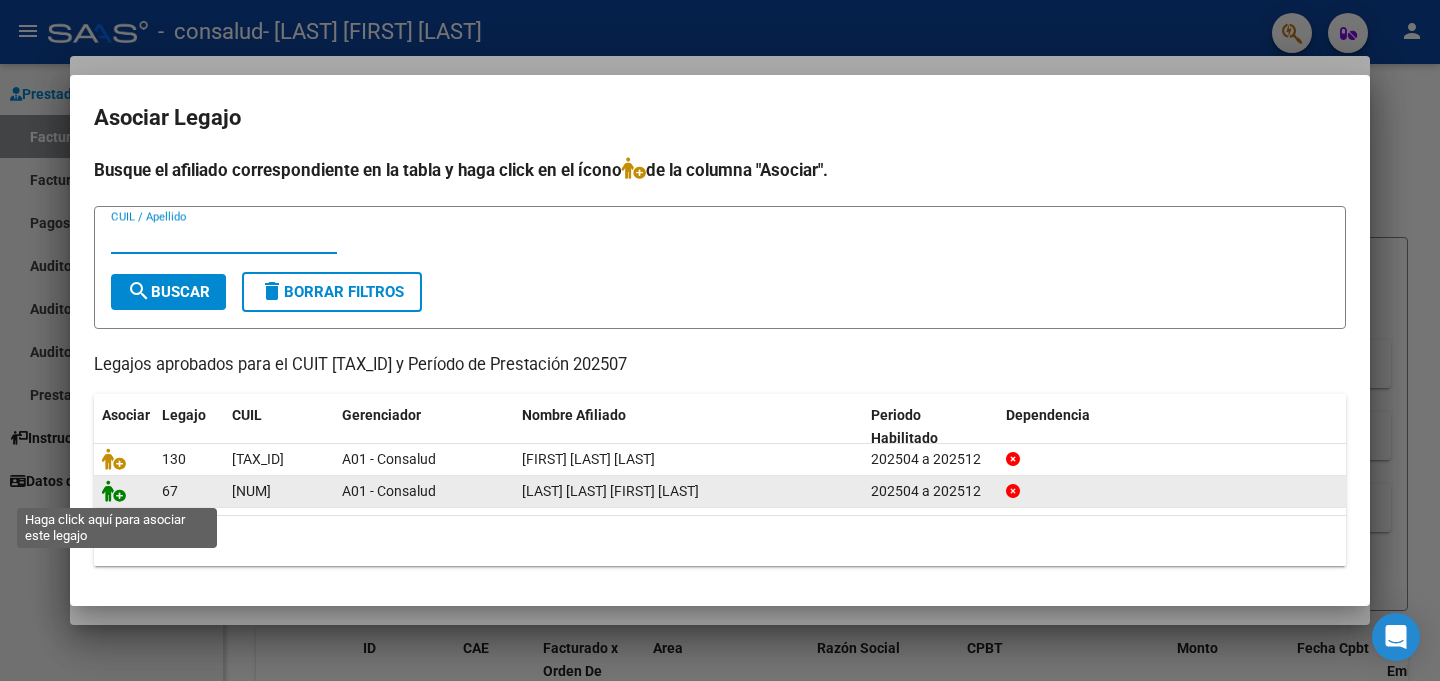 click 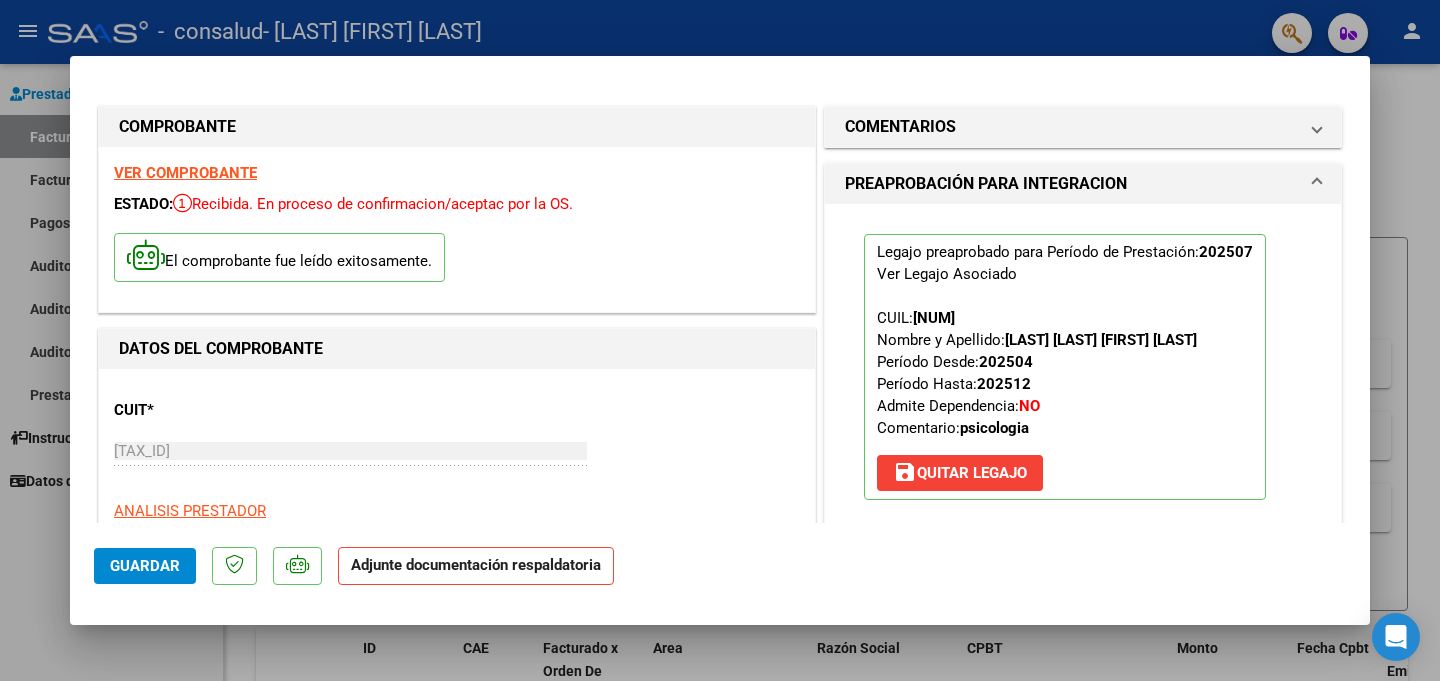 click on "Adjunte documentación respaldatoria" 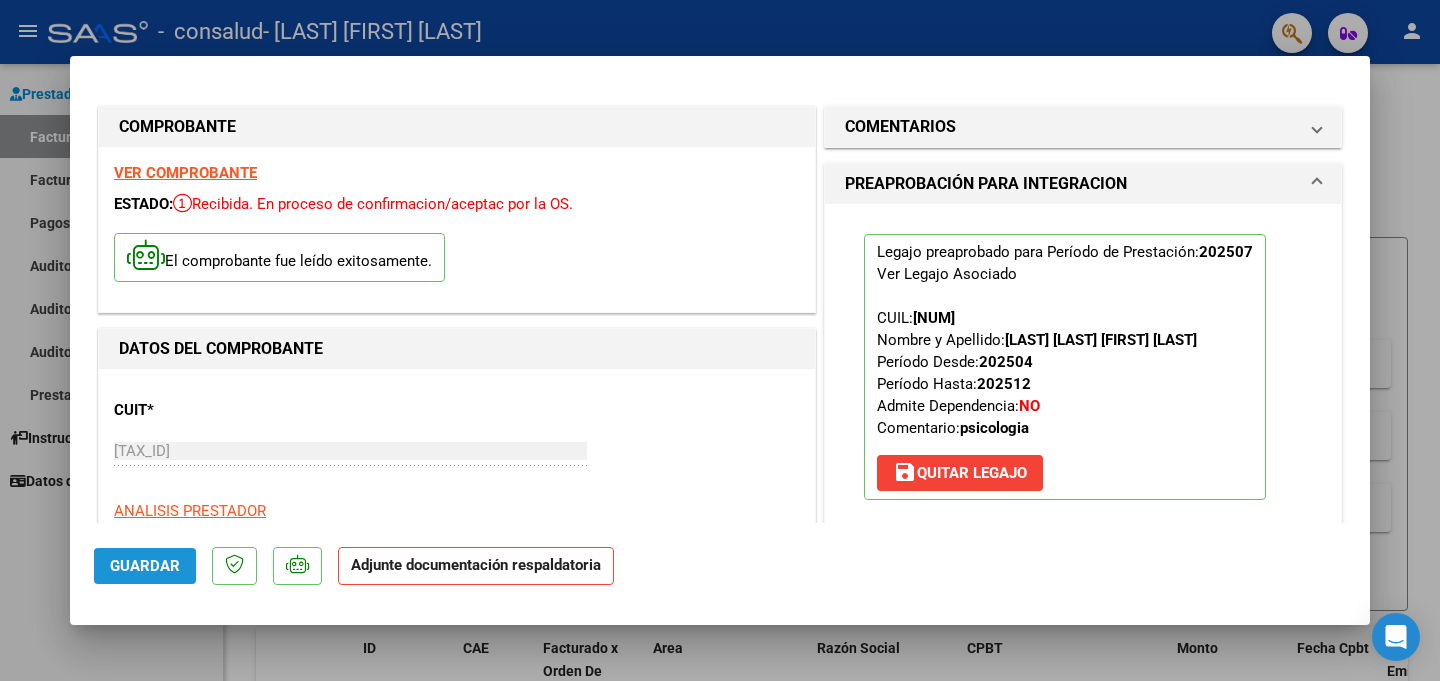 click on "Guardar" 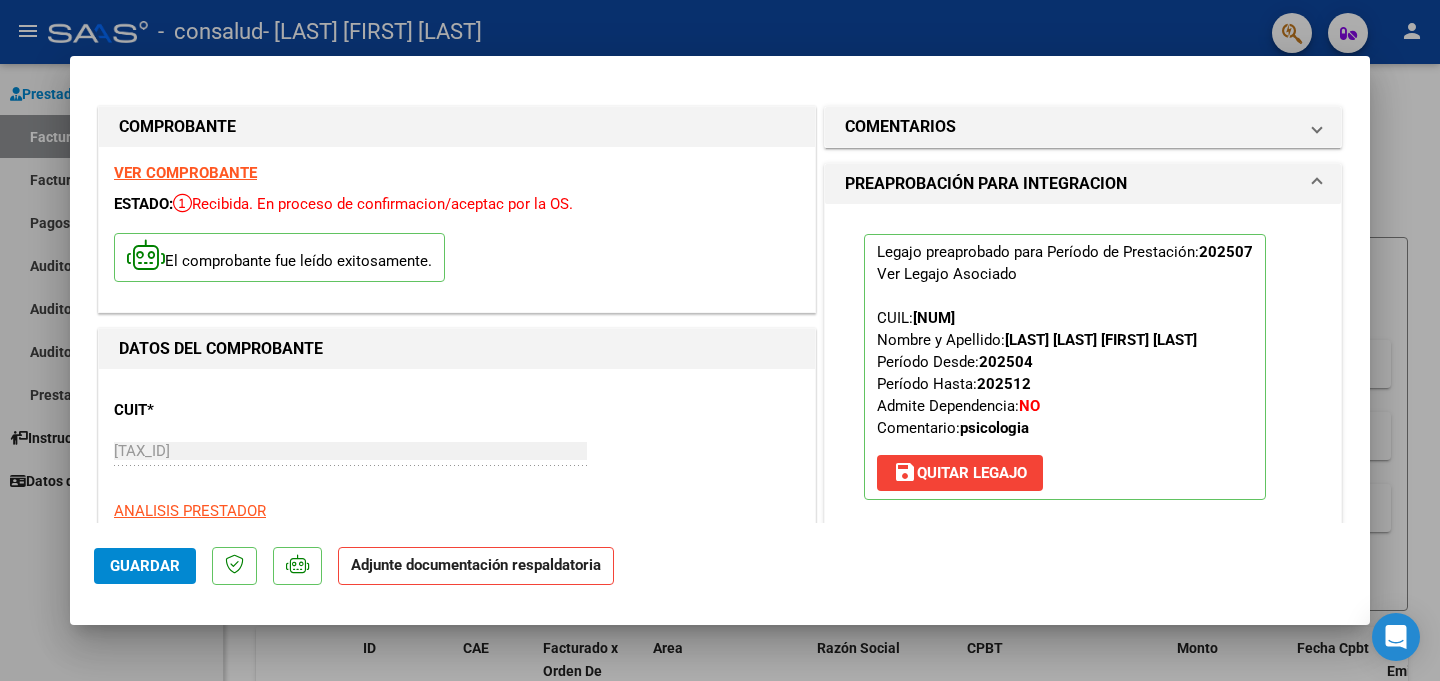 click on "PREAPROBACIÓN PARA INTEGRACION" at bounding box center (986, 184) 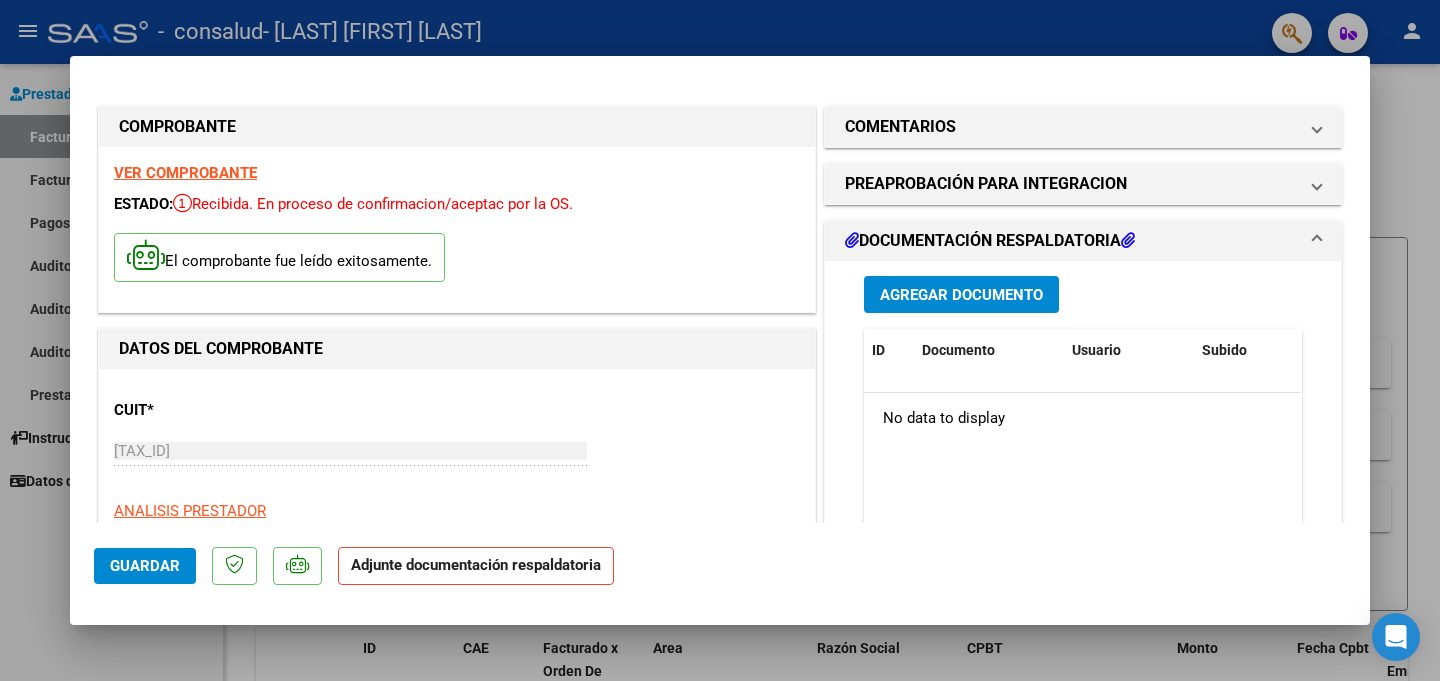 click on "Agregar Documento" at bounding box center (961, 295) 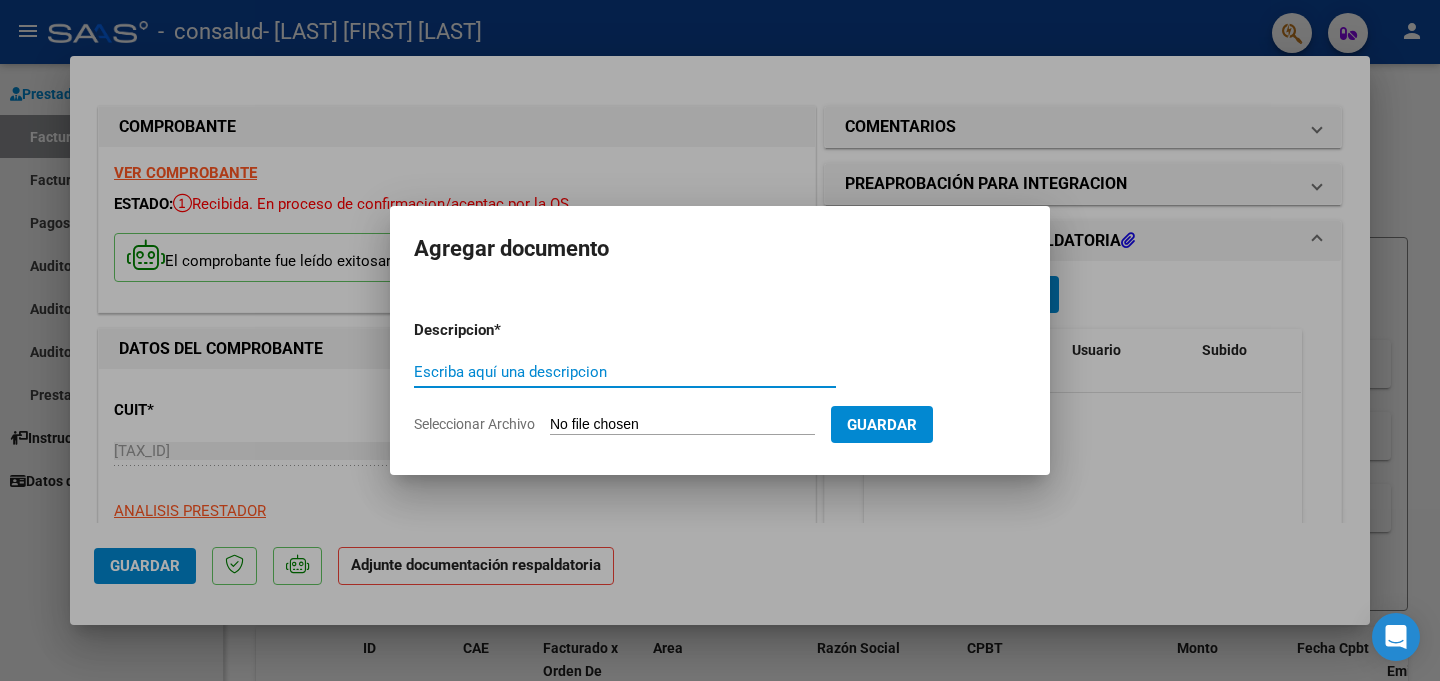 click on "Escriba aquí una descripcion" at bounding box center (625, 372) 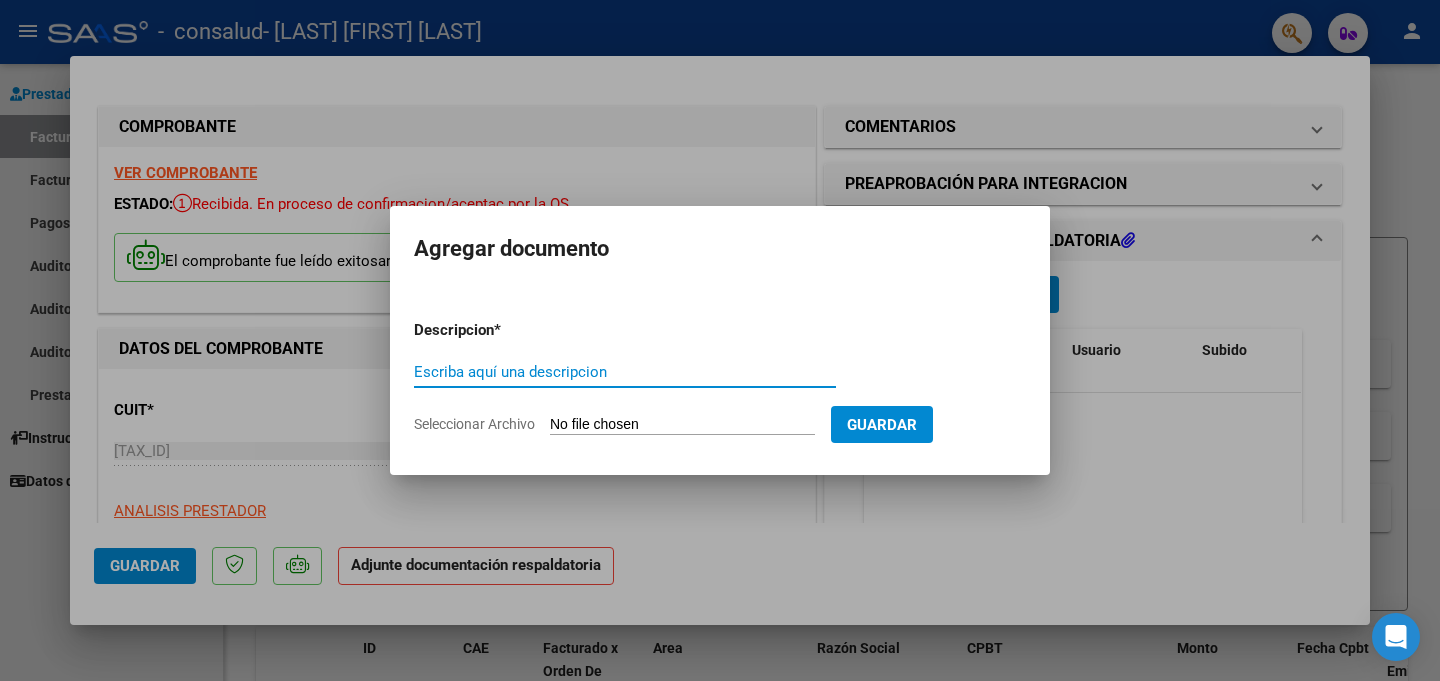 click on "Escriba aquí una descripcion" at bounding box center (625, 372) 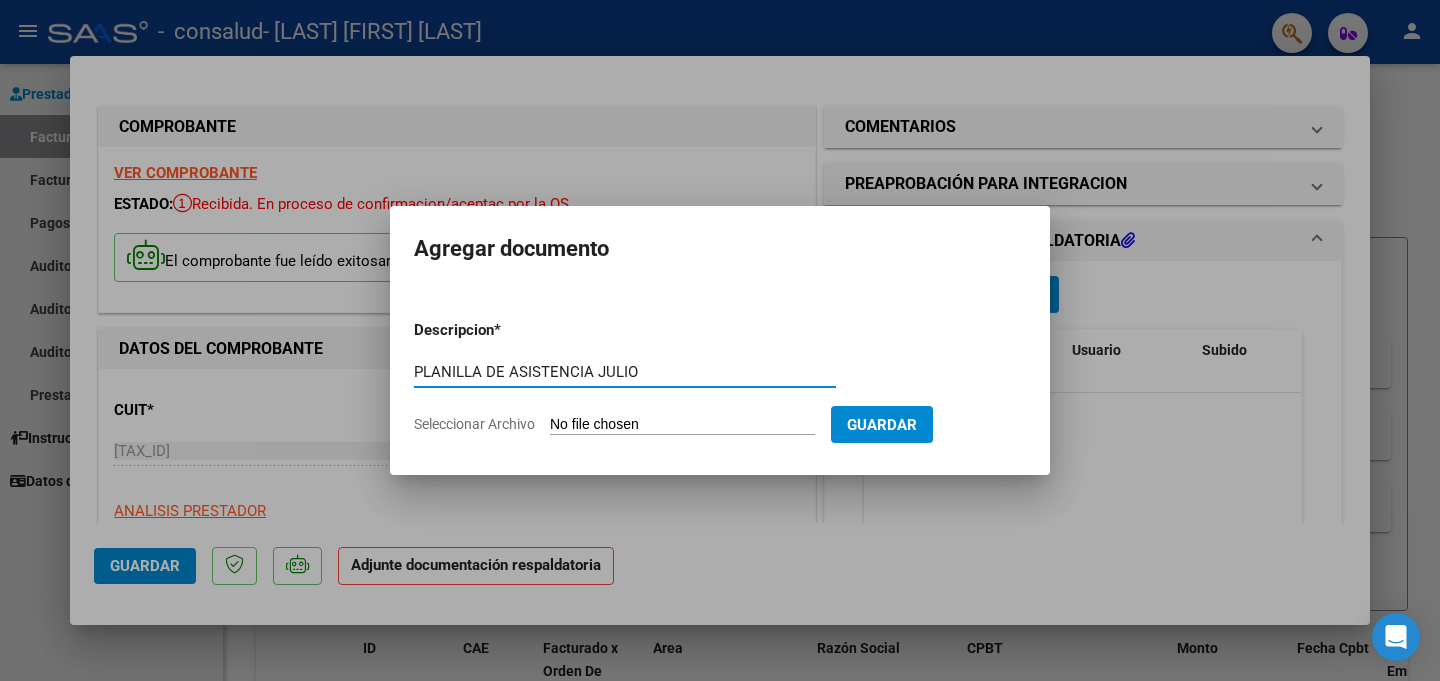 type on "PLANILLA DE ASISTENCIA JULIO" 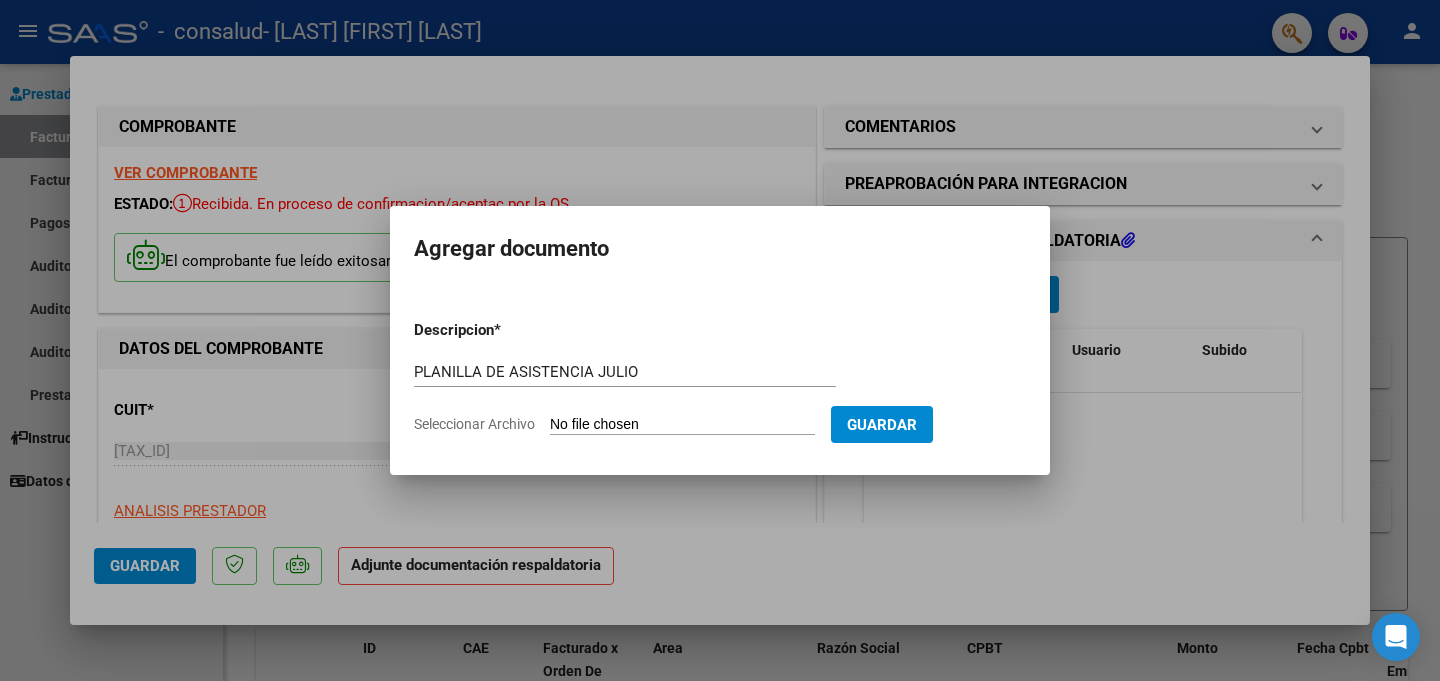 type on "C:\fakepath\[FILENAME].pdf" 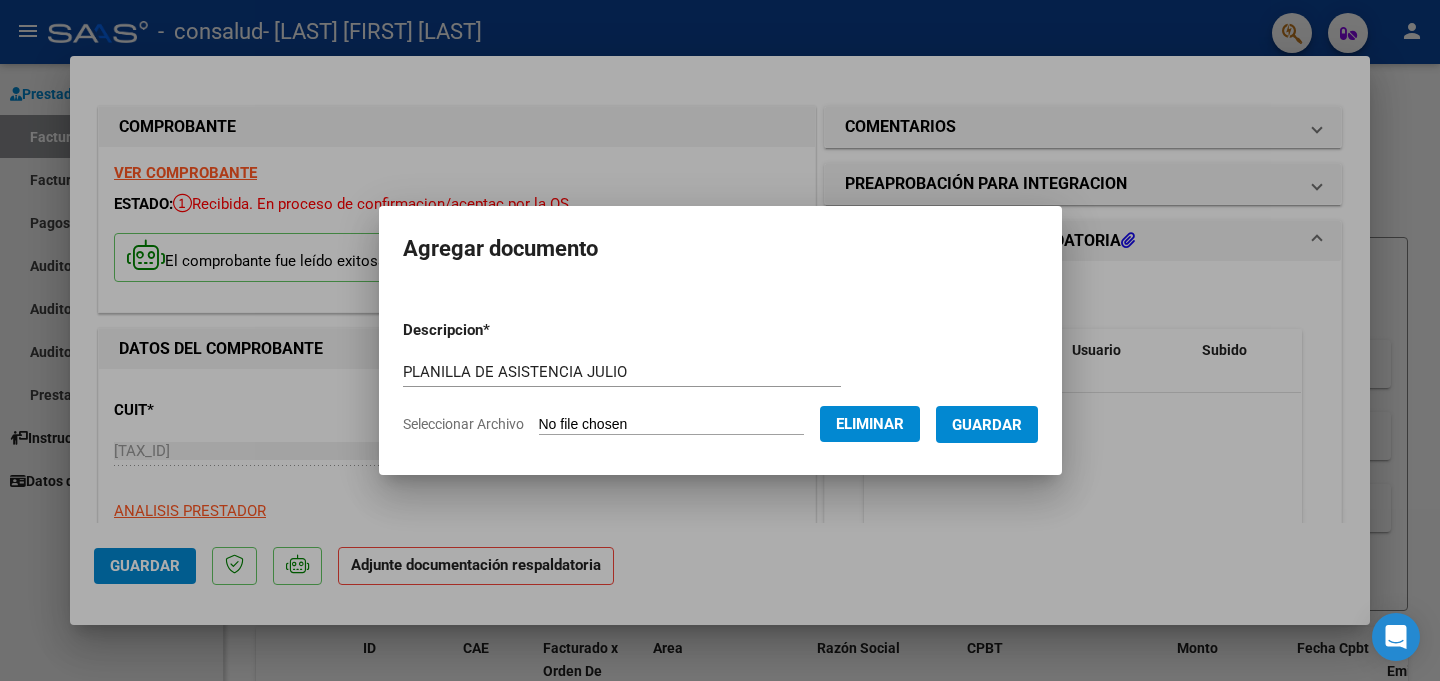 click on "Guardar" at bounding box center [987, 424] 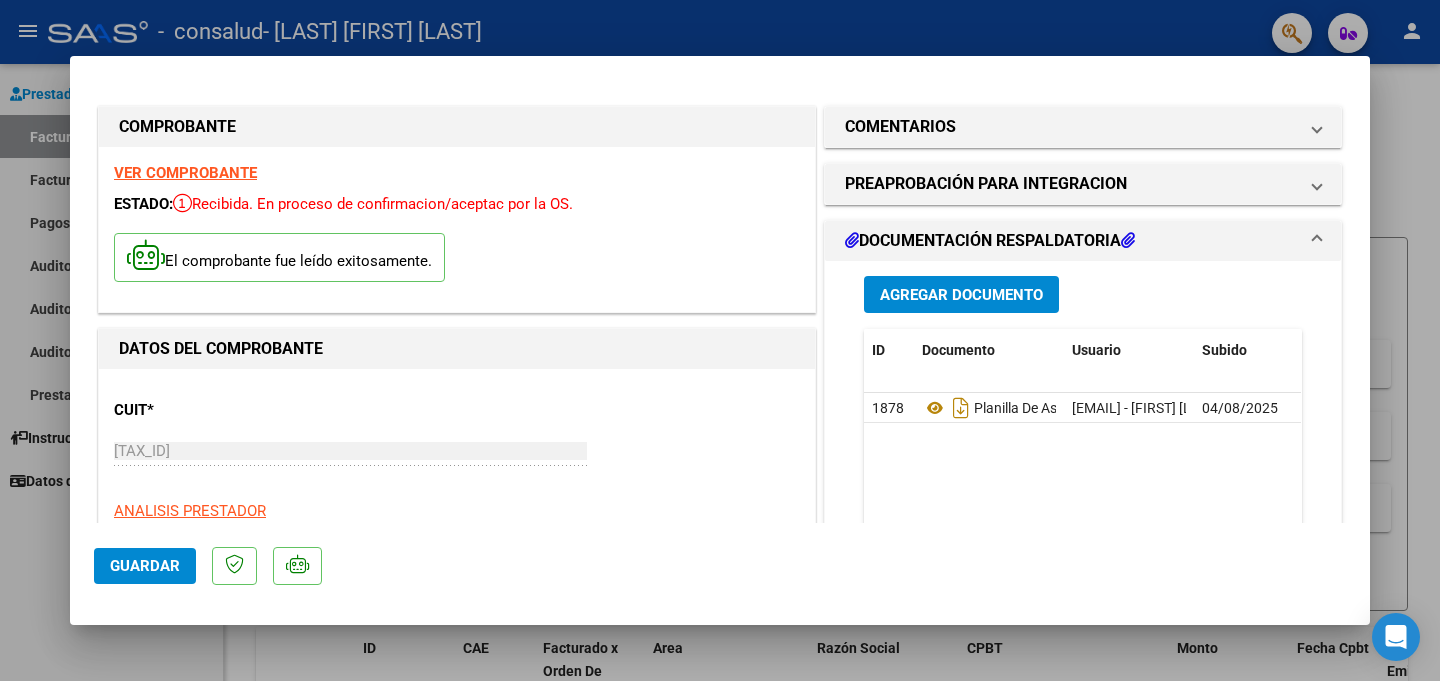 click at bounding box center (1128, 240) 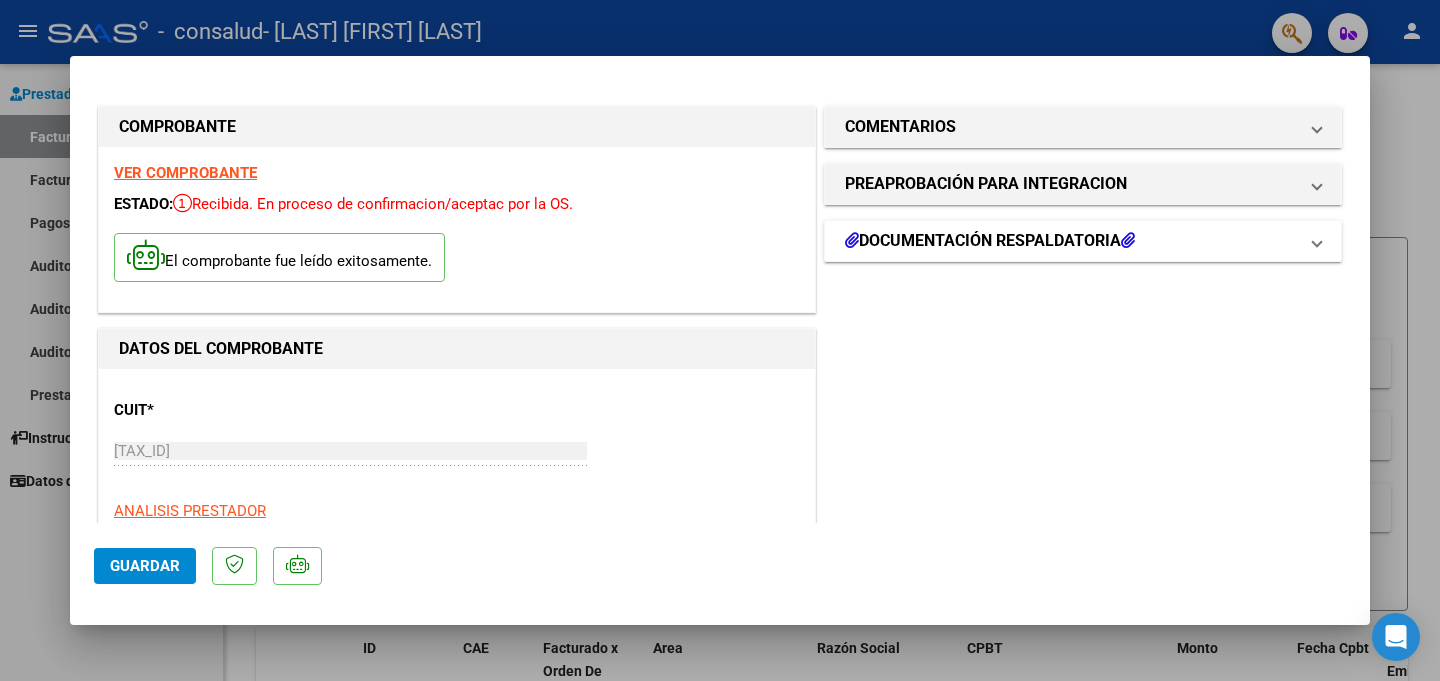 click at bounding box center (1128, 240) 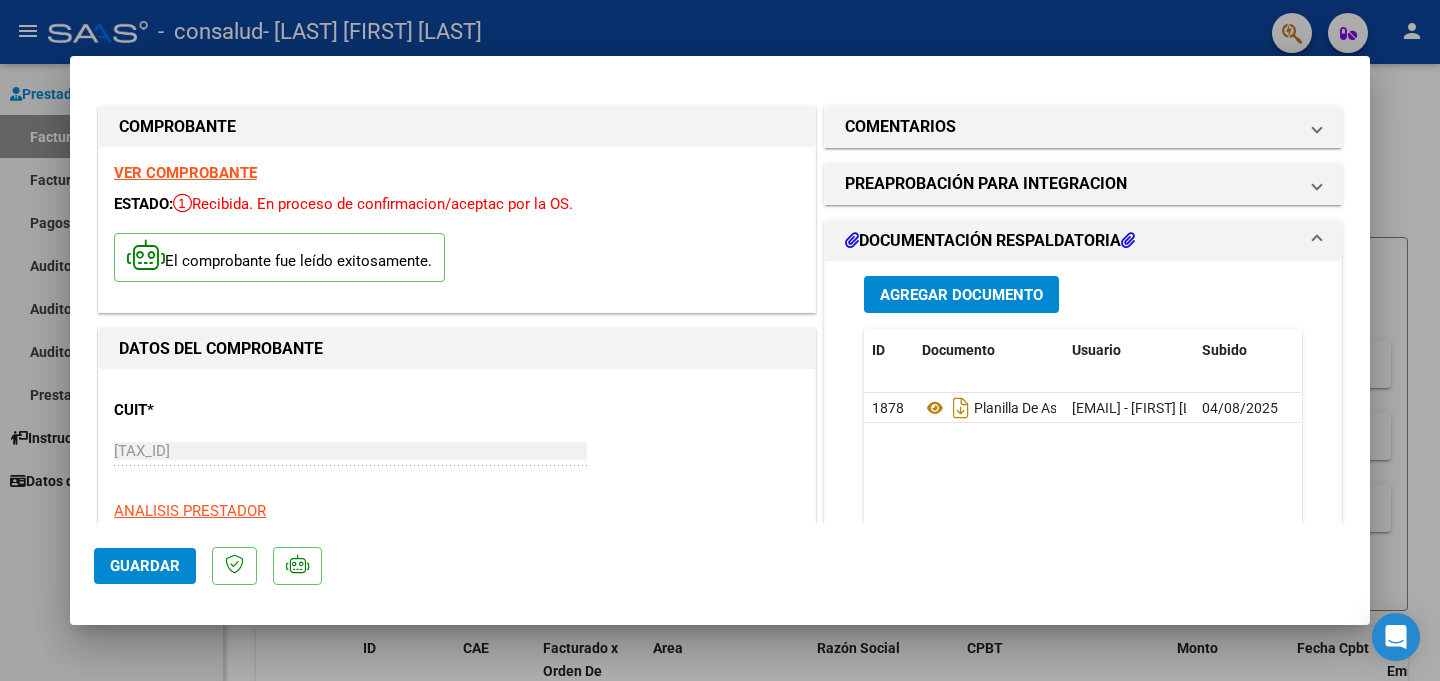 click on "Agregar Documento" at bounding box center (961, 295) 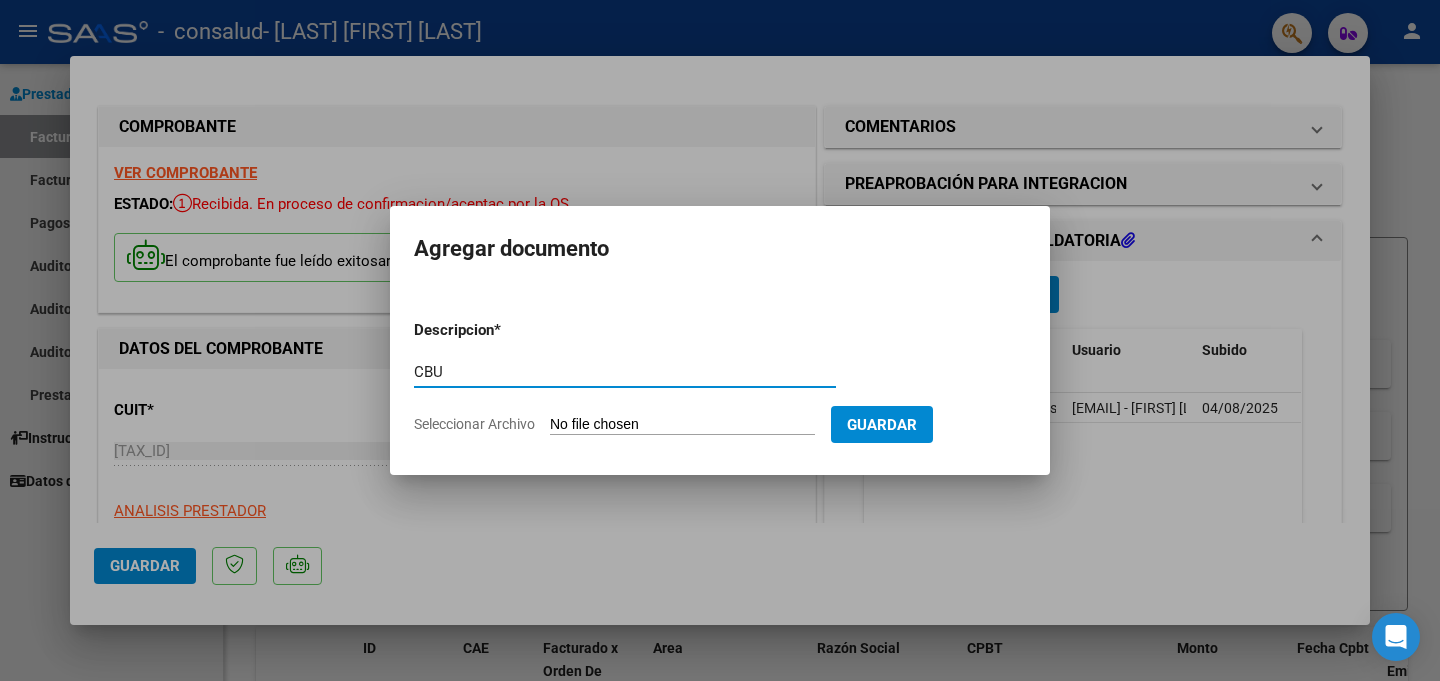 type on "CBU" 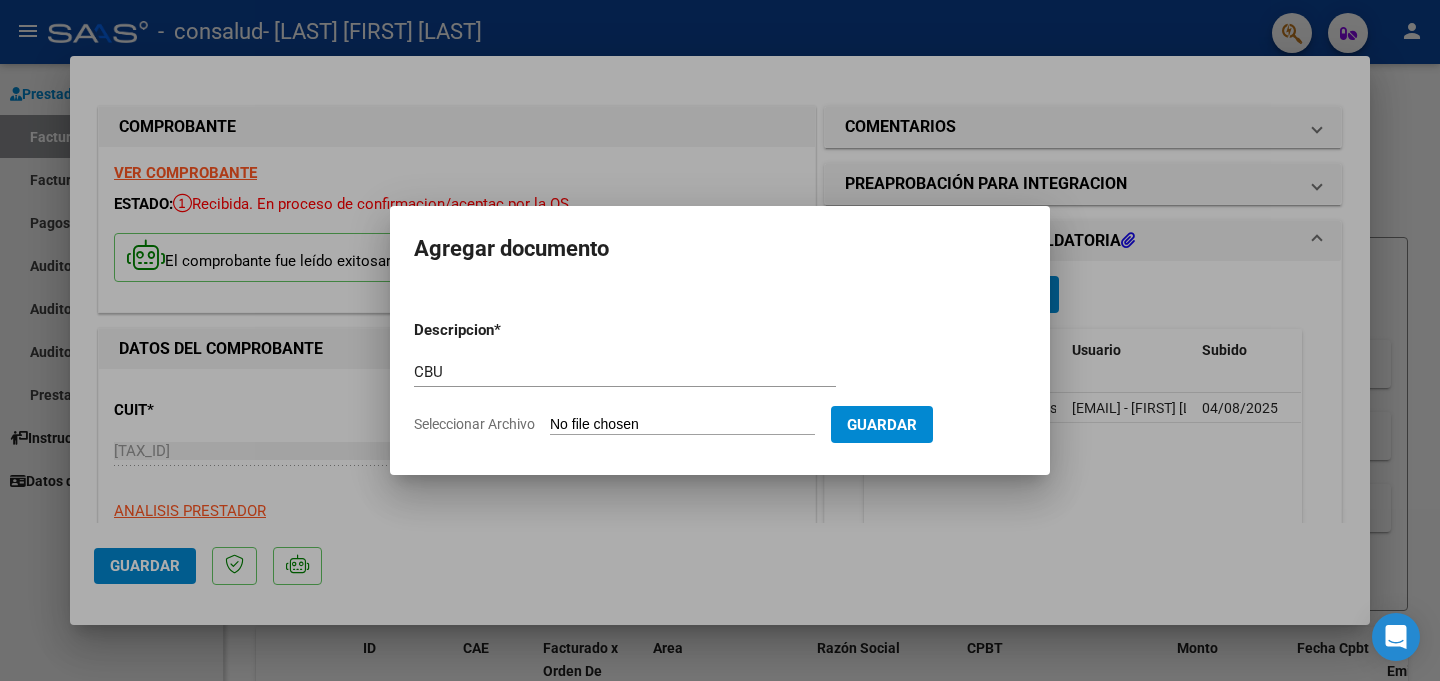 type on "C:\fakepath\cbu.pdf" 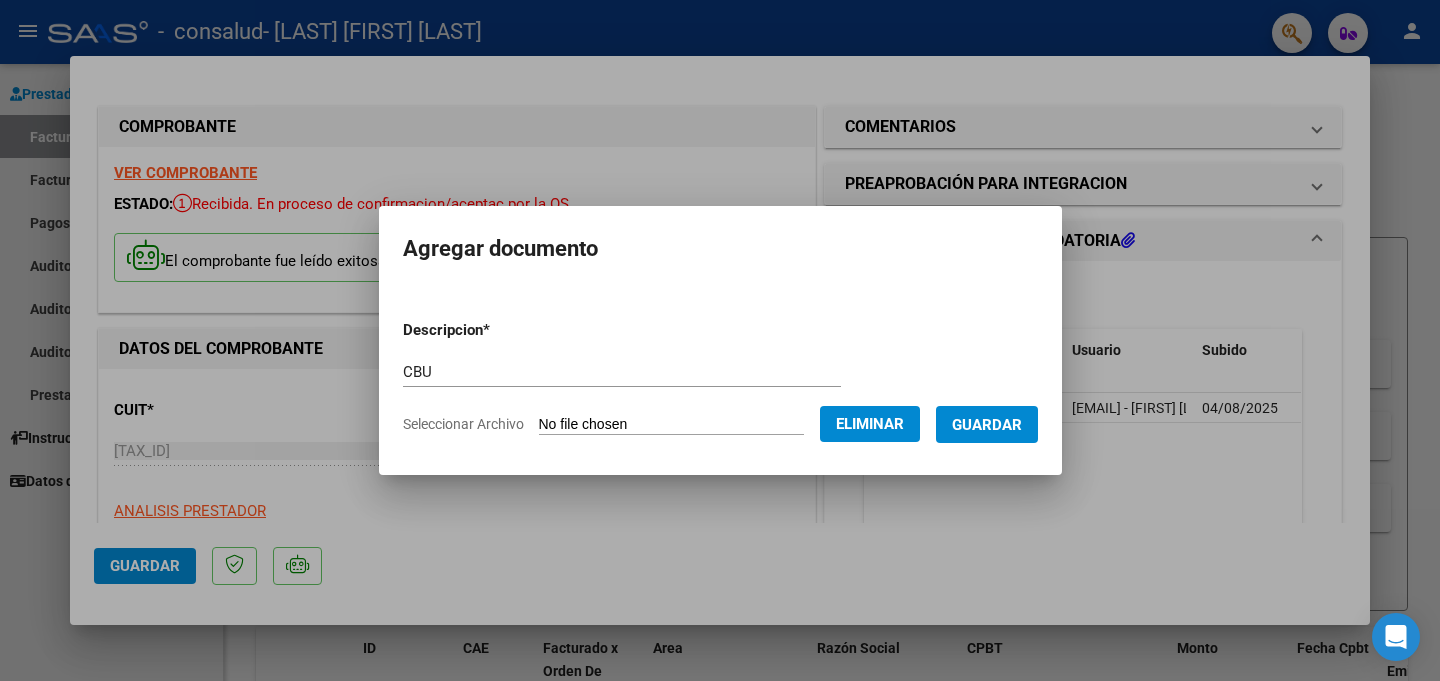 click on "Guardar" at bounding box center [987, 425] 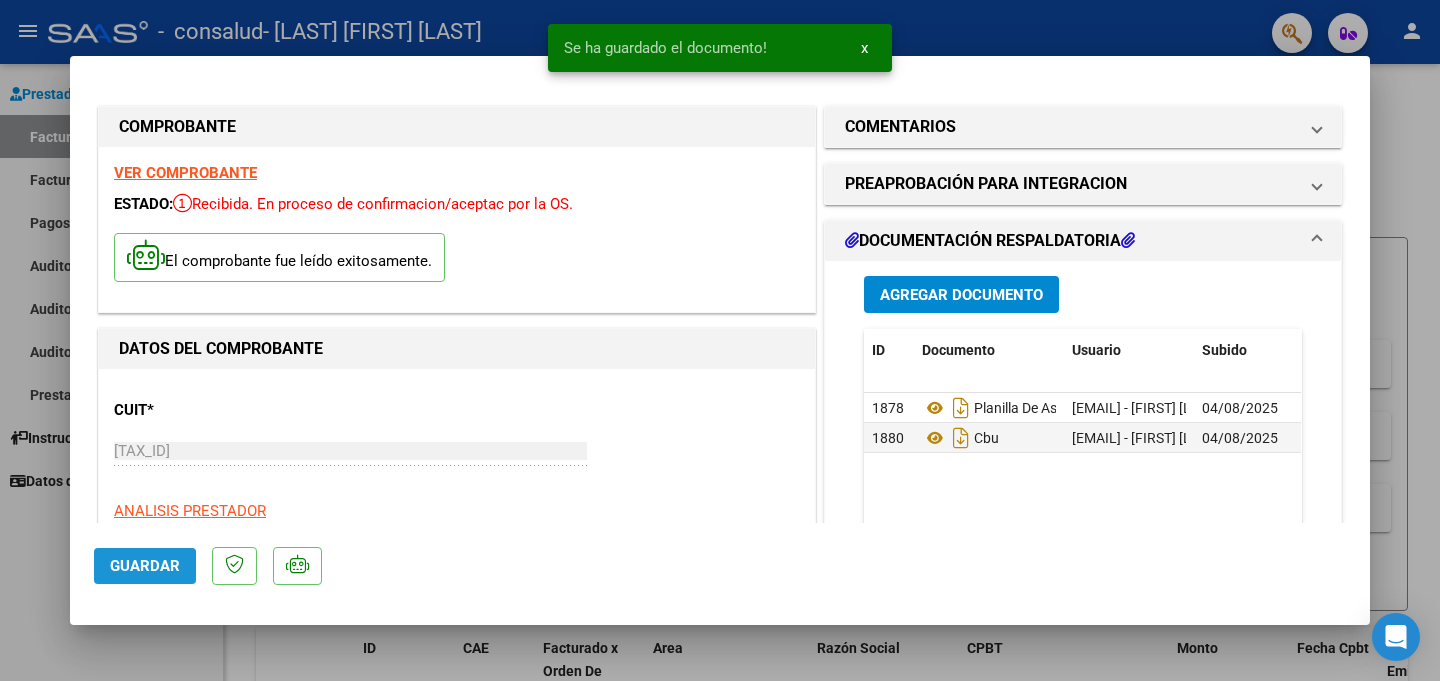 click on "Guardar" 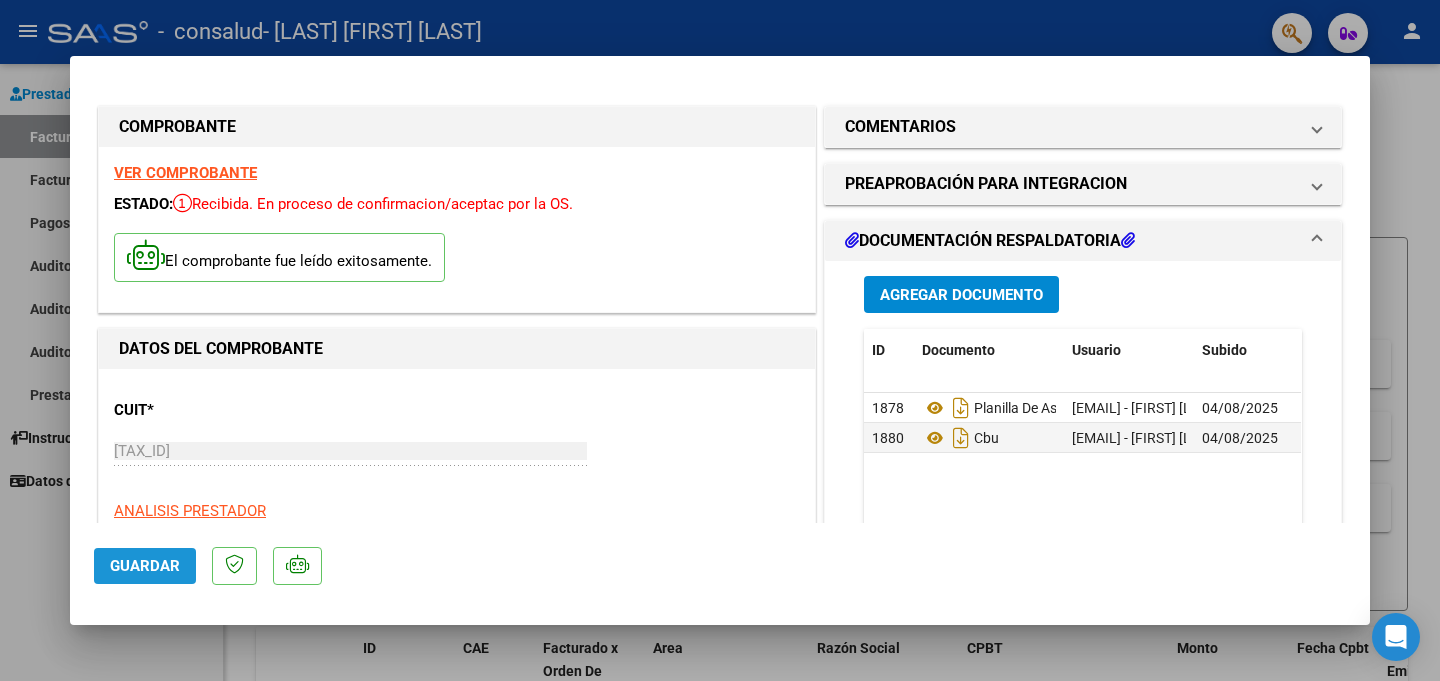 click on "Guardar" 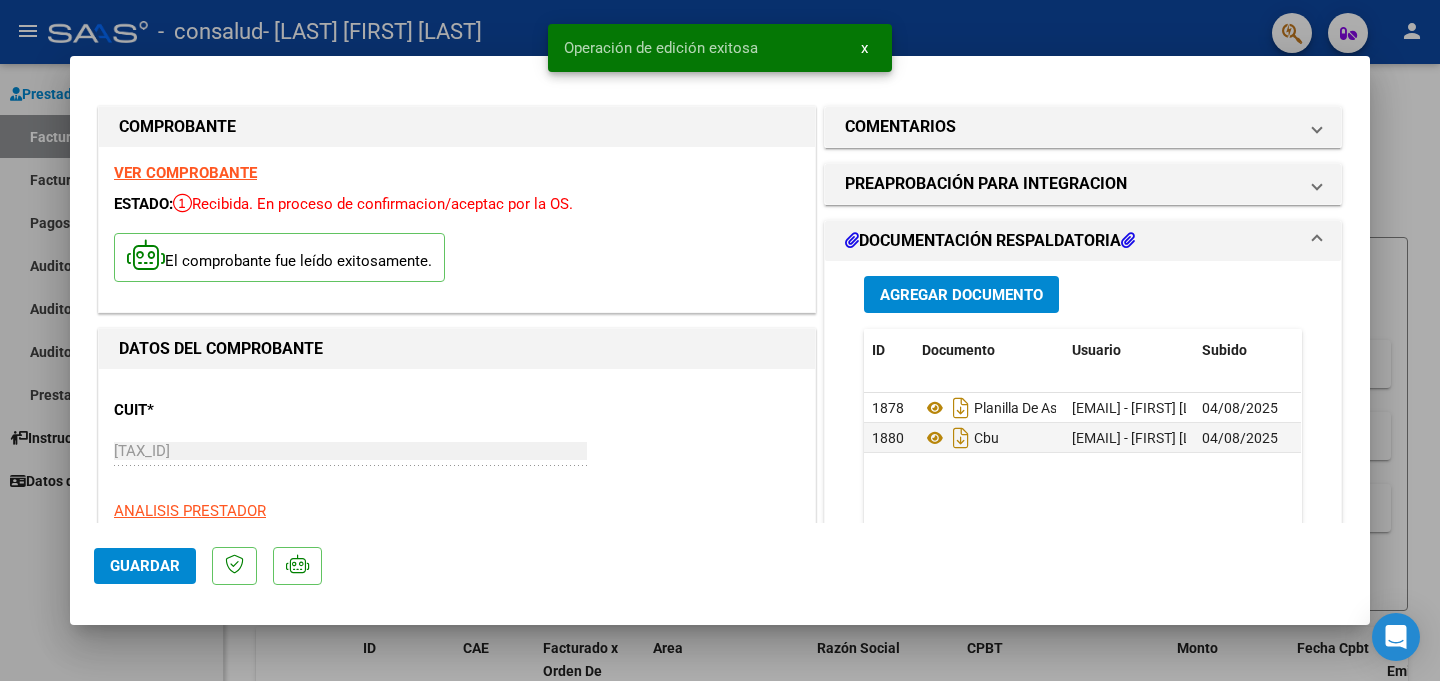 type 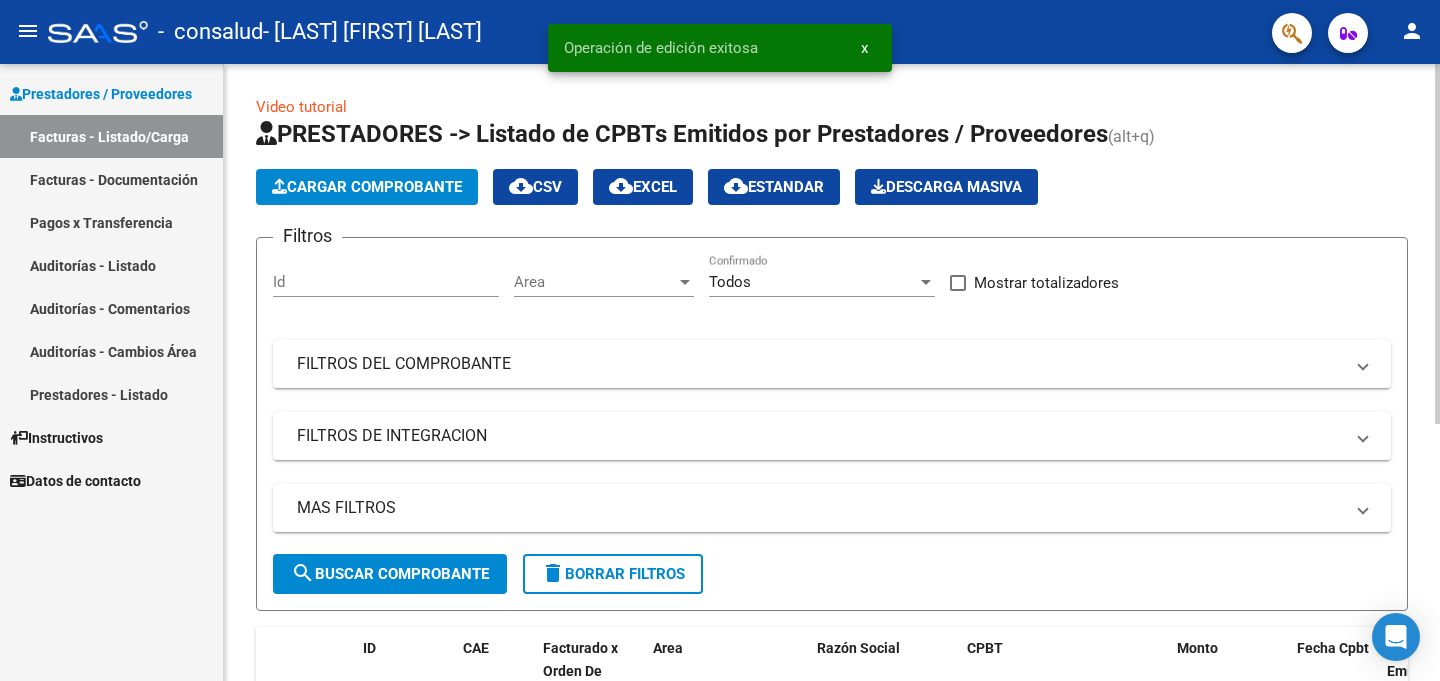 click on "Cargar Comprobante" 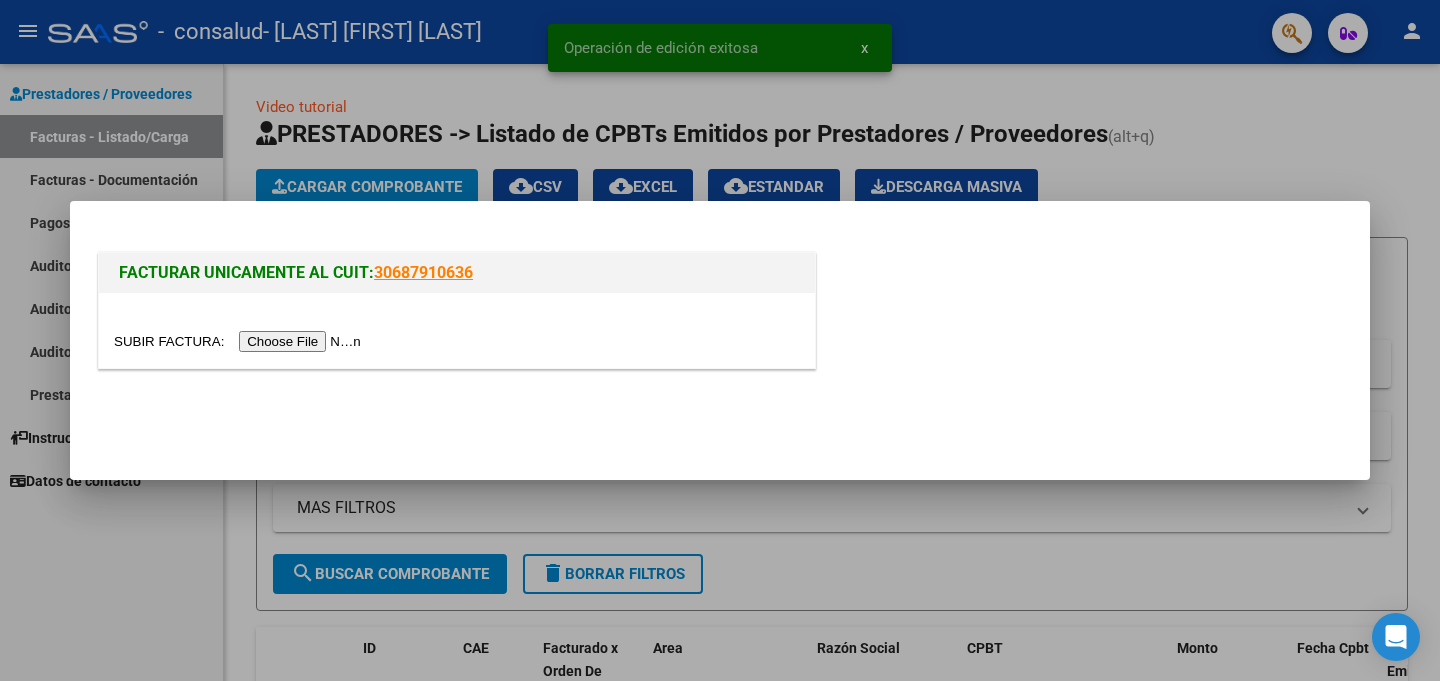 click at bounding box center [240, 341] 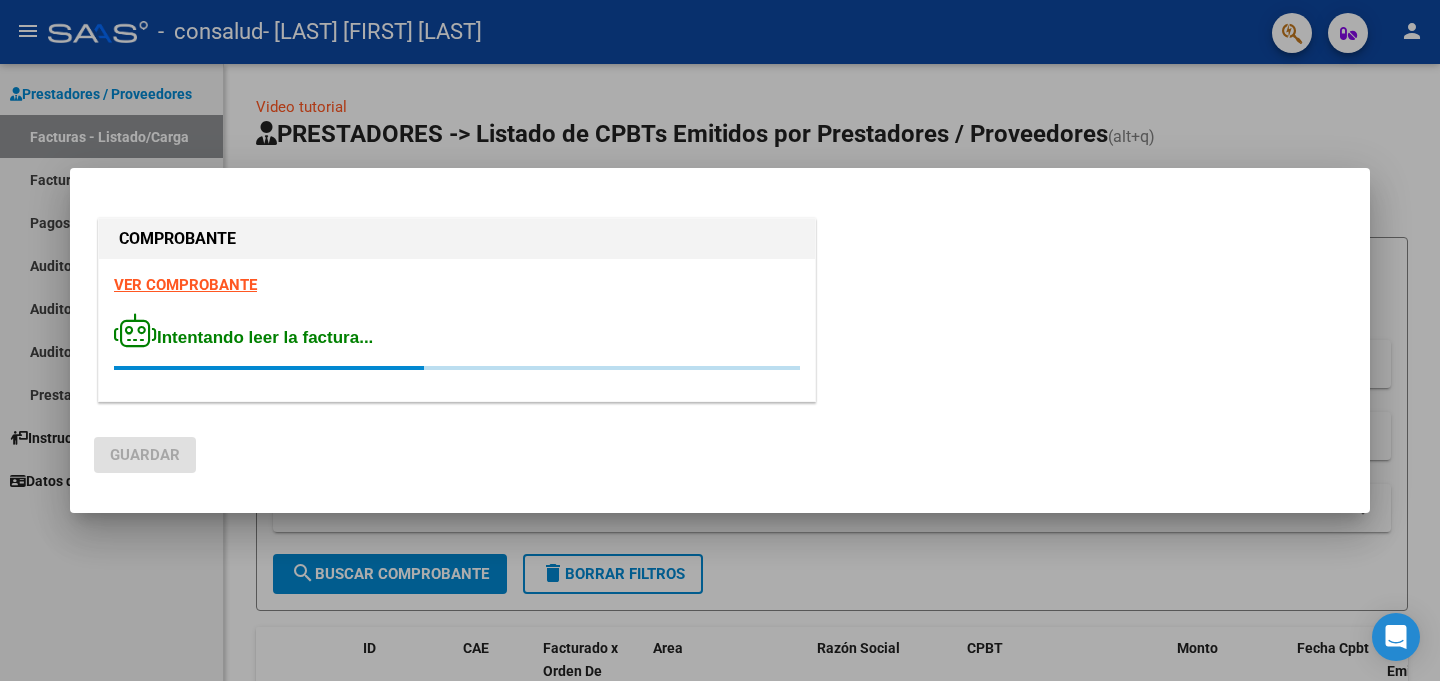 click at bounding box center [720, 340] 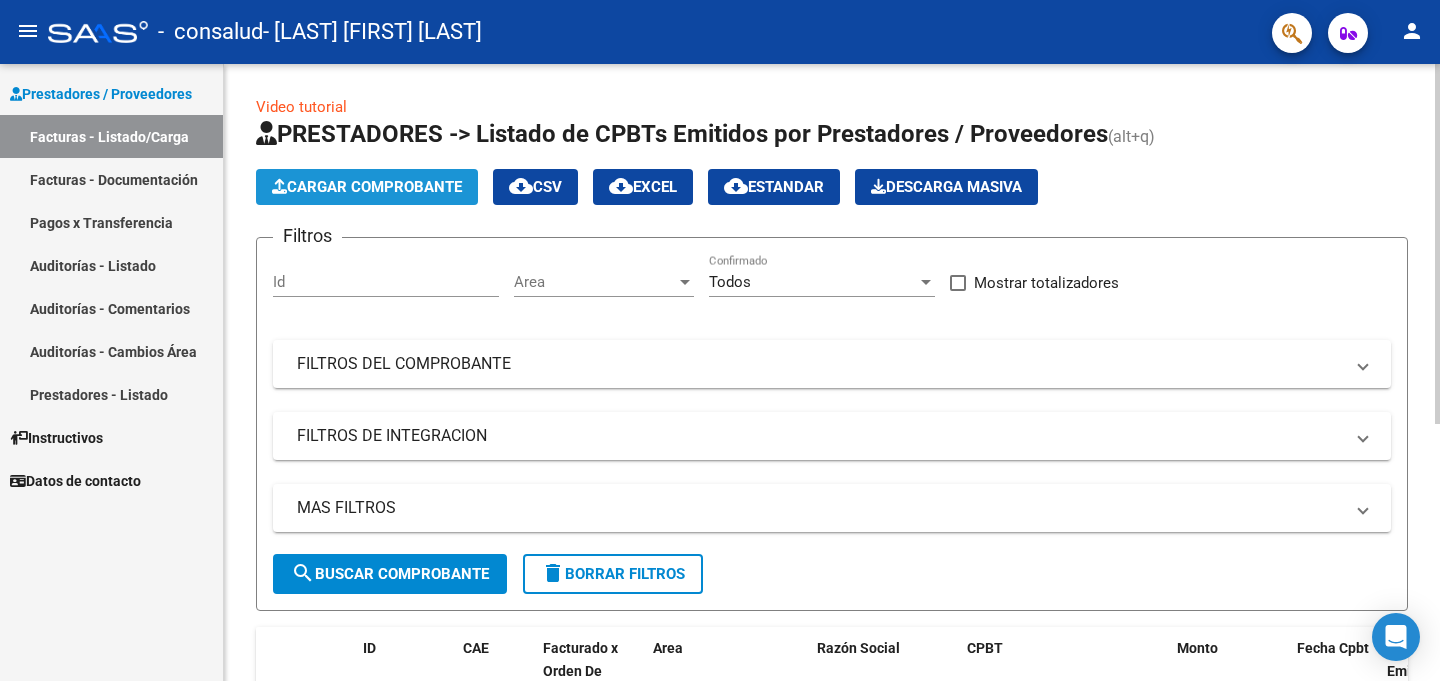 click on "Cargar Comprobante" 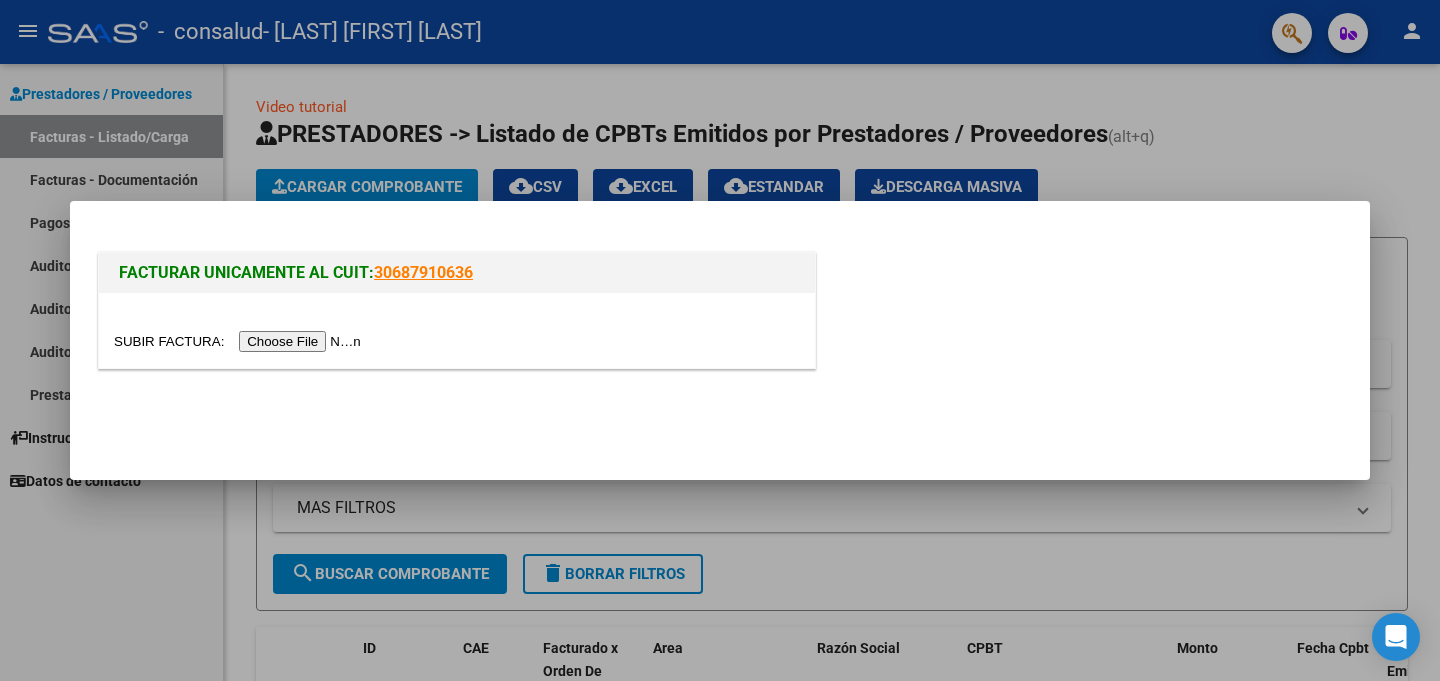 click at bounding box center [240, 341] 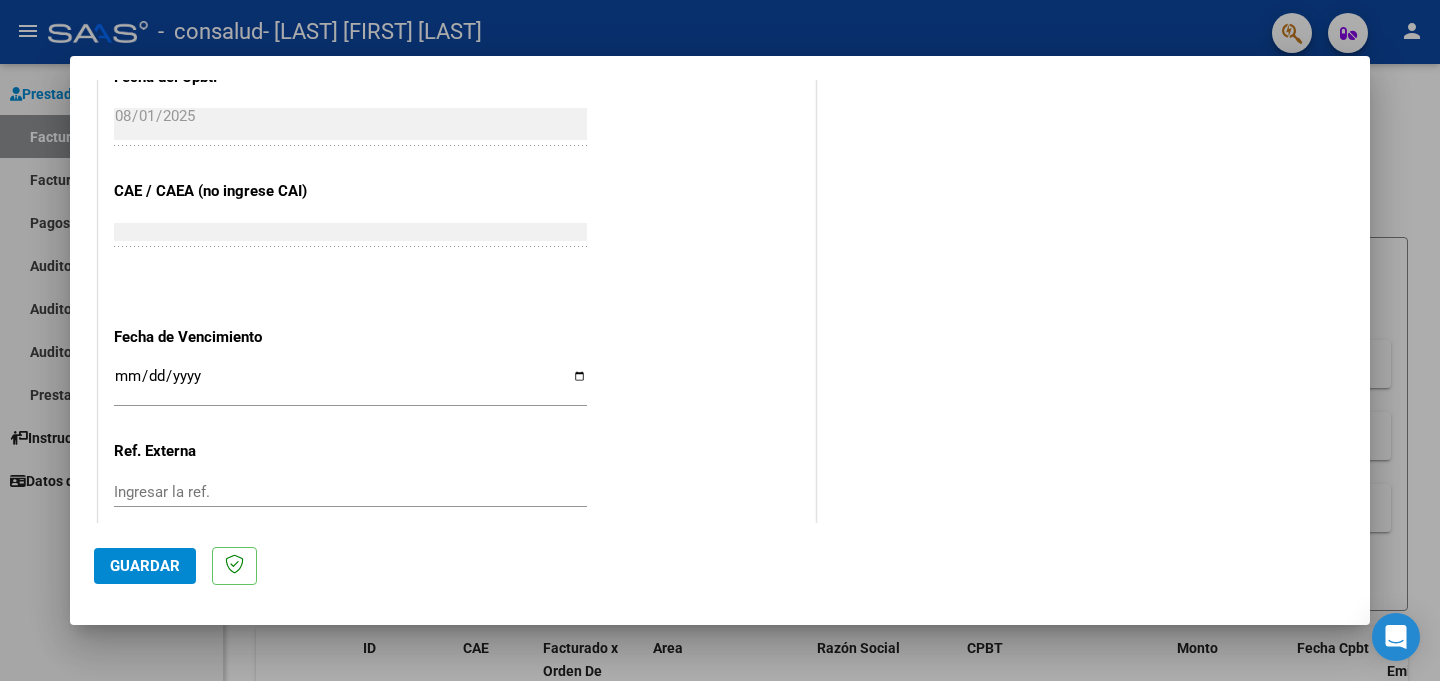 scroll, scrollTop: 1160, scrollLeft: 0, axis: vertical 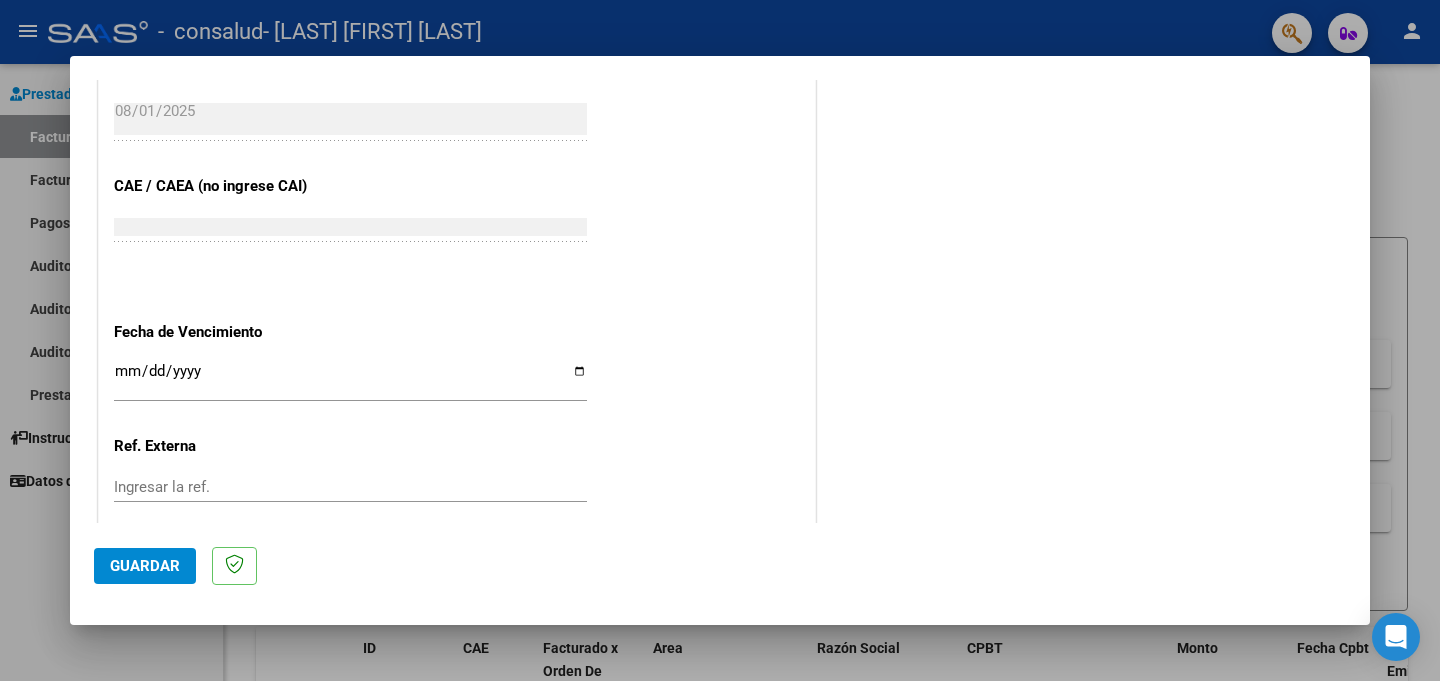 click on "Ingresar la fecha" at bounding box center [350, 379] 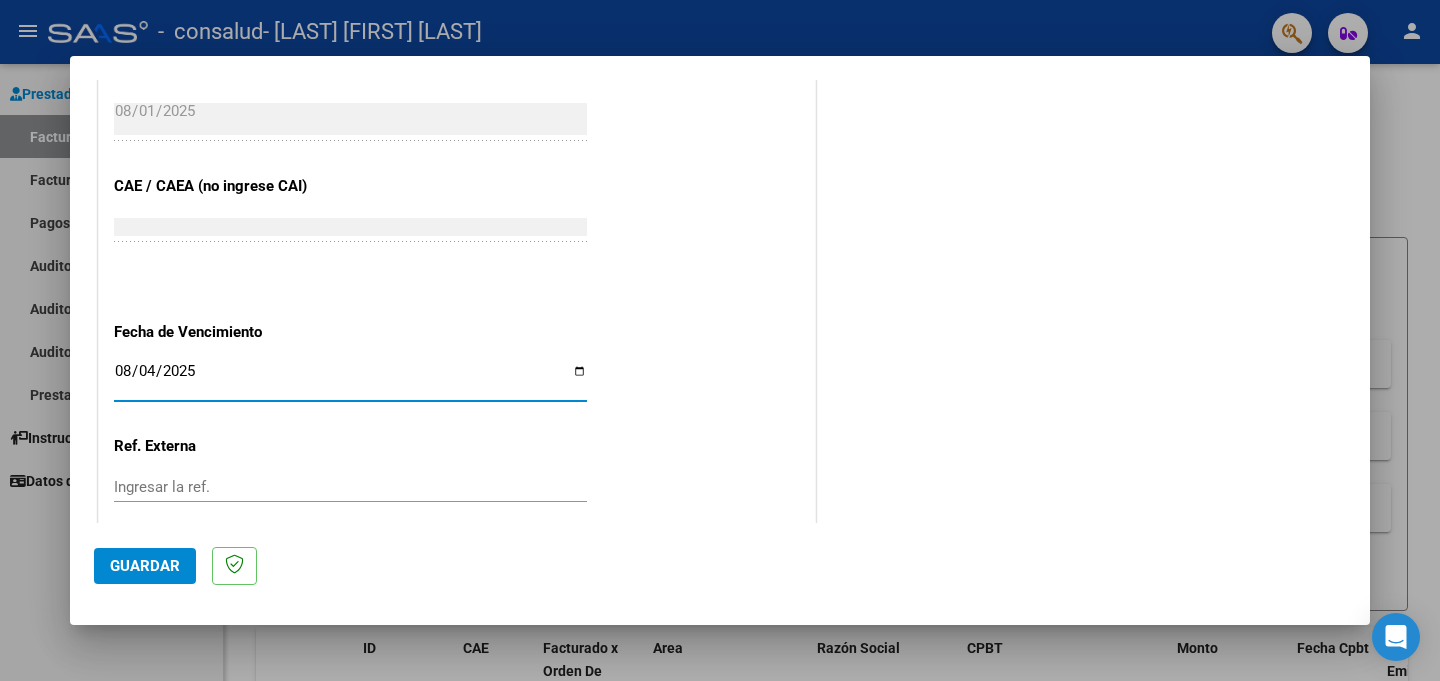 click on "CUIT  *   [TAX_ID] Ingresar CUIT  ANALISIS PRESTADOR  Area destinado * Integración Seleccionar Area Luego de guardar debe preaprobar la factura asociandola a un legajo de integración y subir la documentación respaldatoria (planilla de asistencia o ddjj para período de aislamiento)  Período de Prestación (Ej: 202305 para Mayo 2023    Ingrese el Período de Prestación como indica el ejemplo    Comprobante Tipo * Factura C Seleccionar Tipo Punto de Venta  *  2 Ingresar el Nro.  Número  *  1188 Ingresar el Nro.  Monto  *  $ 148.447,32 Ingresar el monto  Fecha del Cpbt.  *  2025-08-01 Ingresar la fecha  CAE / CAEA (no ingrese CAI)    75310964877045 Ingresar el CAE o CAEA (no ingrese CAI)  Fecha de Vencimiento    2025-08-04 Ingresar la fecha  Ref. Externa    Ingresar la ref.  N° Liquidación    Ingresar el N° Liquidación" at bounding box center [457, -97] 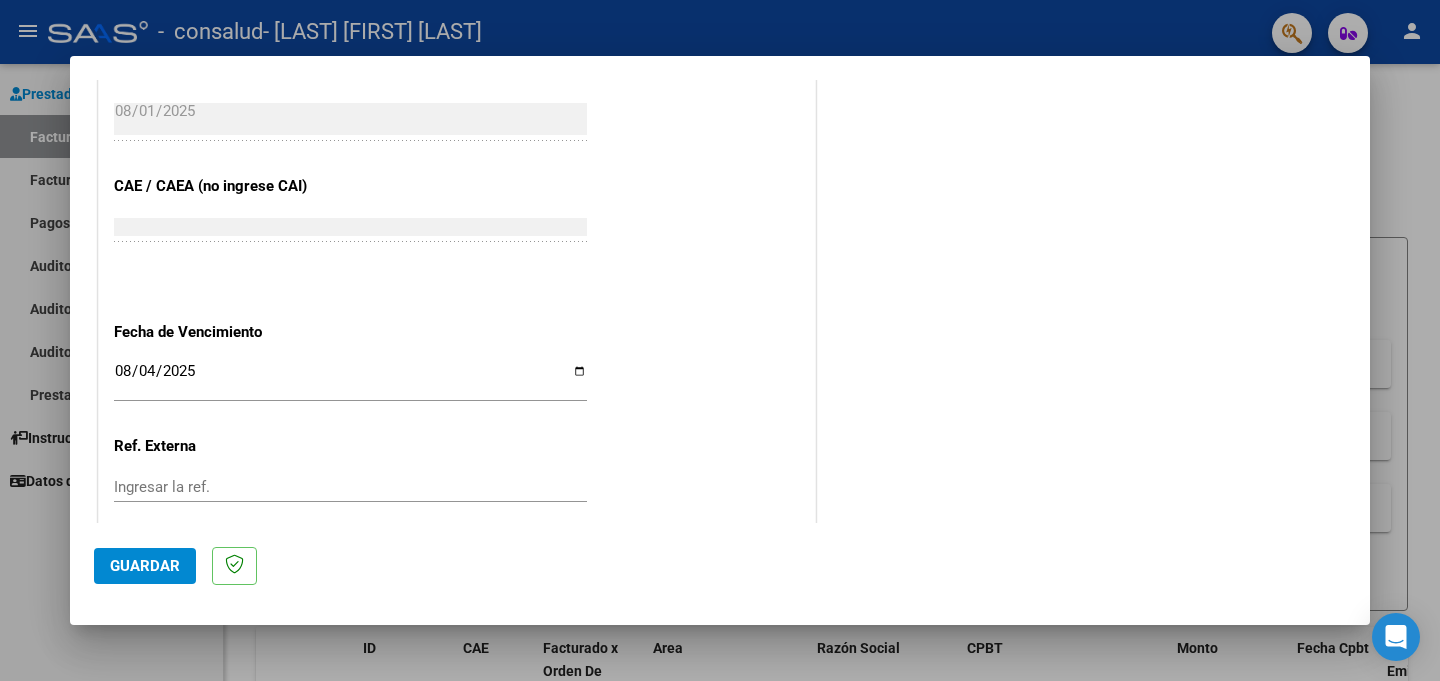 click on "2025-08-04 Ingresar la fecha" 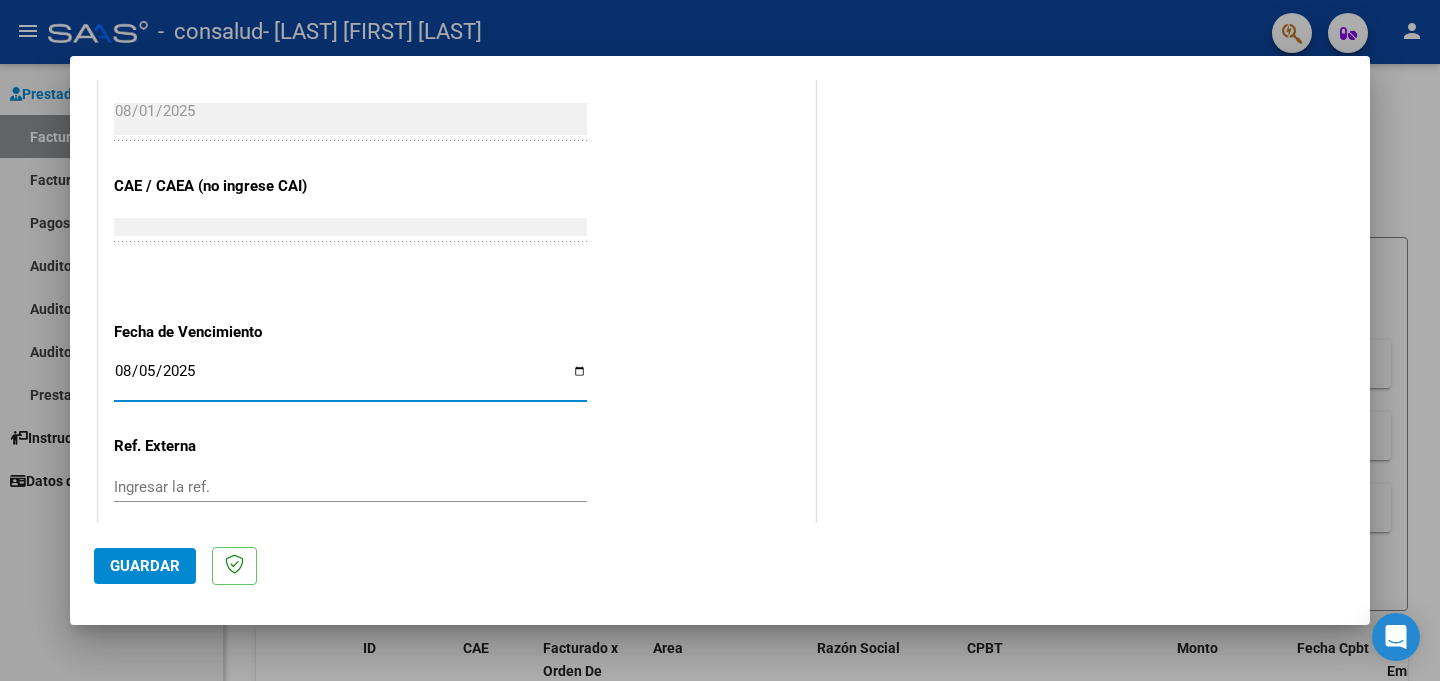 type on "2025-08-04" 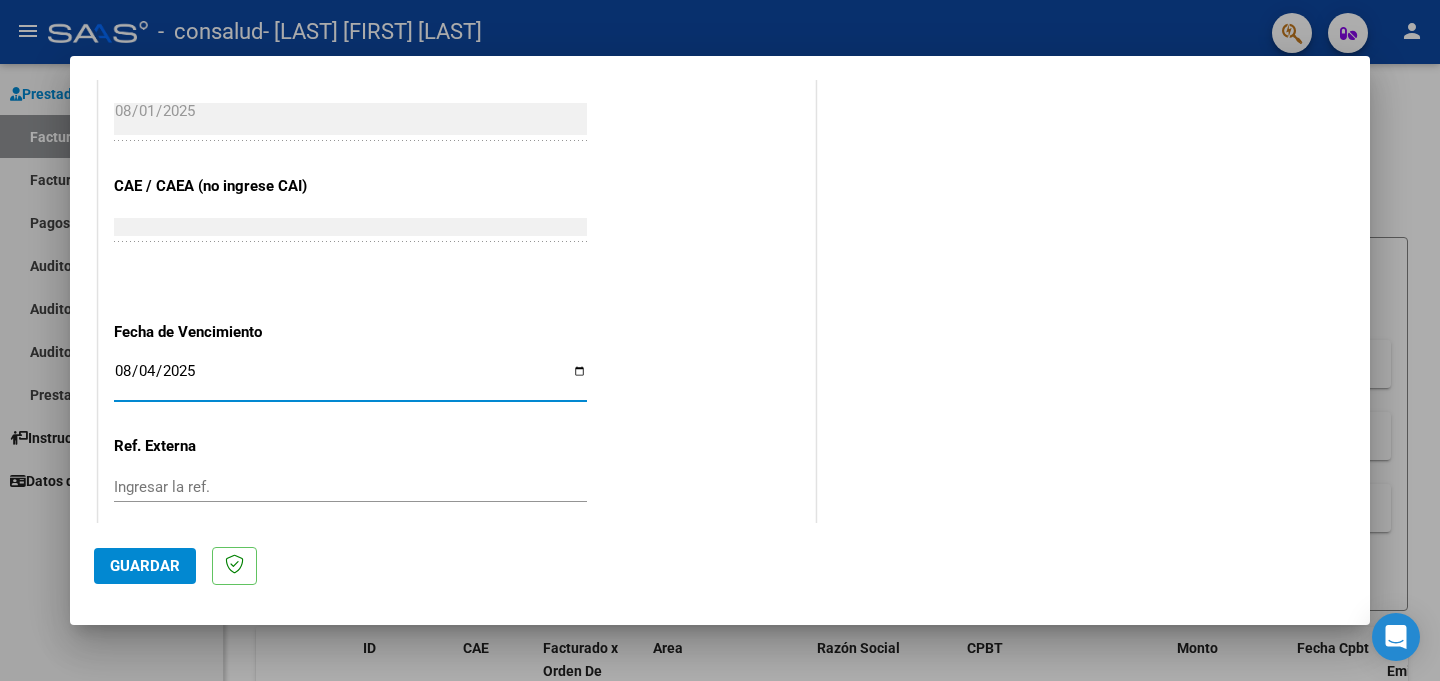 click on "CUIT  *   [TAX_ID] Ingresar CUIT  ANALISIS PRESTADOR  Area destinado * Integración Seleccionar Area Luego de guardar debe preaprobar la factura asociandola a un legajo de integración y subir la documentación respaldatoria (planilla de asistencia o ddjj para período de aislamiento)  Período de Prestación (Ej: 202305 para Mayo 2023    Ingrese el Período de Prestación como indica el ejemplo    Comprobante Tipo * Factura C Seleccionar Tipo Punto de Venta  *  2 Ingresar el Nro.  Número  *  1188 Ingresar el Nro.  Monto  *  $ 148.447,32 Ingresar el monto  Fecha del Cpbt.  *  2025-08-01 Ingresar la fecha  CAE / CAEA (no ingrese CAI)    75310964877045 Ingresar el CAE o CAEA (no ingrese CAI)  Fecha de Vencimiento    2025-08-04 Ingresar la fecha  Ref. Externa    Ingresar la ref.  N° Liquidación    Ingresar el N° Liquidación" at bounding box center (457, -97) 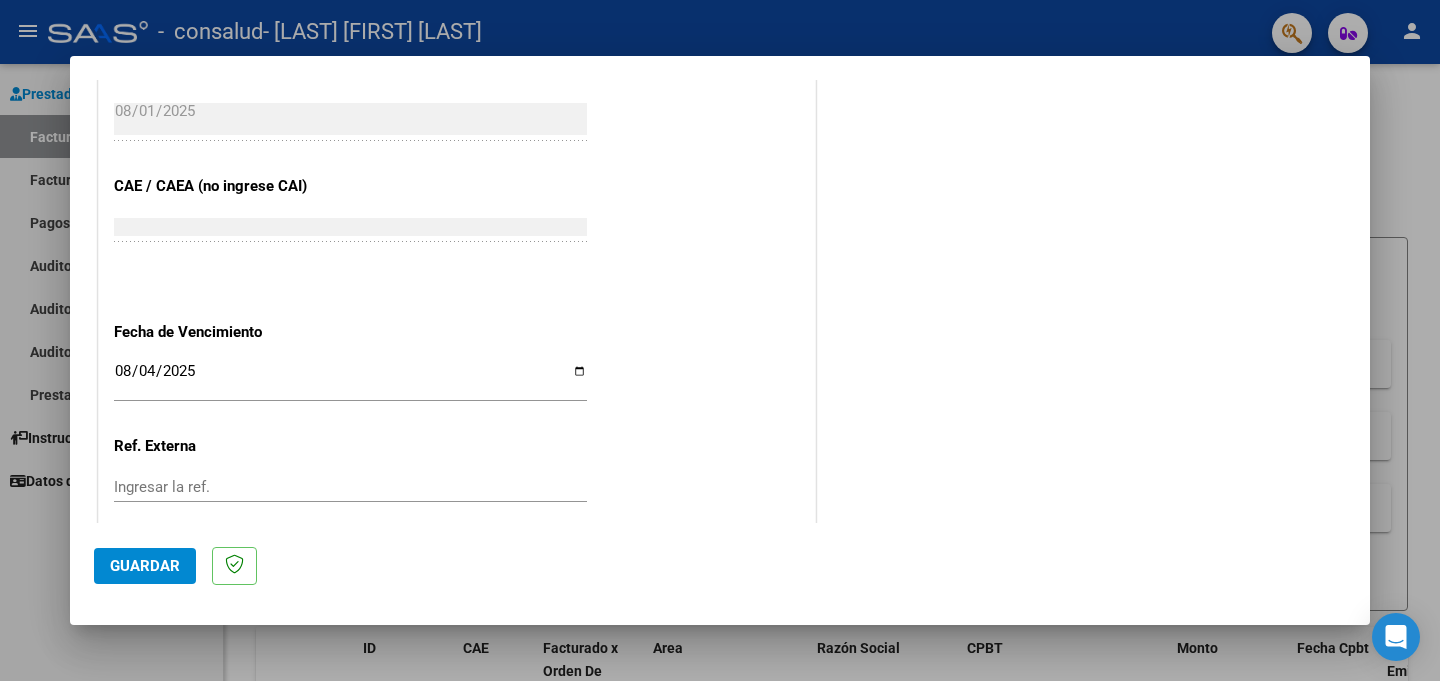 scroll, scrollTop: 0, scrollLeft: 0, axis: both 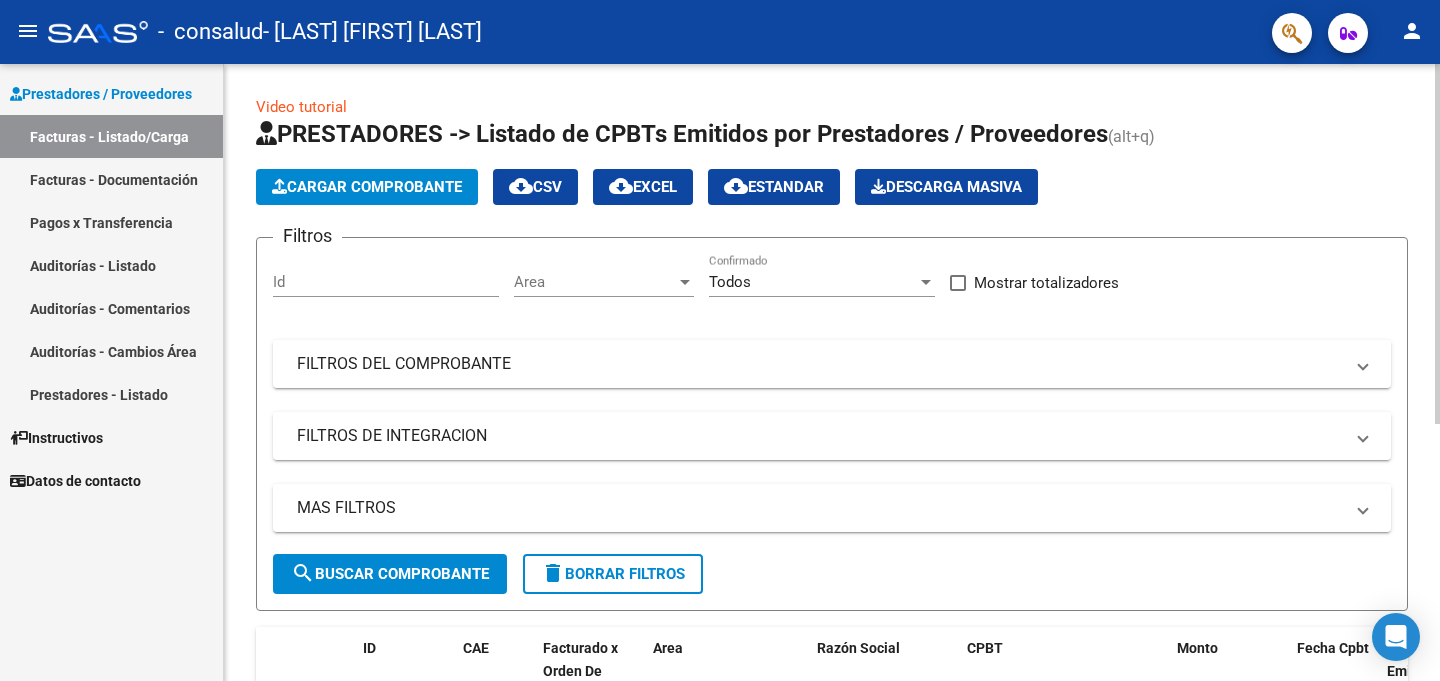 click on "Cargar Comprobante" 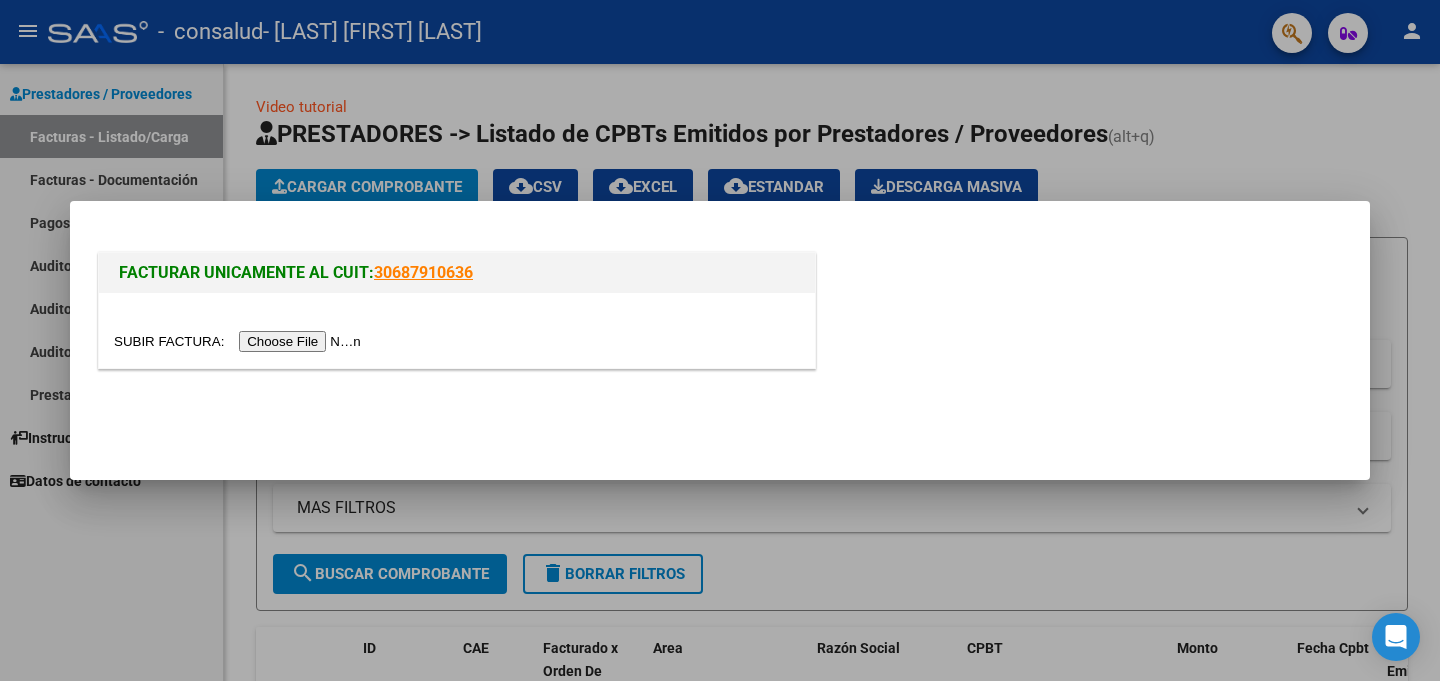 click at bounding box center [240, 341] 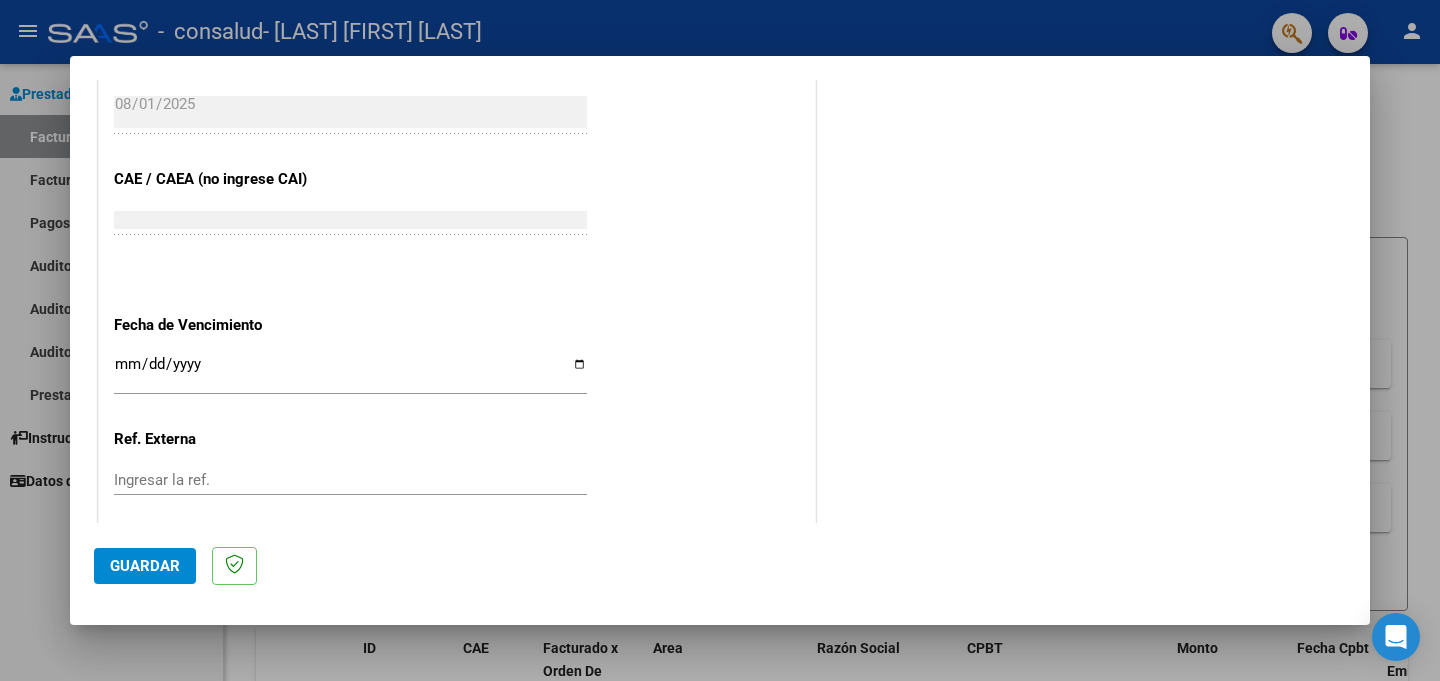 scroll, scrollTop: 1200, scrollLeft: 0, axis: vertical 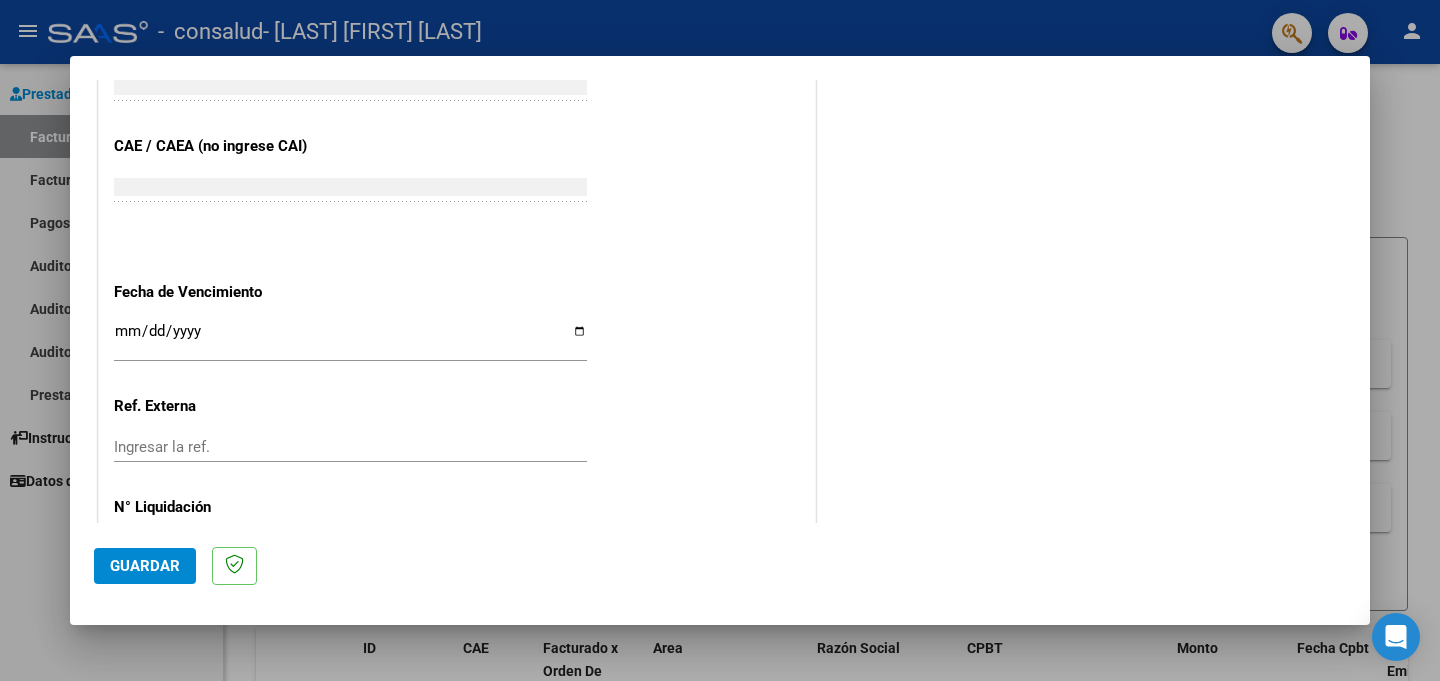 click on "Ingresar la fecha" at bounding box center [350, 339] 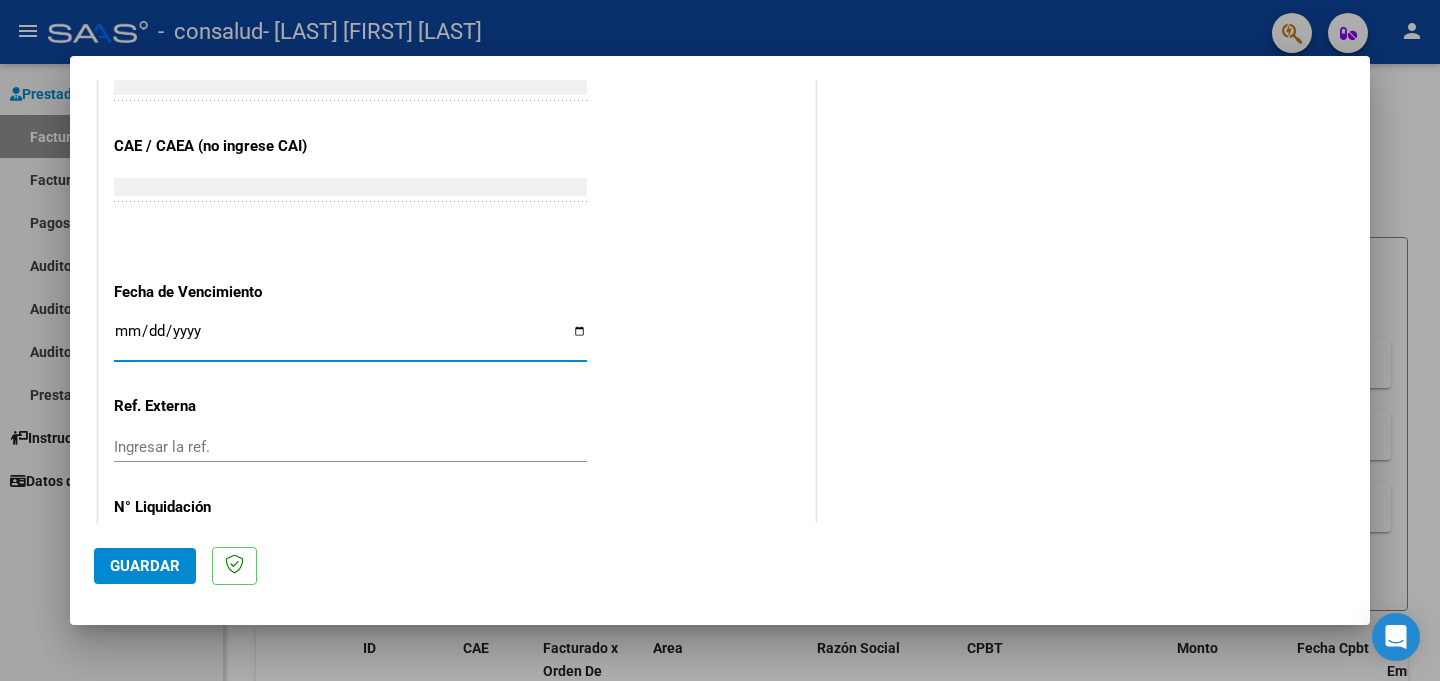 type on "2025-08-04" 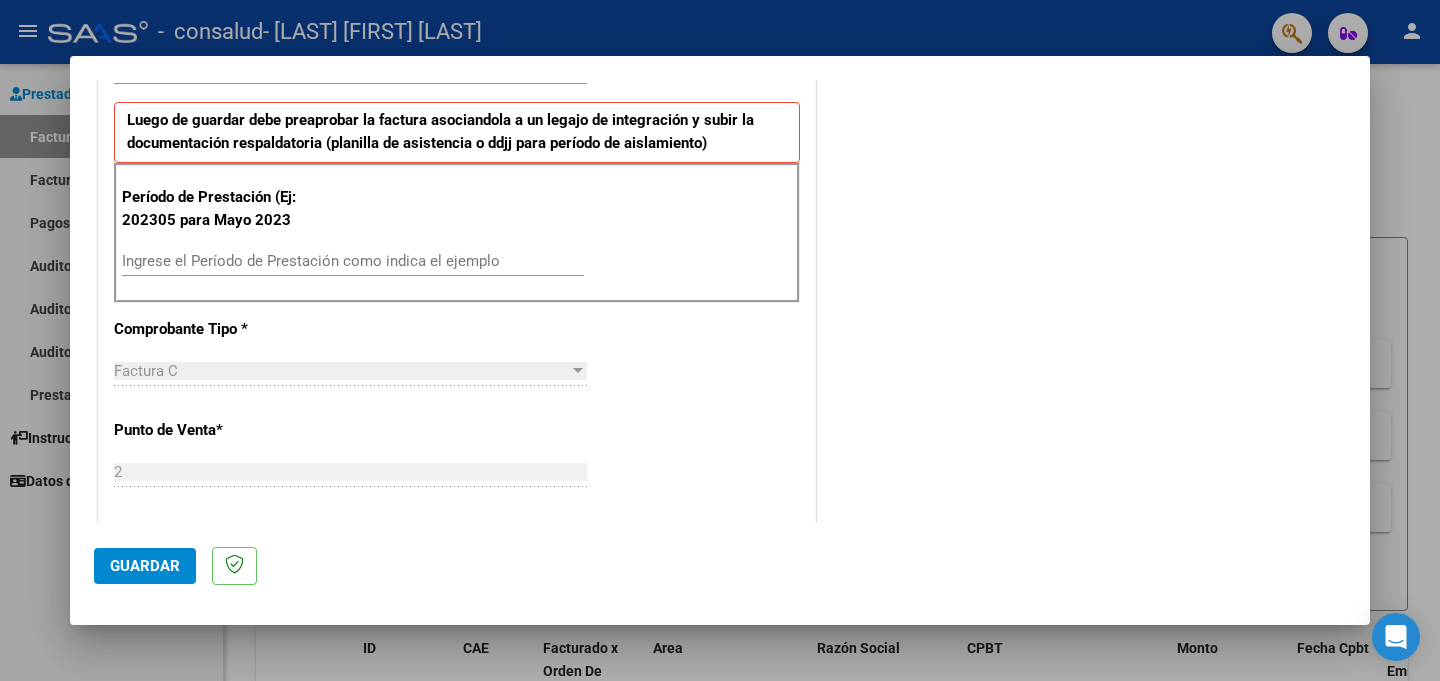 scroll, scrollTop: 480, scrollLeft: 0, axis: vertical 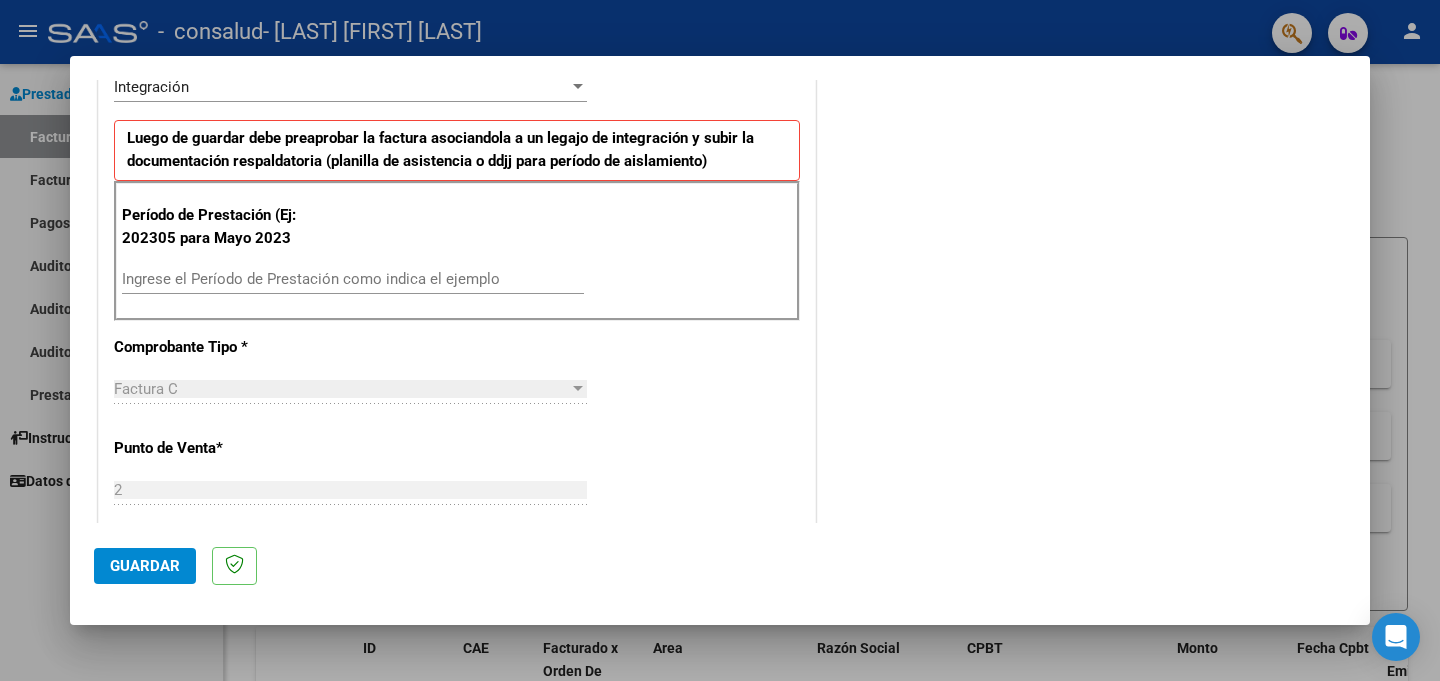 click on "Ingrese el Período de Prestación como indica el ejemplo" at bounding box center [353, 279] 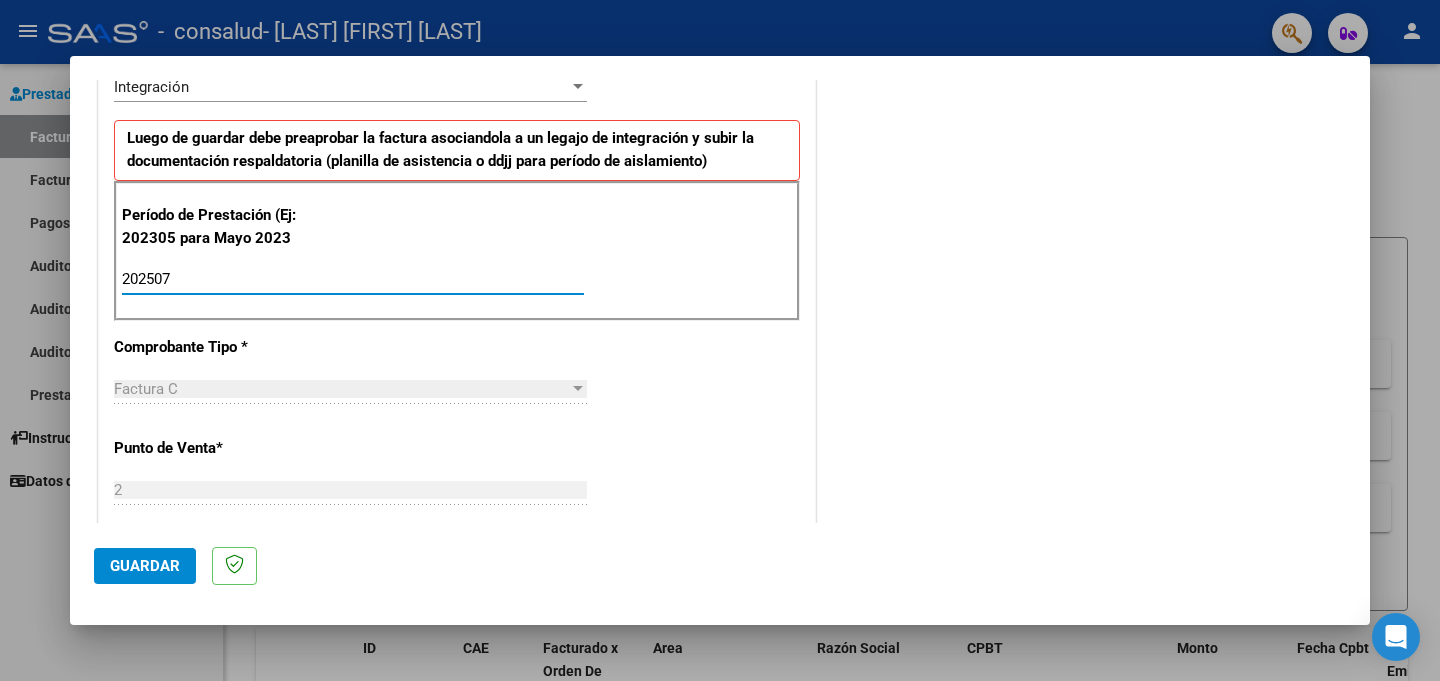 type on "202507" 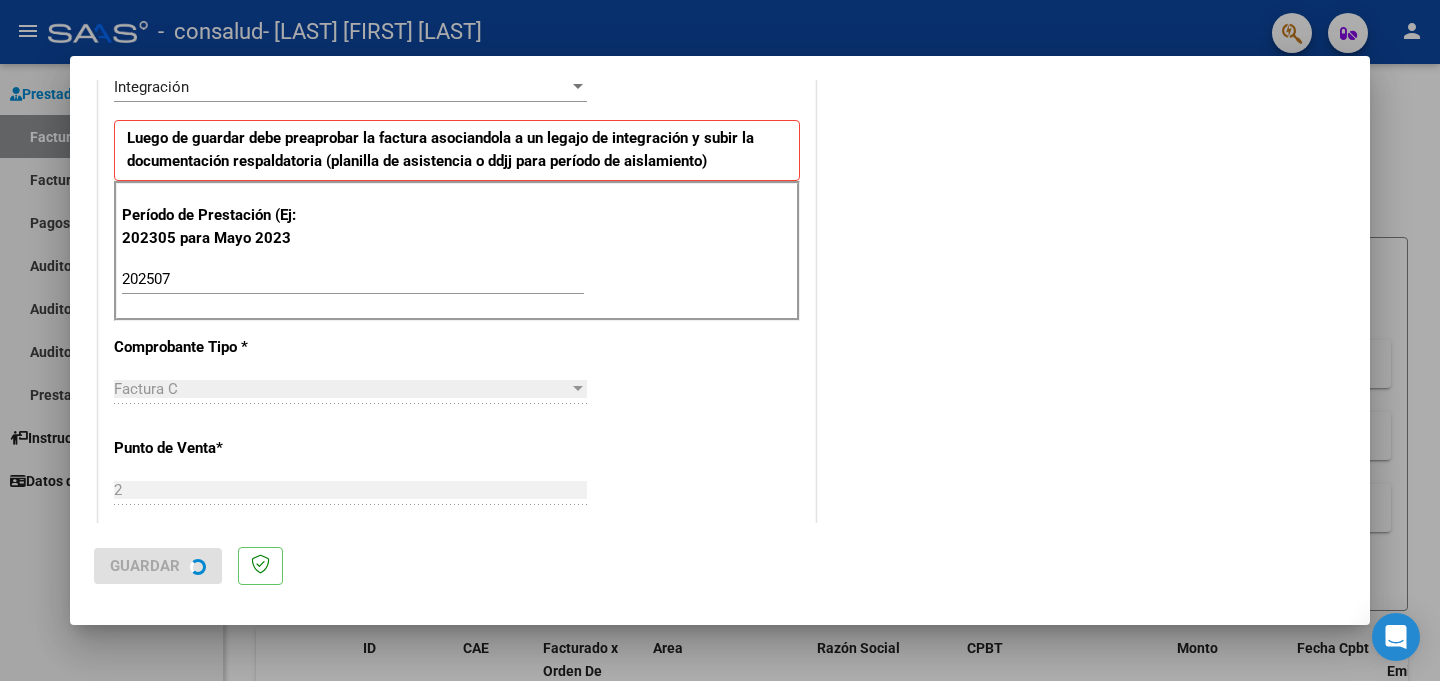 scroll, scrollTop: 0, scrollLeft: 0, axis: both 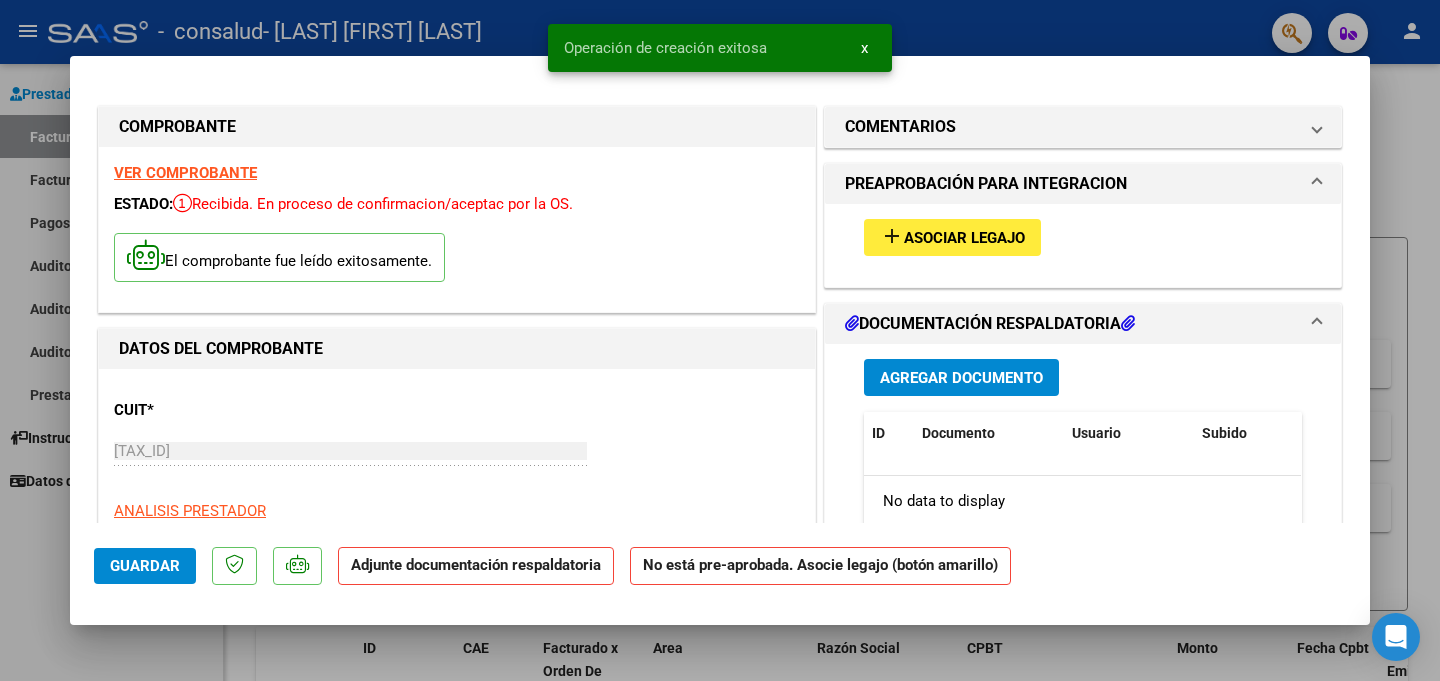 click on "Asociar Legajo" at bounding box center (964, 238) 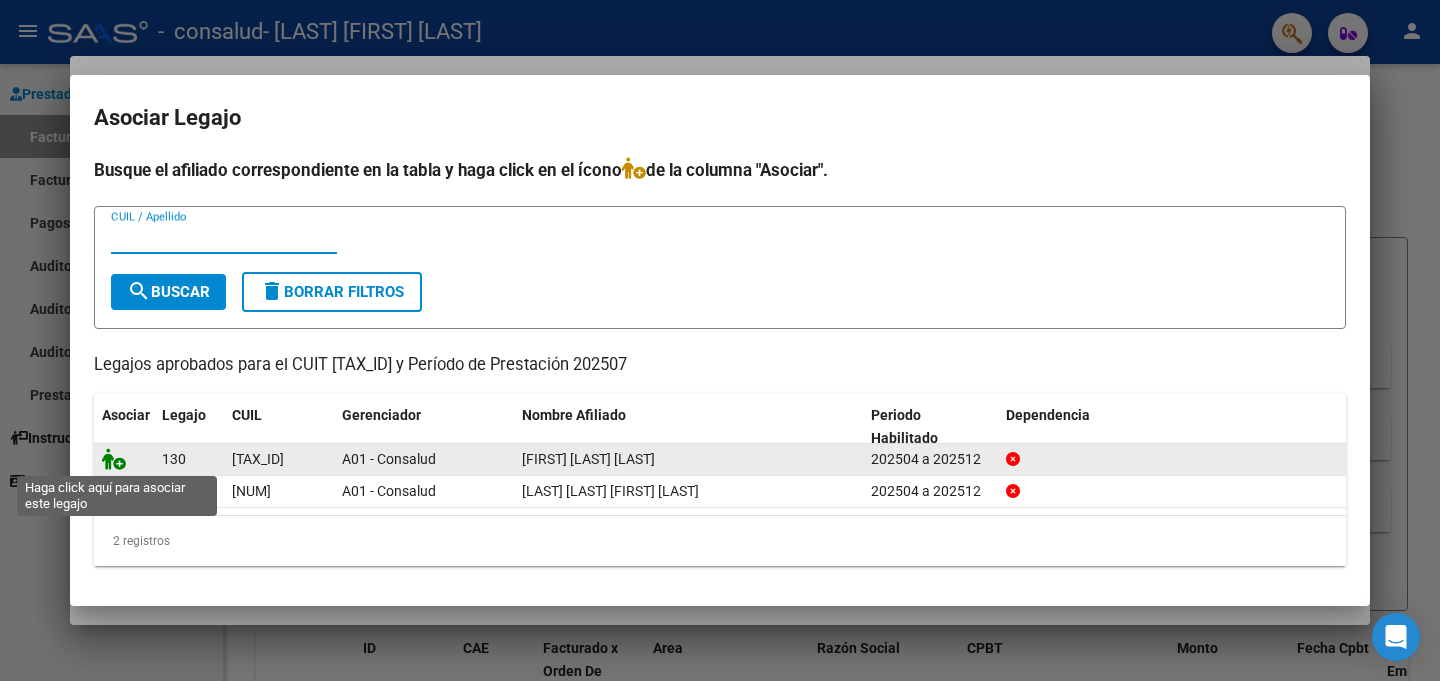 click 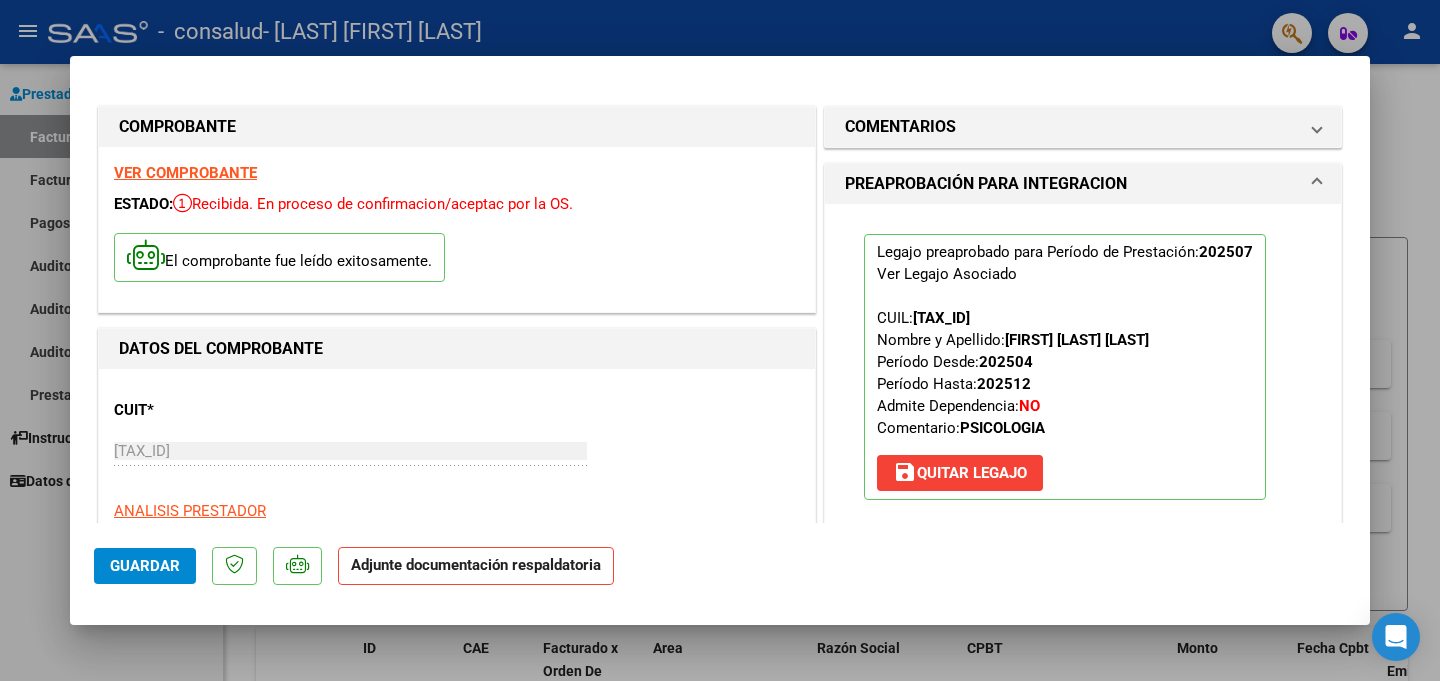 click on "Legajo preaprobado para Período de Prestación:  202507 Ver Legajo Asociado  CUIL:  [TAX_ID]  Nombre y Apellido:  [FIRST] [LAST] [LAST]  Período Desde:  202504  Período Hasta:  202512  Admite Dependencia:   NO  Comentario:  PSICOLOGIA save  Quitar Legajo" at bounding box center [1083, 367] 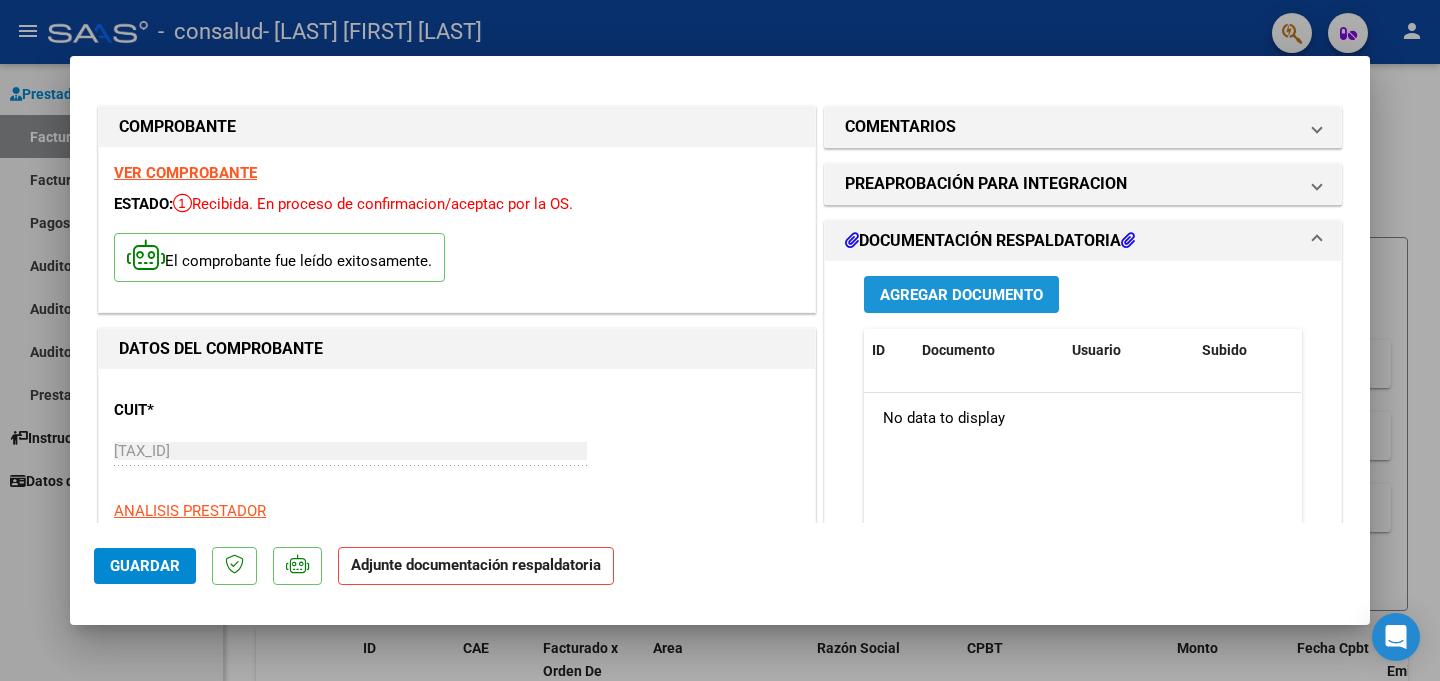 click on "Agregar Documento" at bounding box center [961, 294] 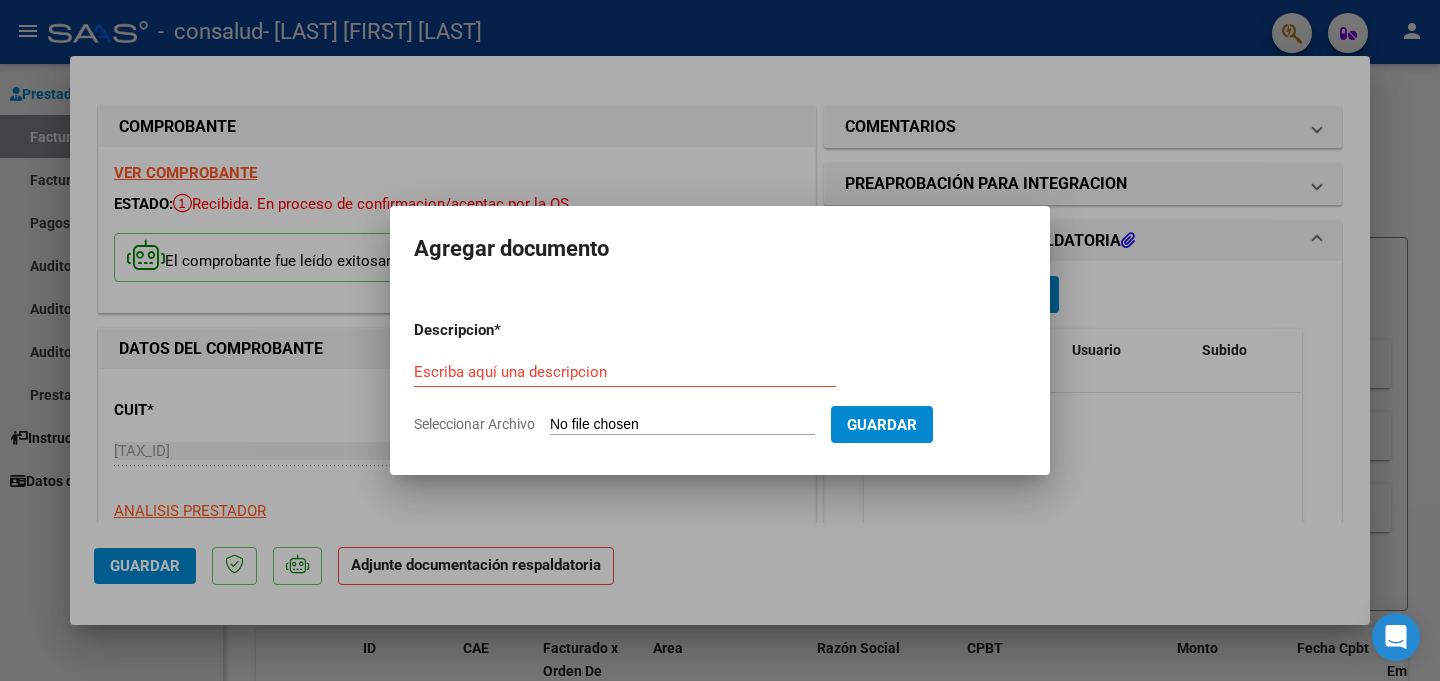 click on "Escriba aquí una descripcion" at bounding box center [625, 372] 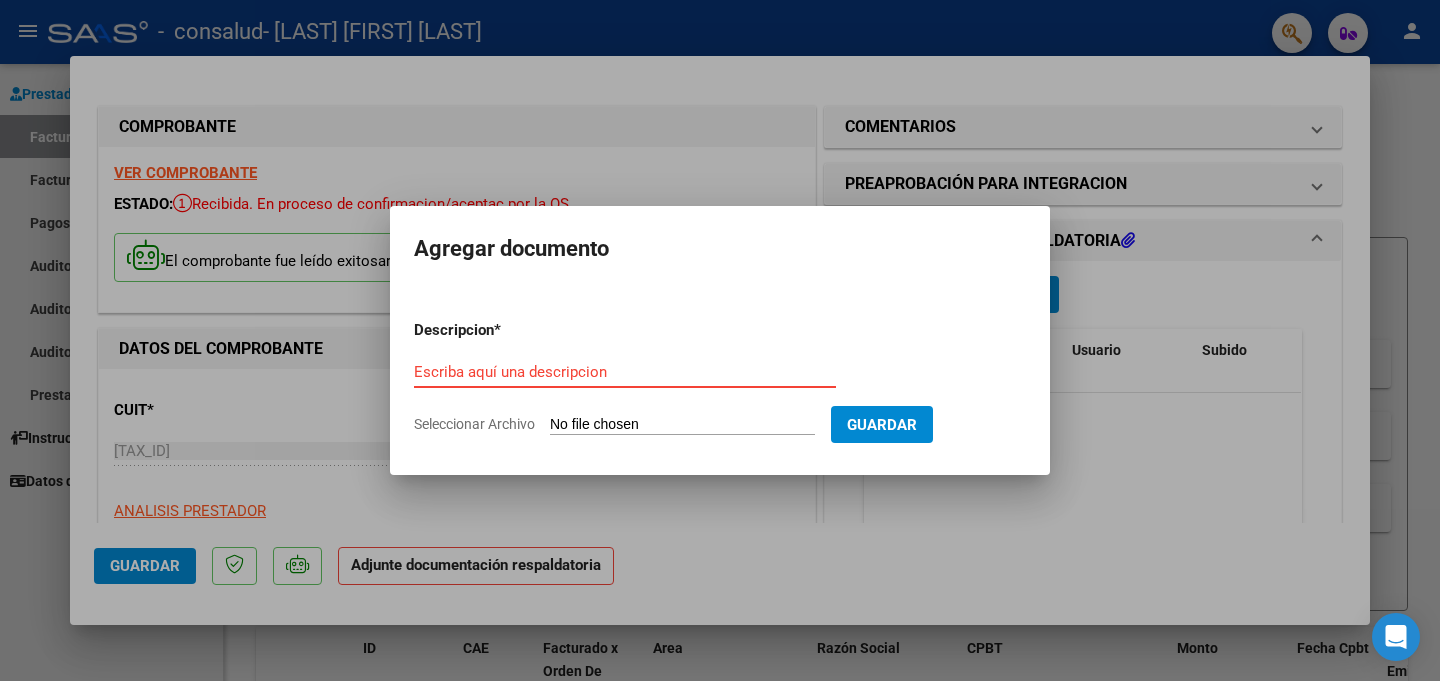 click on "Escriba aquí una descripcion" at bounding box center (625, 372) 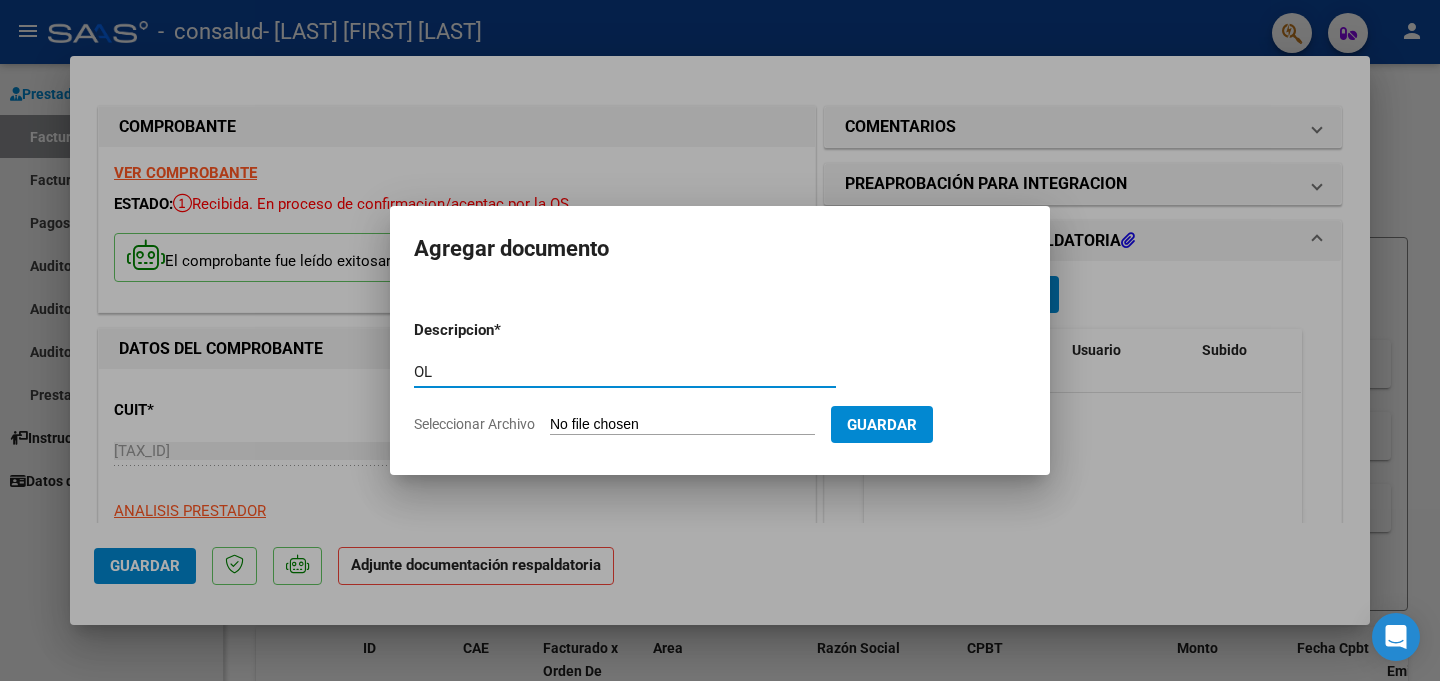 type on "O" 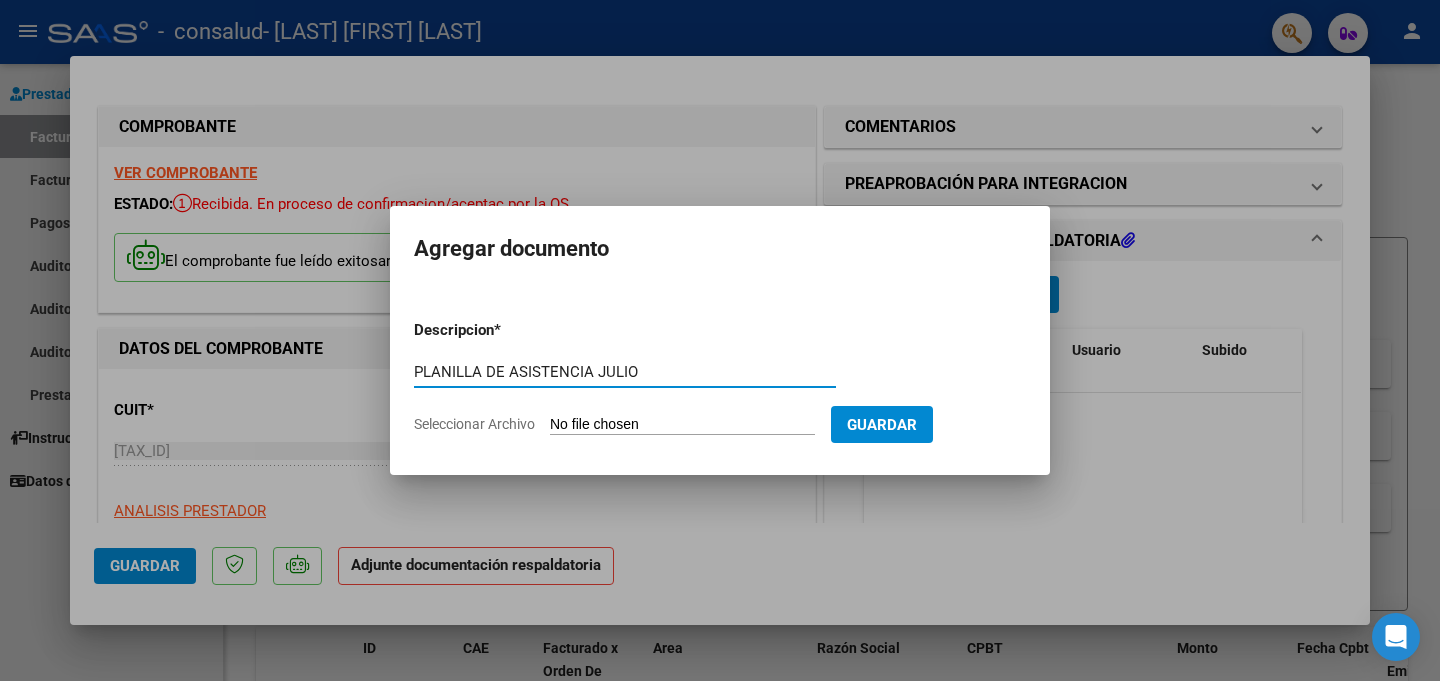 type on "PLANILLA DE ASISTENCIA JULIO" 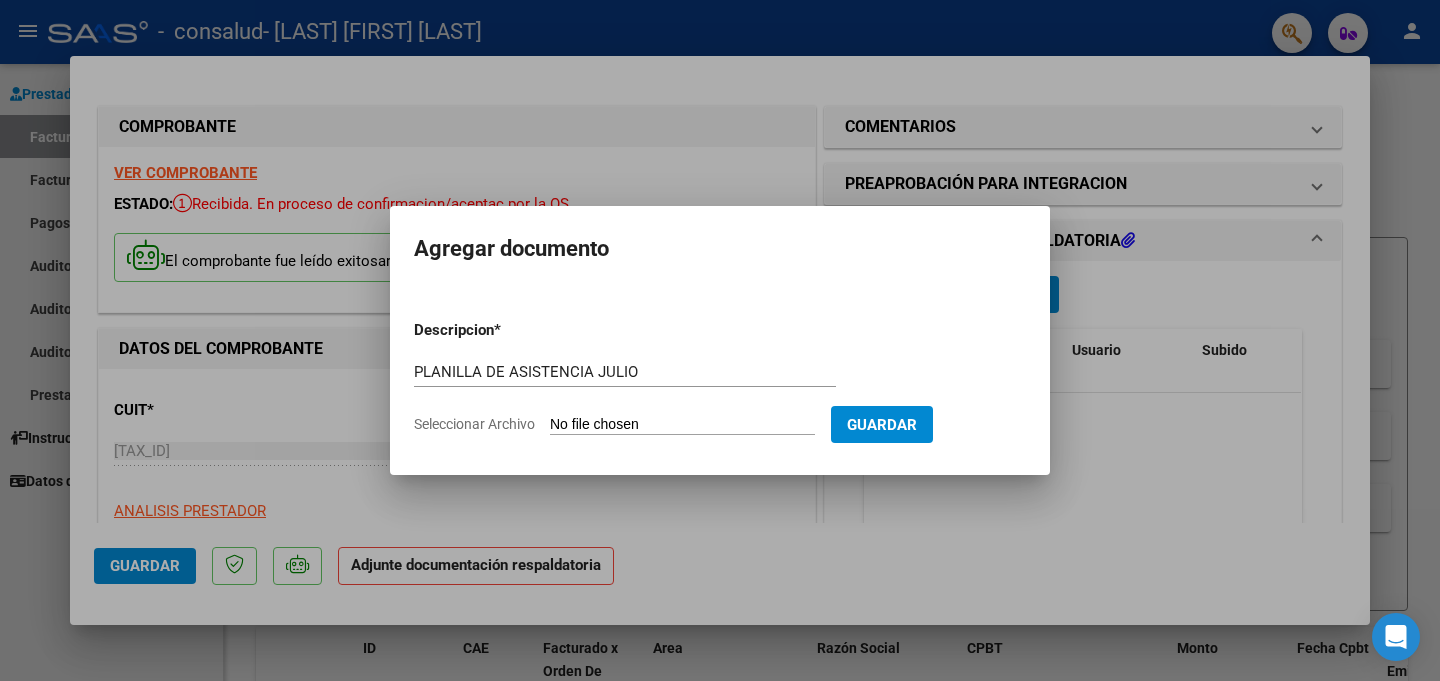 type on "C:\fakepath\[FILENAME].pdf" 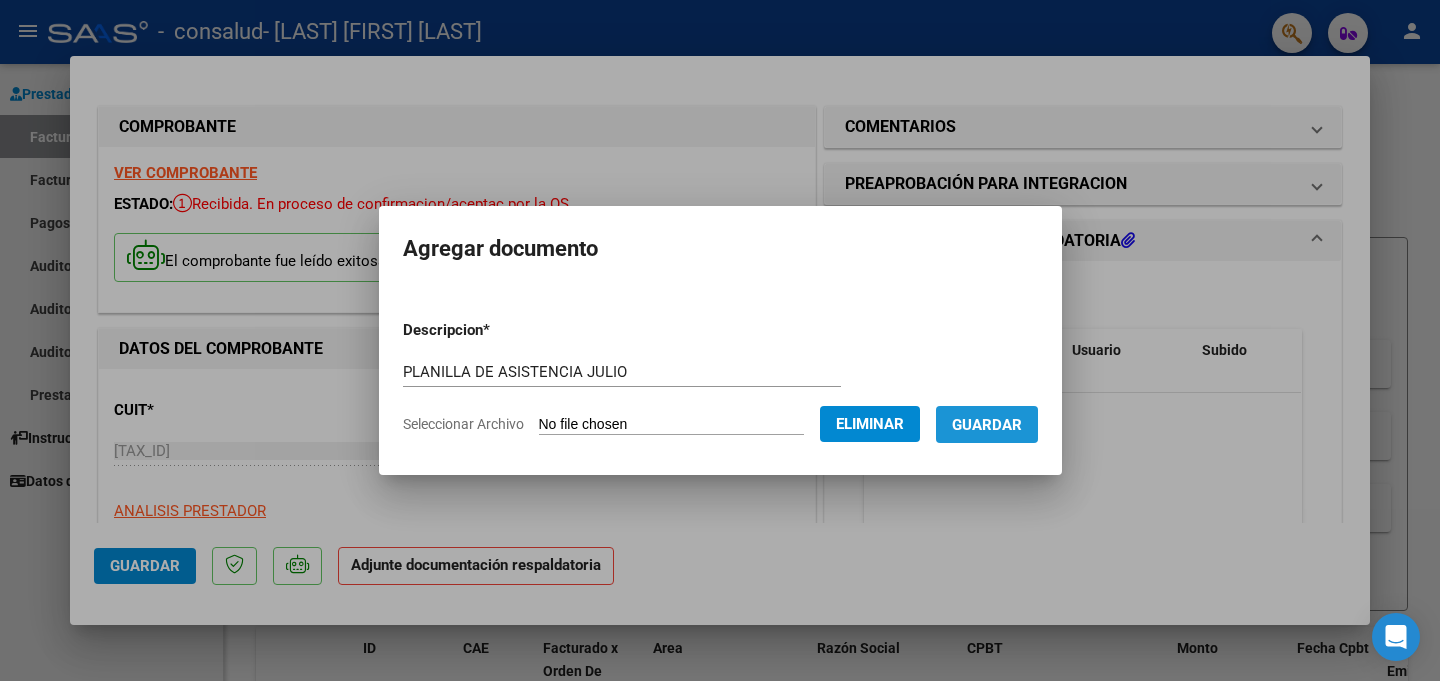 click on "Guardar" at bounding box center [987, 425] 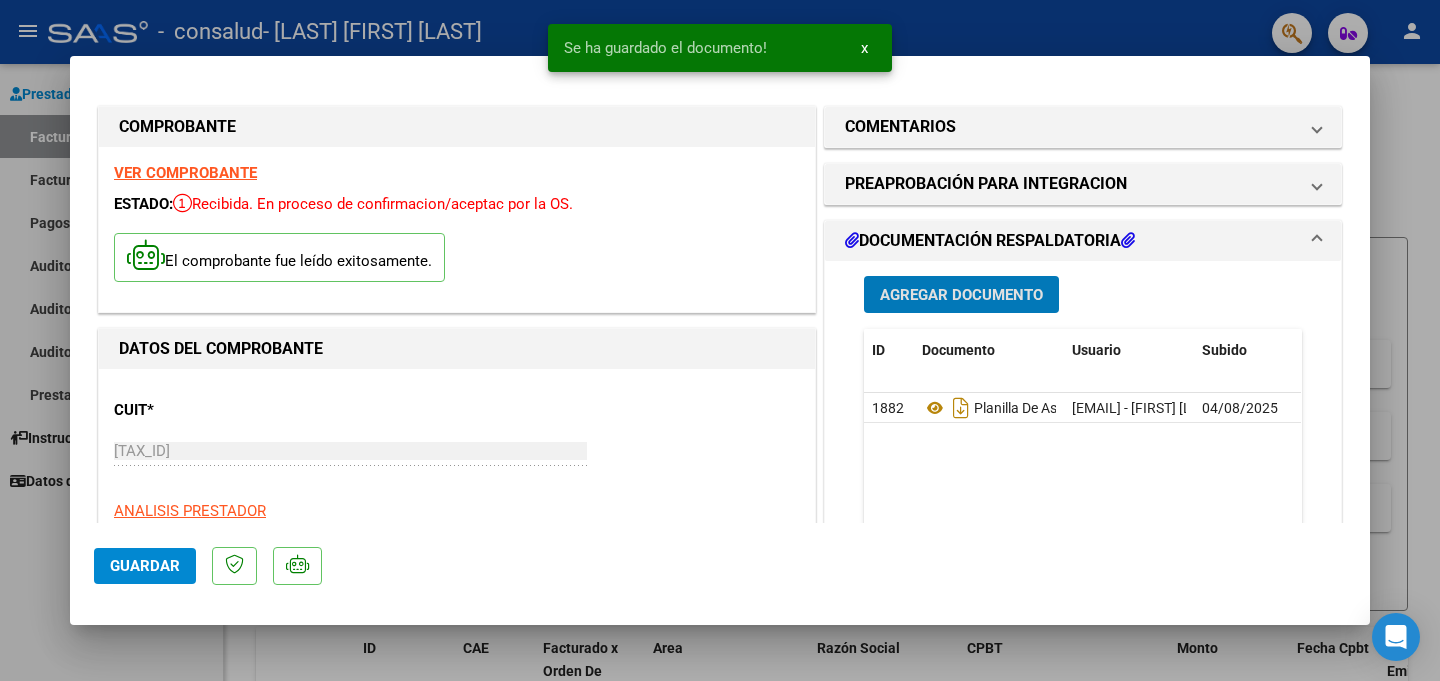click on "Agregar Documento" at bounding box center (961, 295) 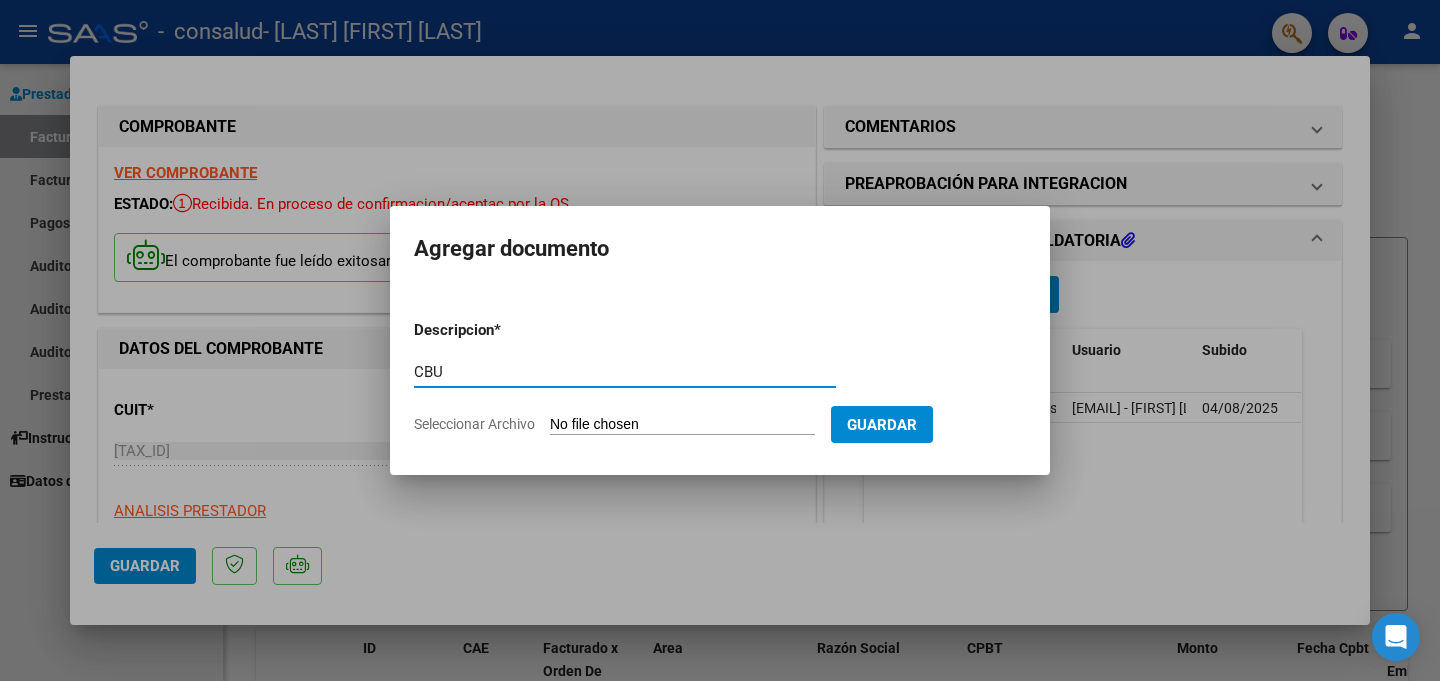 type on "CBU" 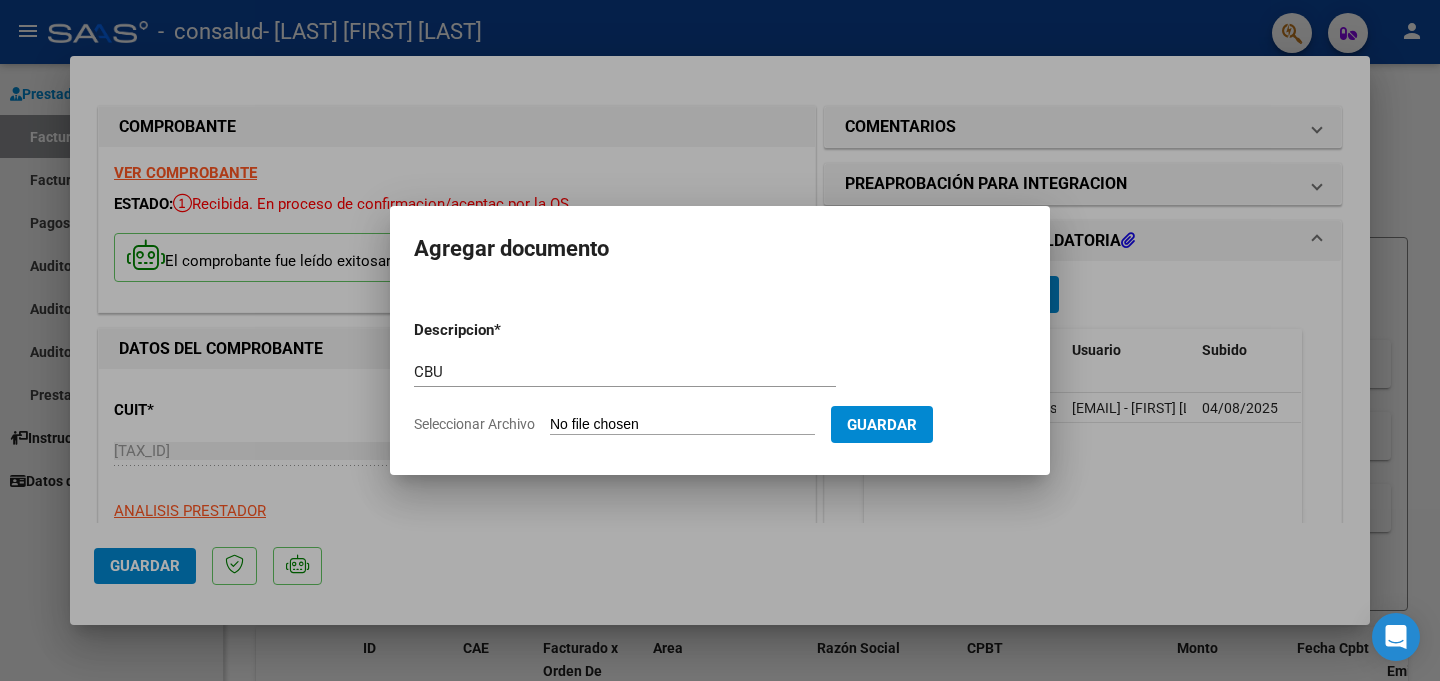 click on "Seleccionar Archivo" at bounding box center [682, 425] 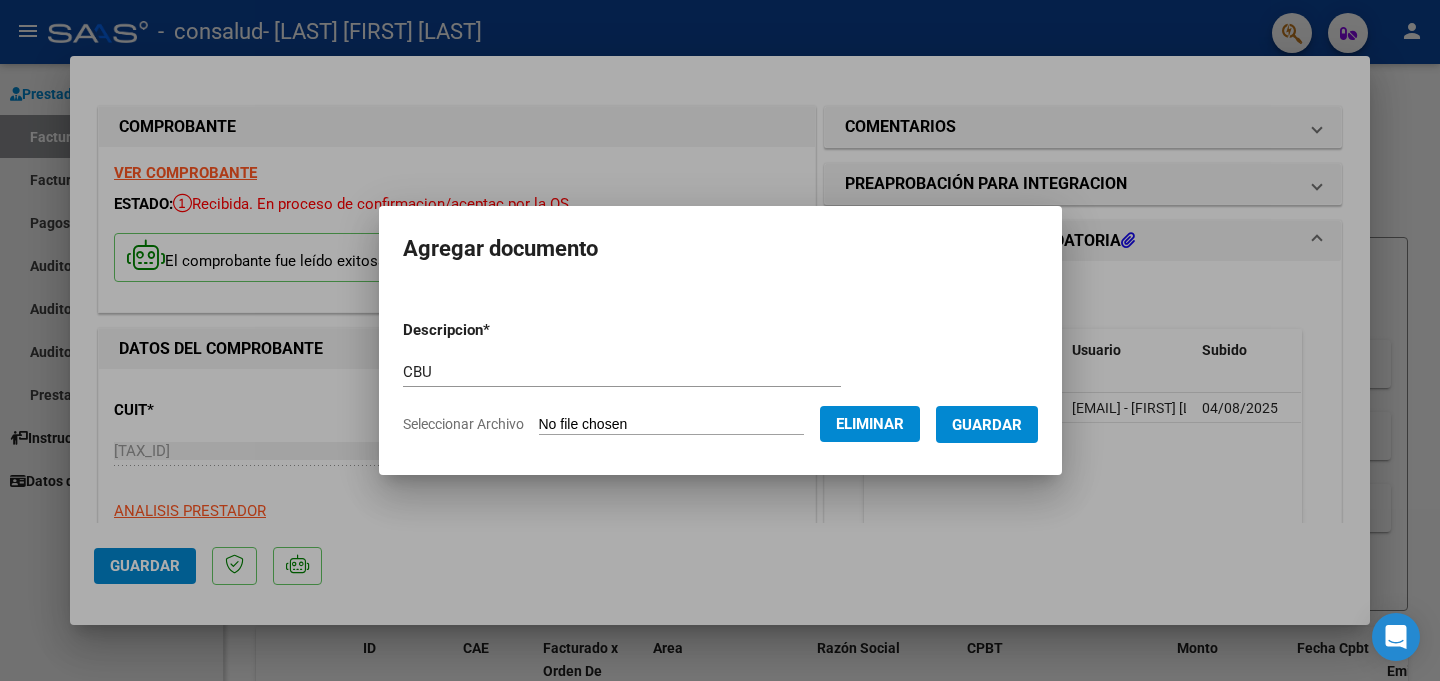 click on "Guardar" at bounding box center (987, 425) 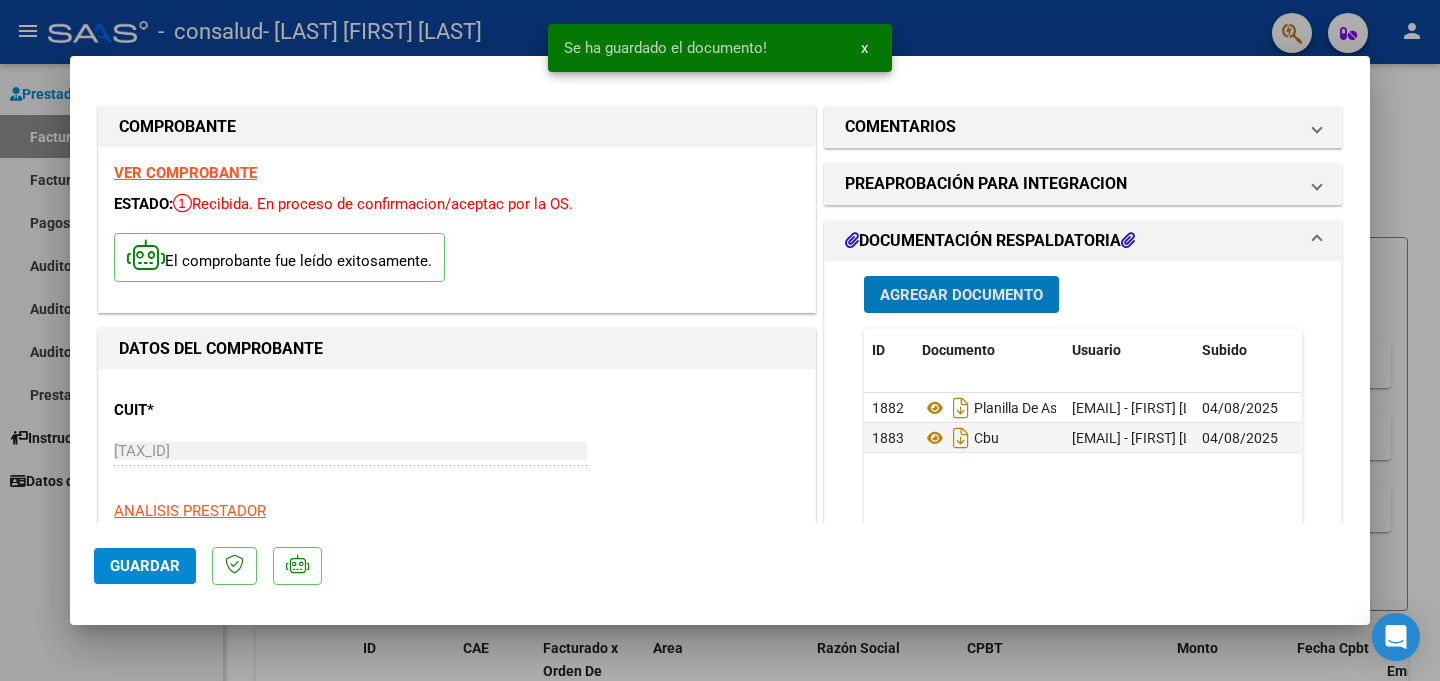 click on "Guardar" 